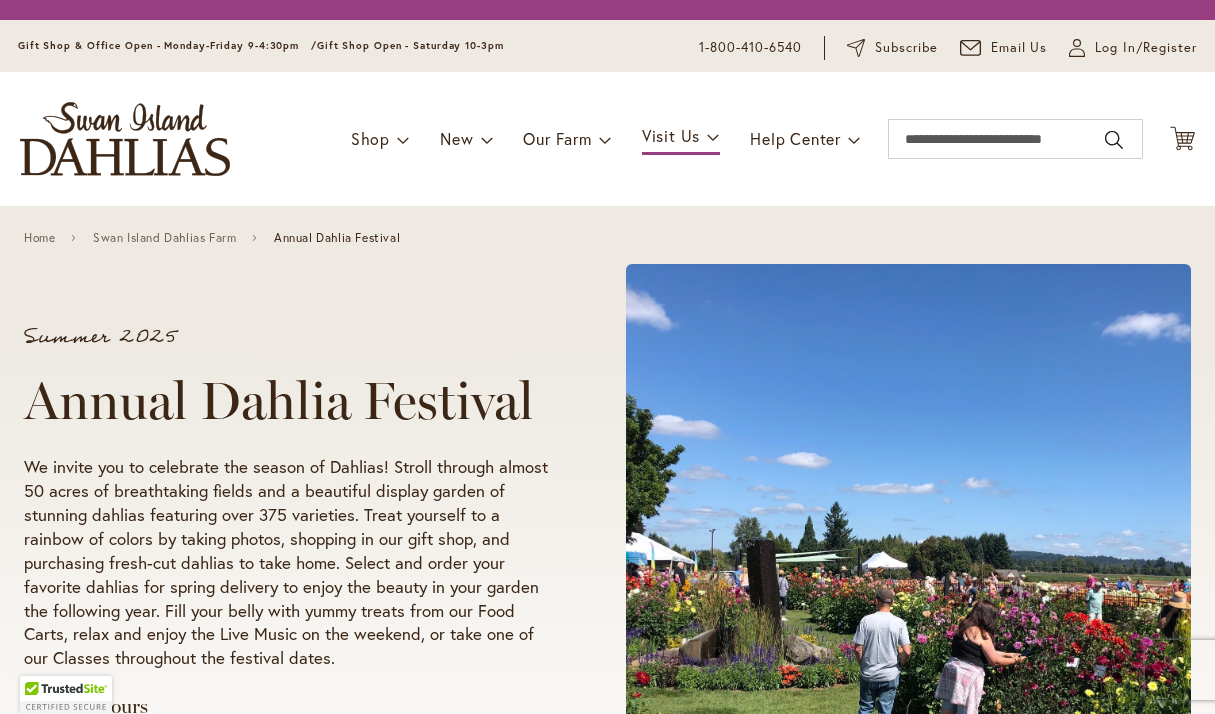 scroll, scrollTop: 0, scrollLeft: 0, axis: both 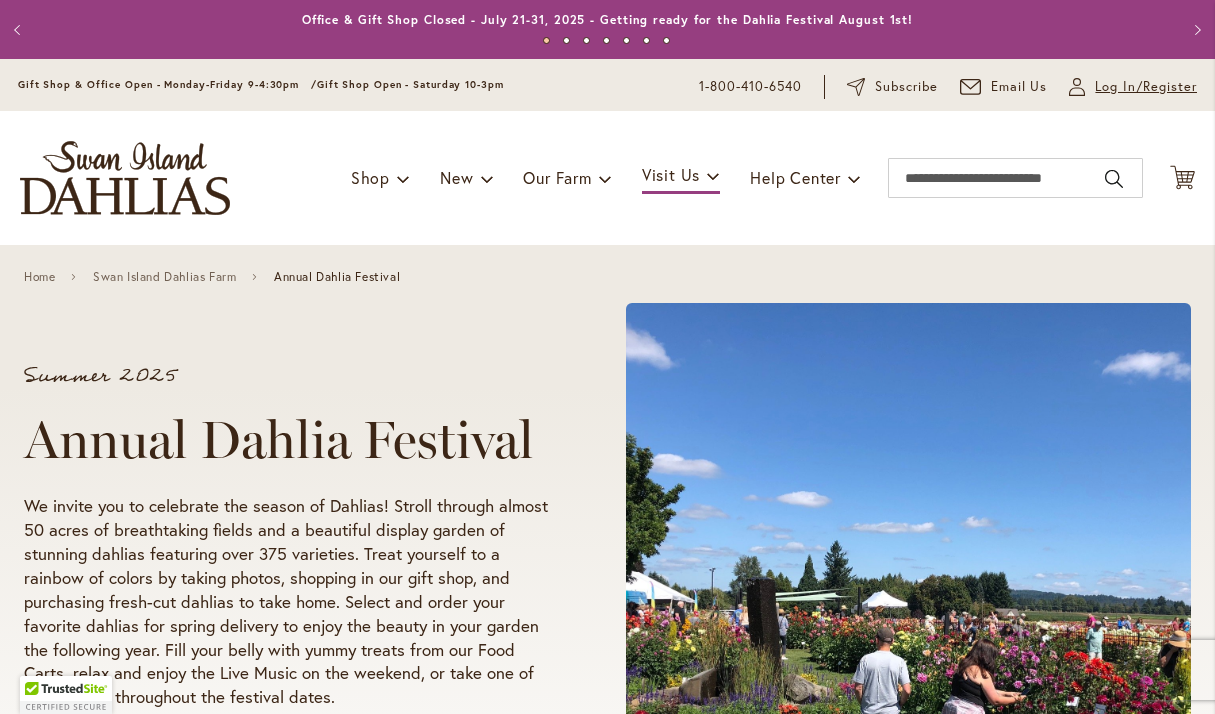 click on "Log In/Register" at bounding box center (1146, 87) 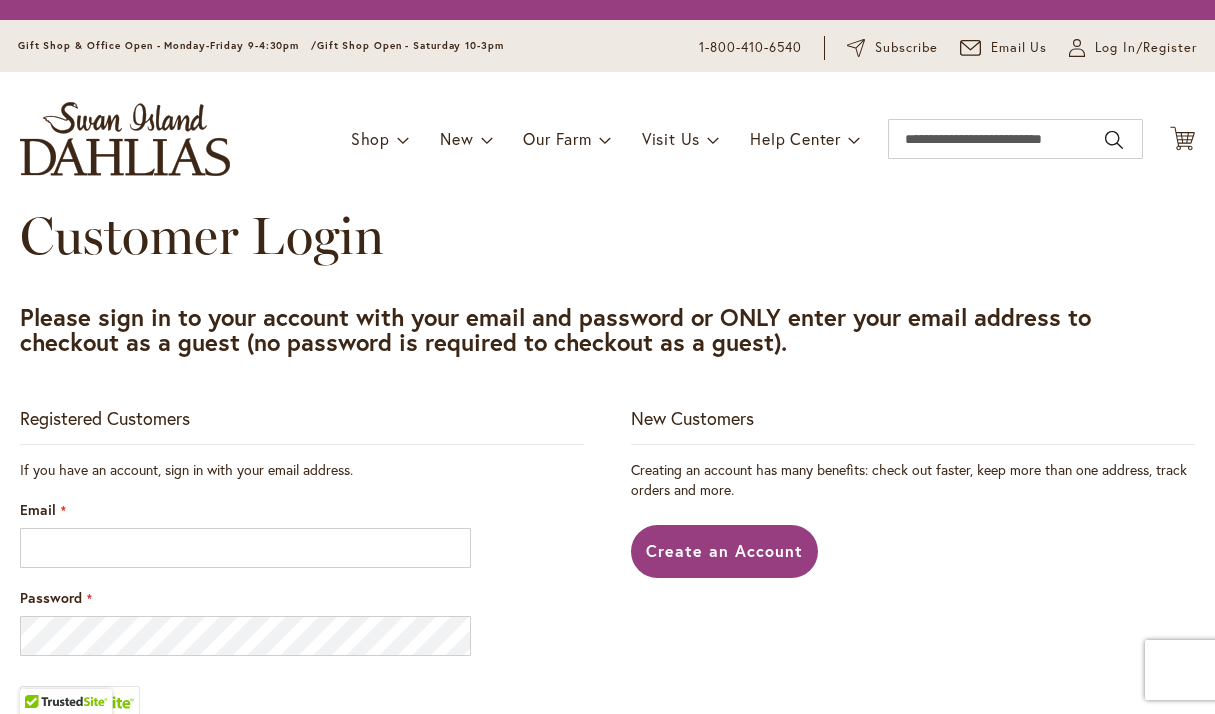 scroll, scrollTop: 0, scrollLeft: 0, axis: both 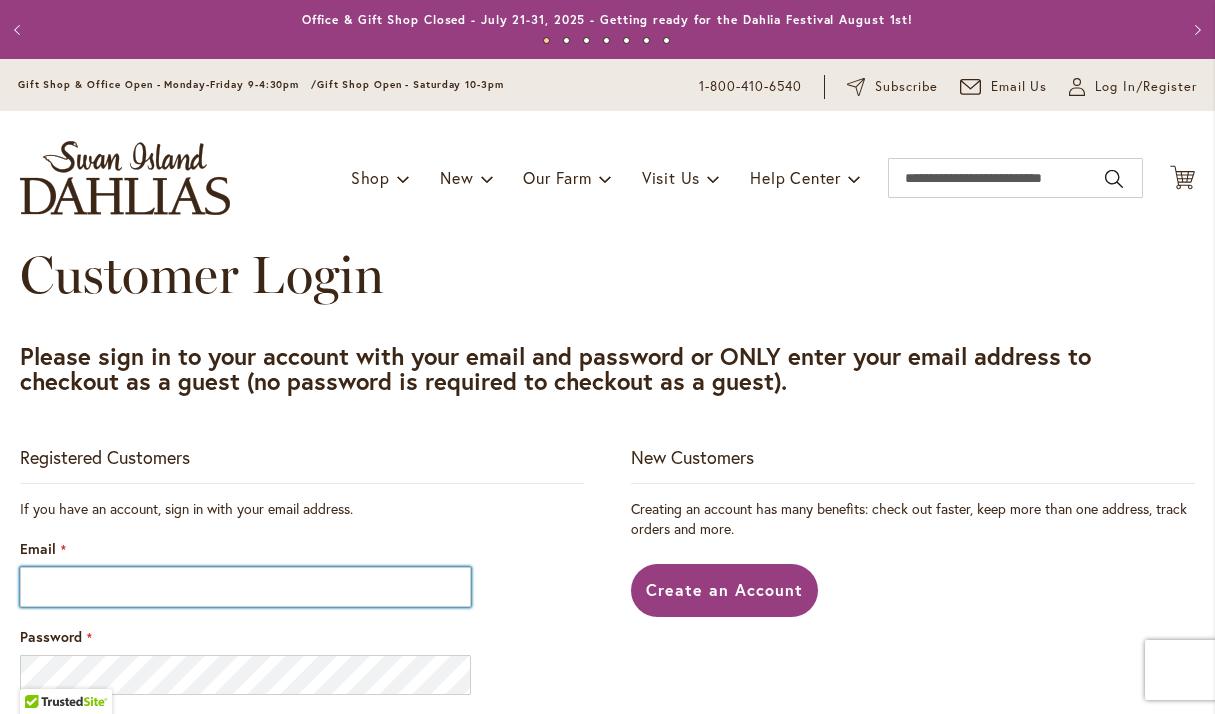 click on "Email" at bounding box center (245, 587) 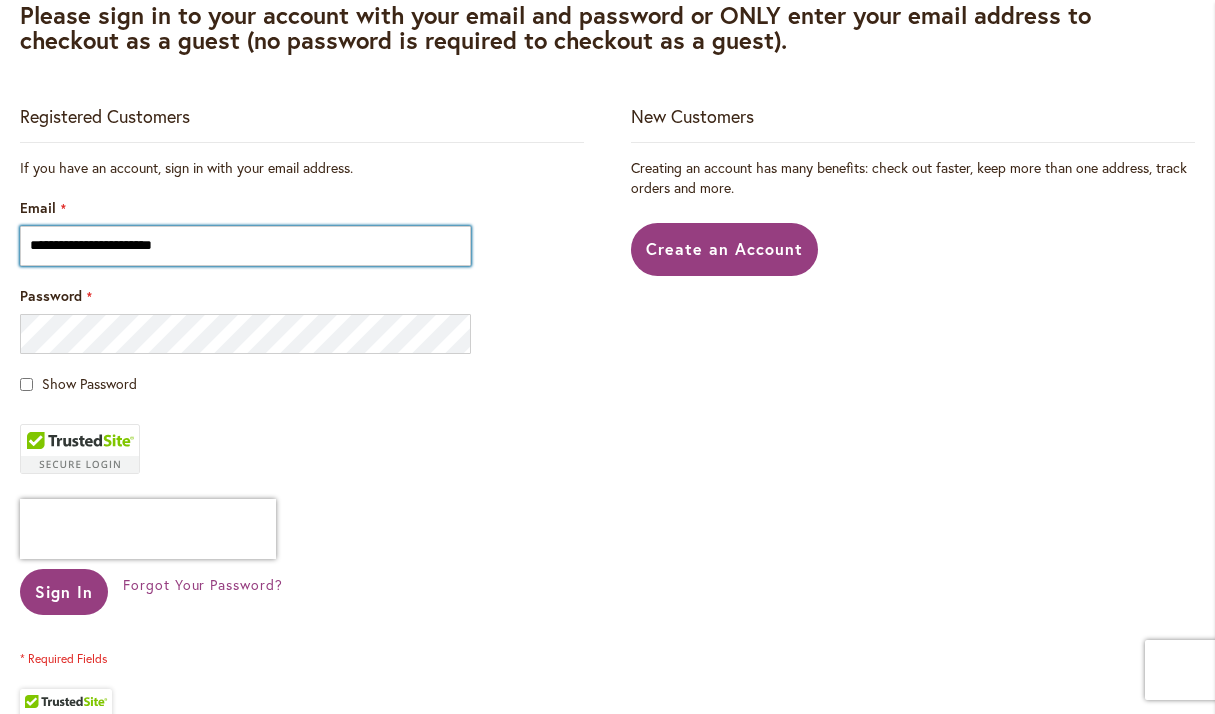 scroll, scrollTop: 347, scrollLeft: 0, axis: vertical 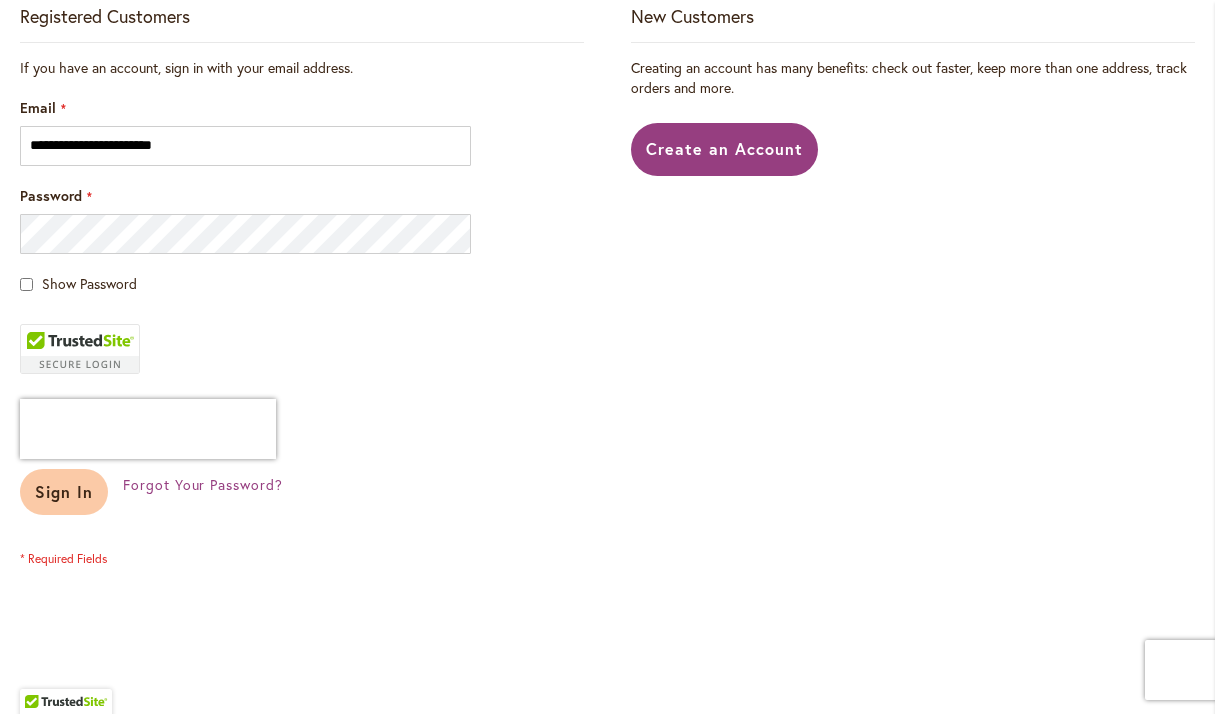 click on "Sign In" at bounding box center (64, 492) 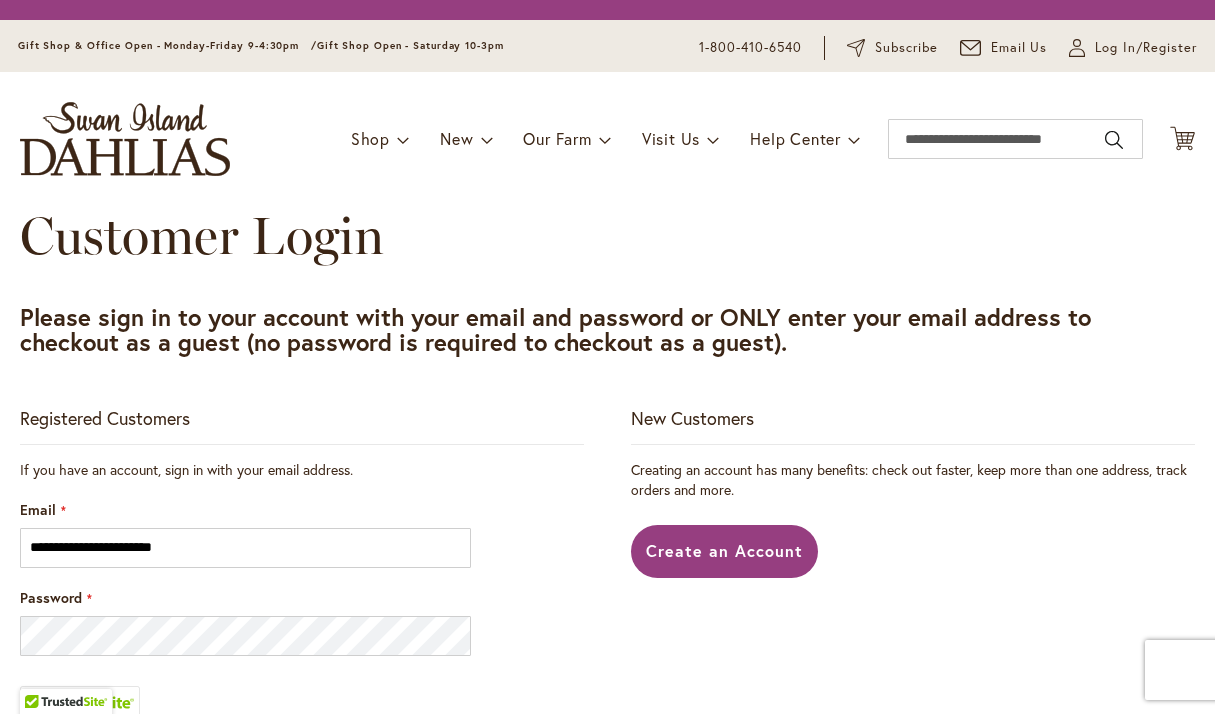 scroll, scrollTop: 0, scrollLeft: 0, axis: both 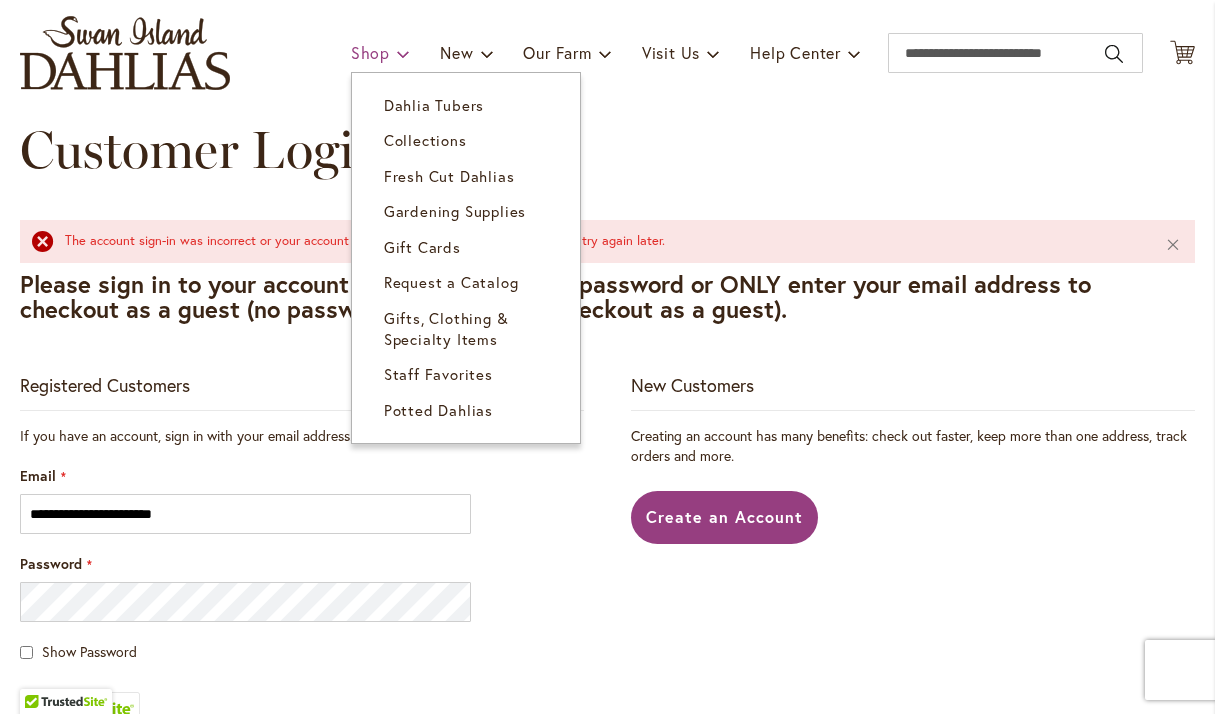 click on "Shop" at bounding box center (370, 52) 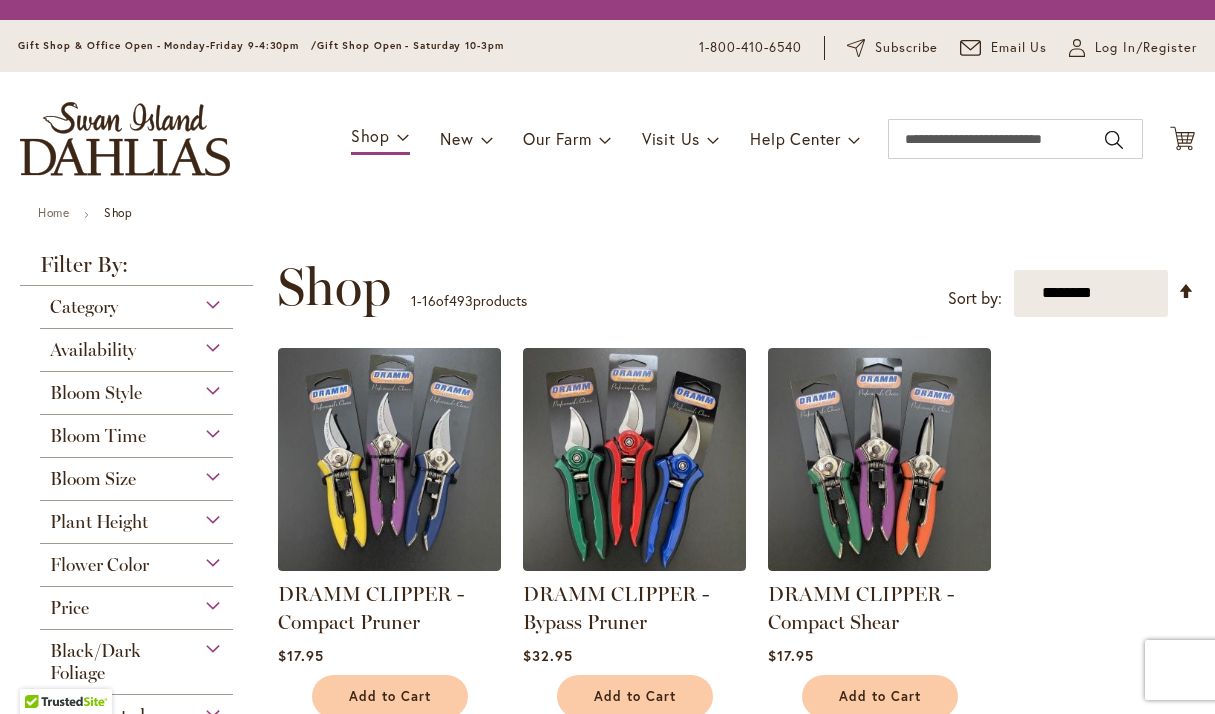 scroll, scrollTop: 0, scrollLeft: 0, axis: both 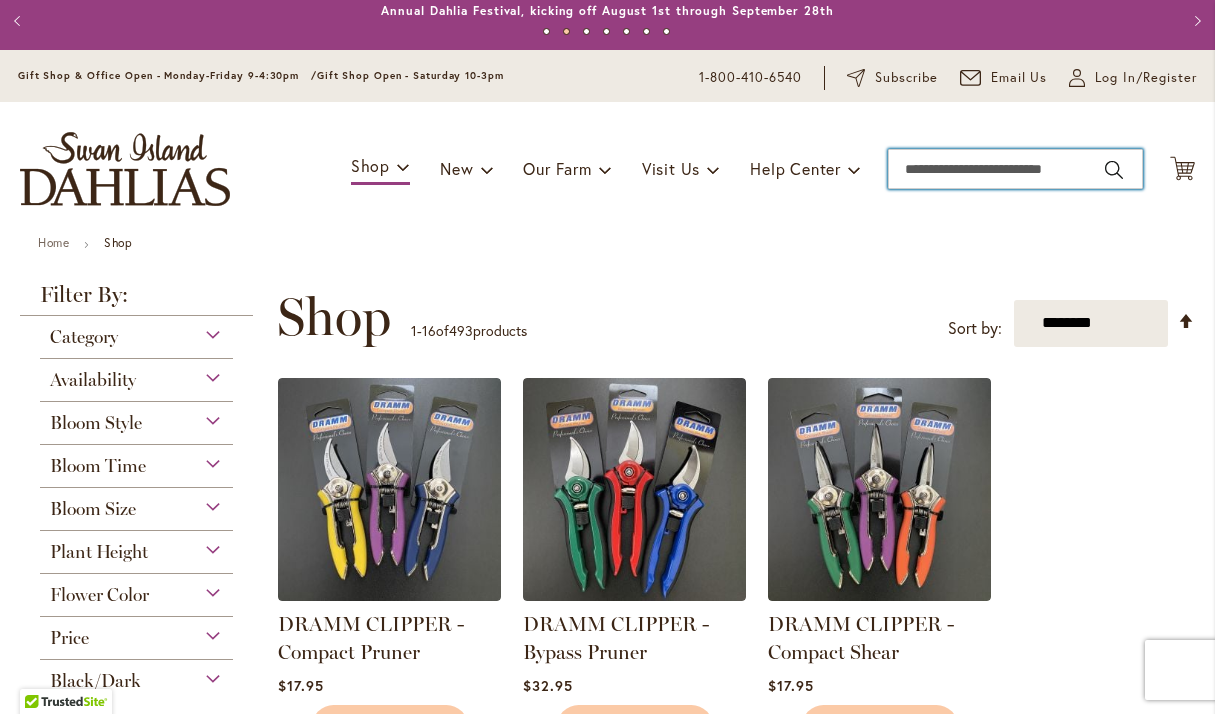 click on "Search" at bounding box center [1015, 169] 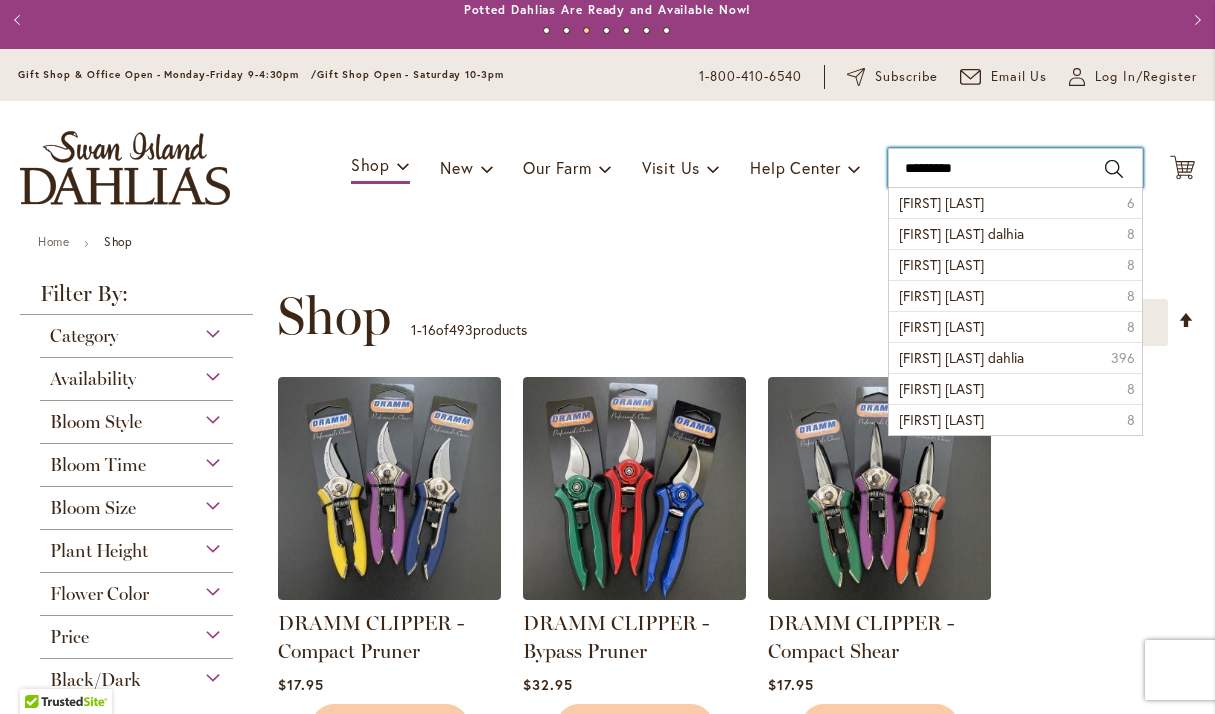 type on "**********" 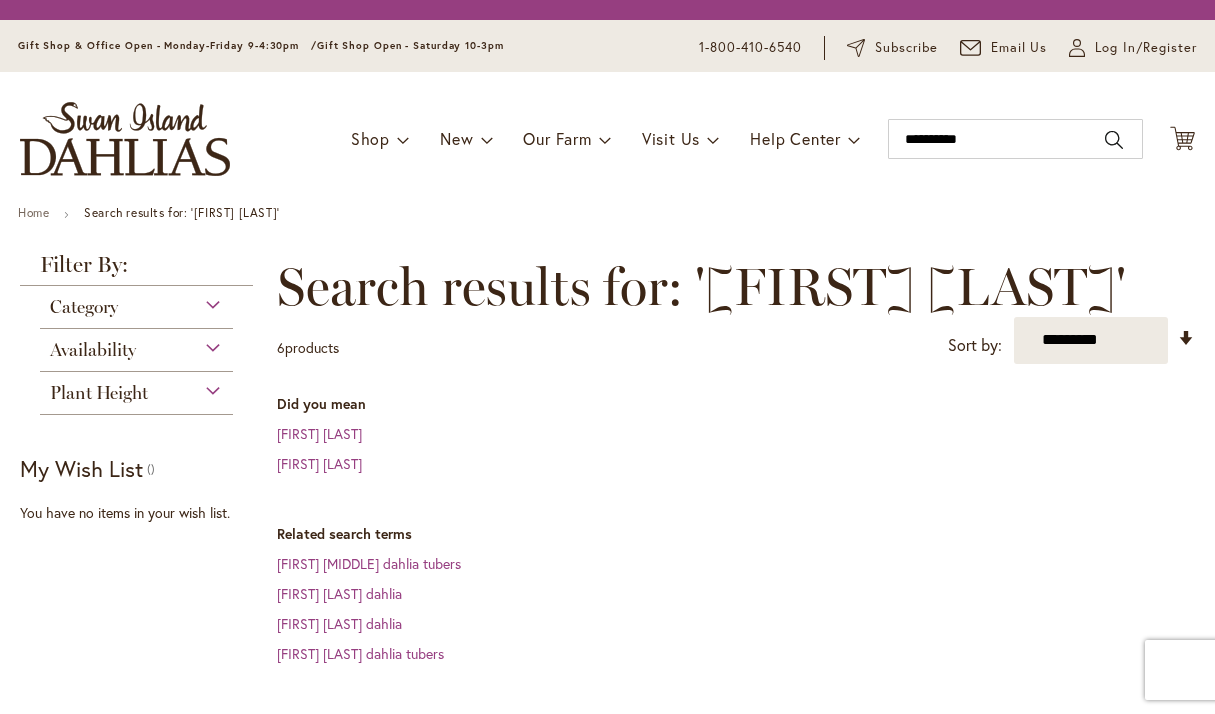 scroll, scrollTop: 0, scrollLeft: 0, axis: both 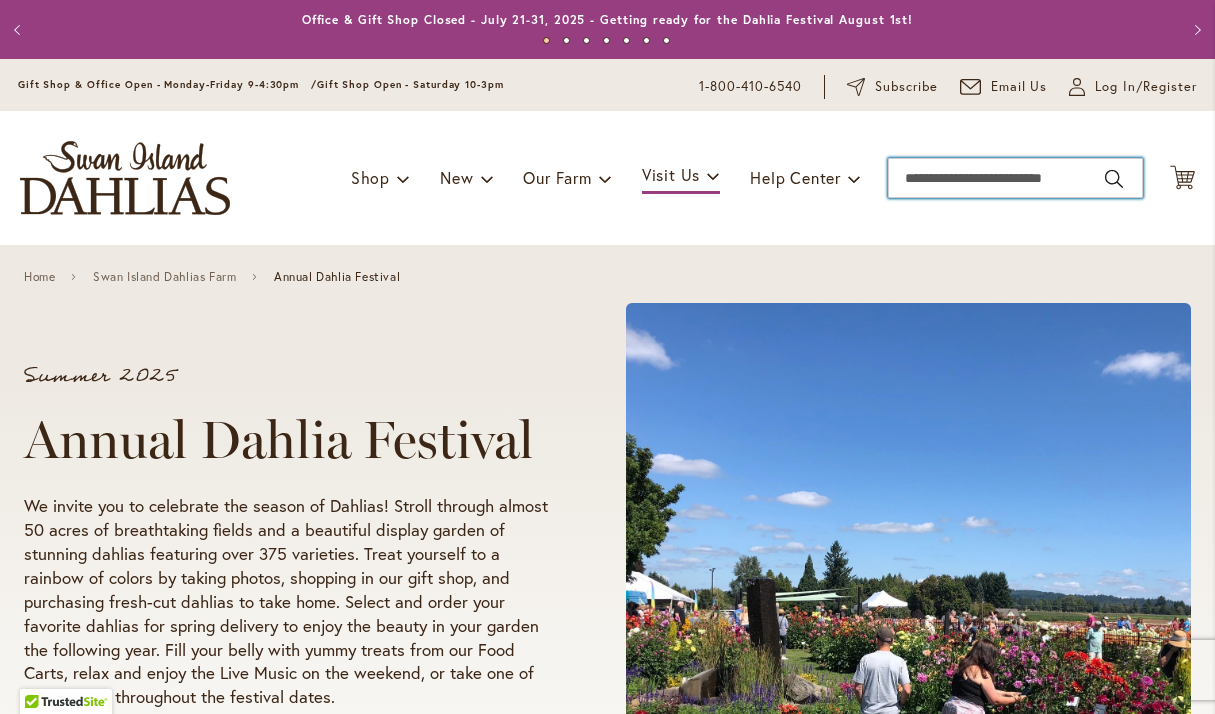 click on "Search" at bounding box center [1015, 178] 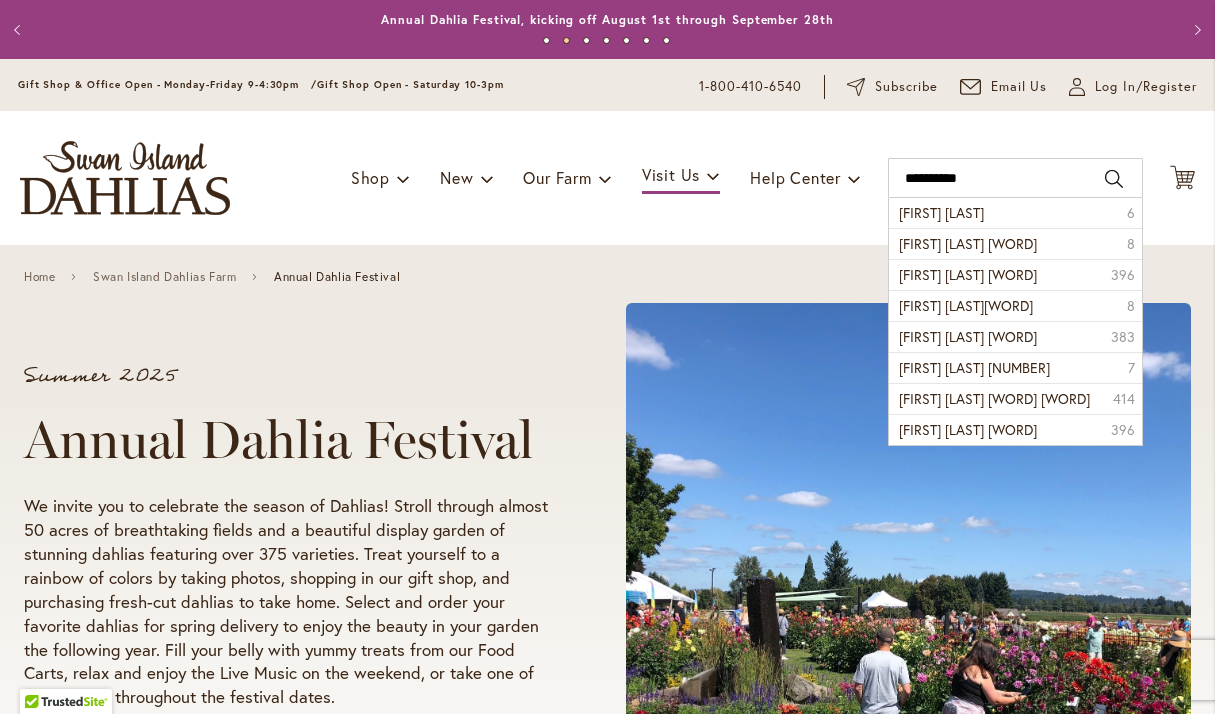 click on "Search" at bounding box center (1114, 179) 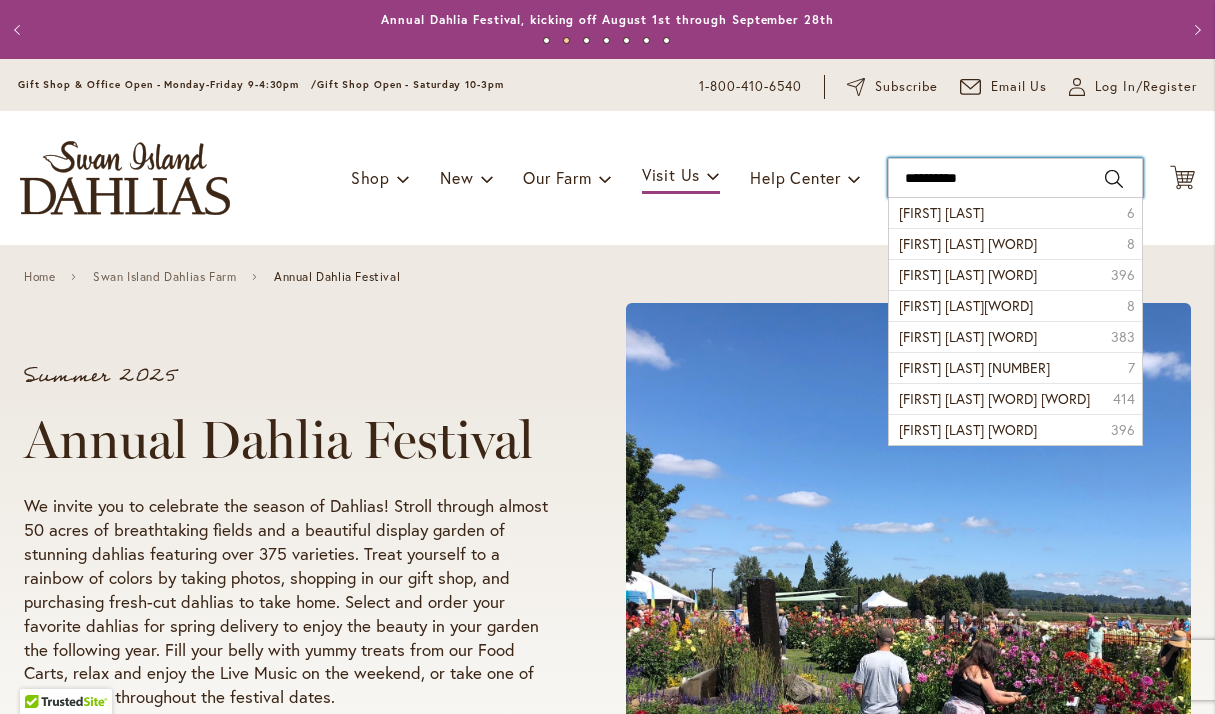 type on "**********" 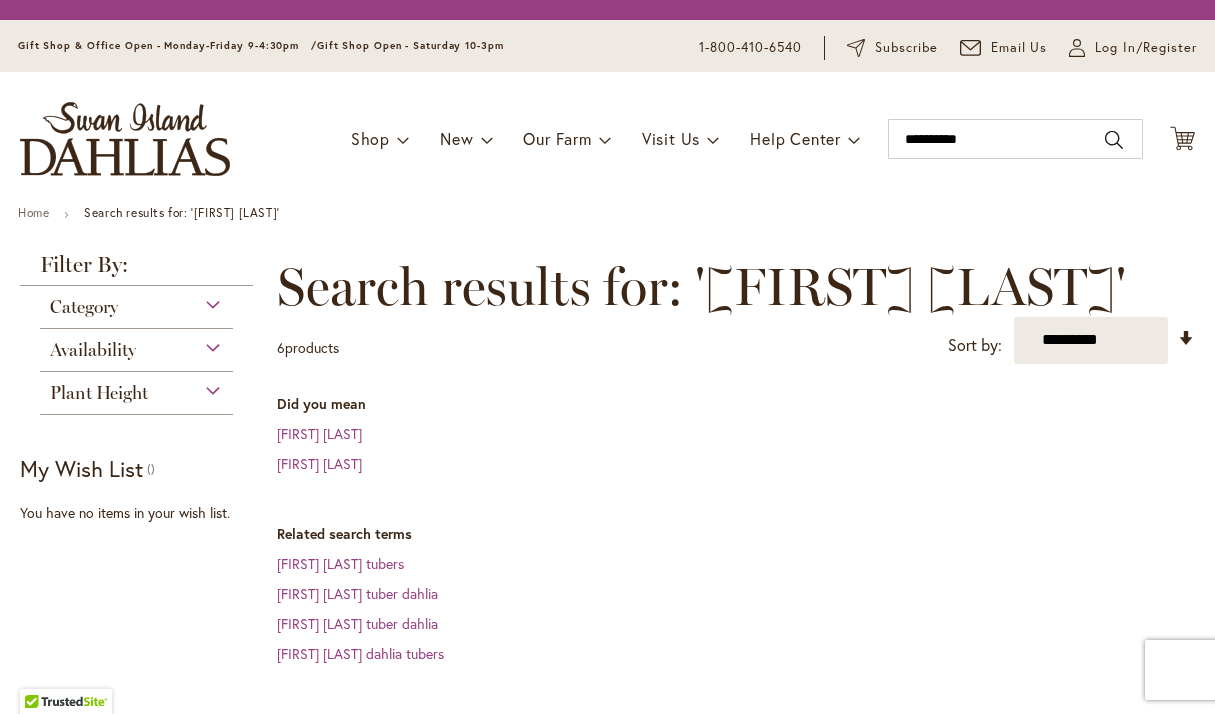scroll, scrollTop: 0, scrollLeft: 0, axis: both 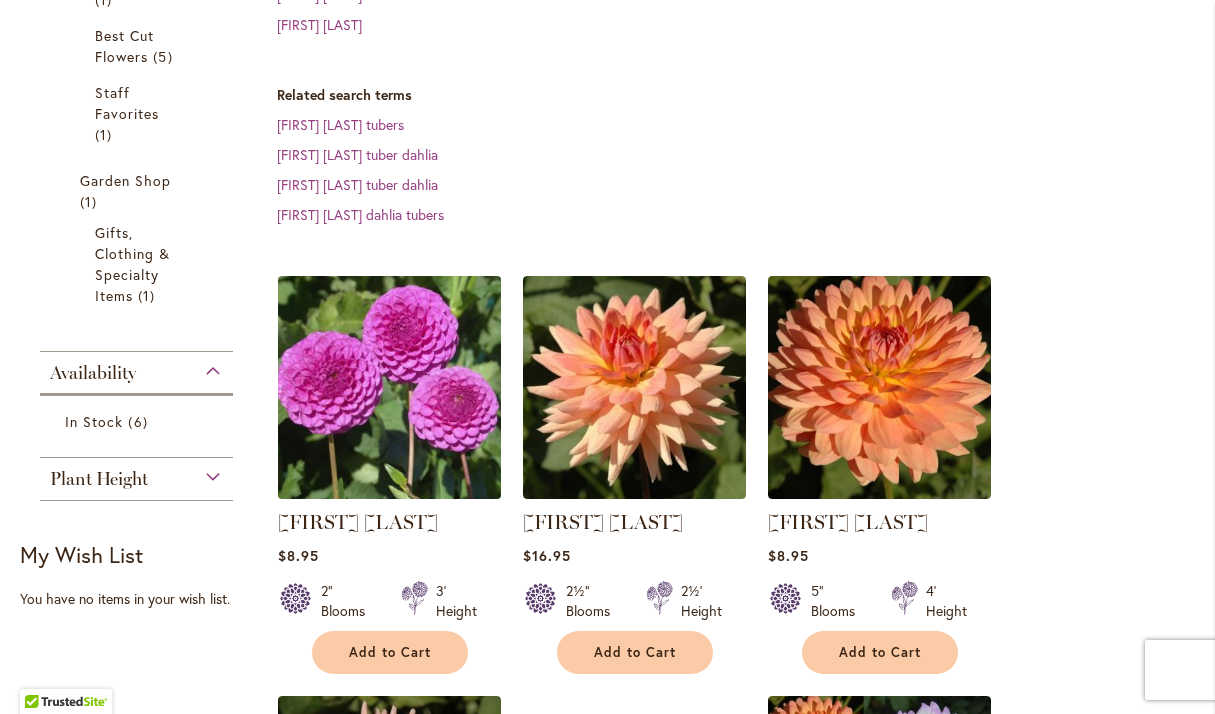 click at bounding box center [389, 387] 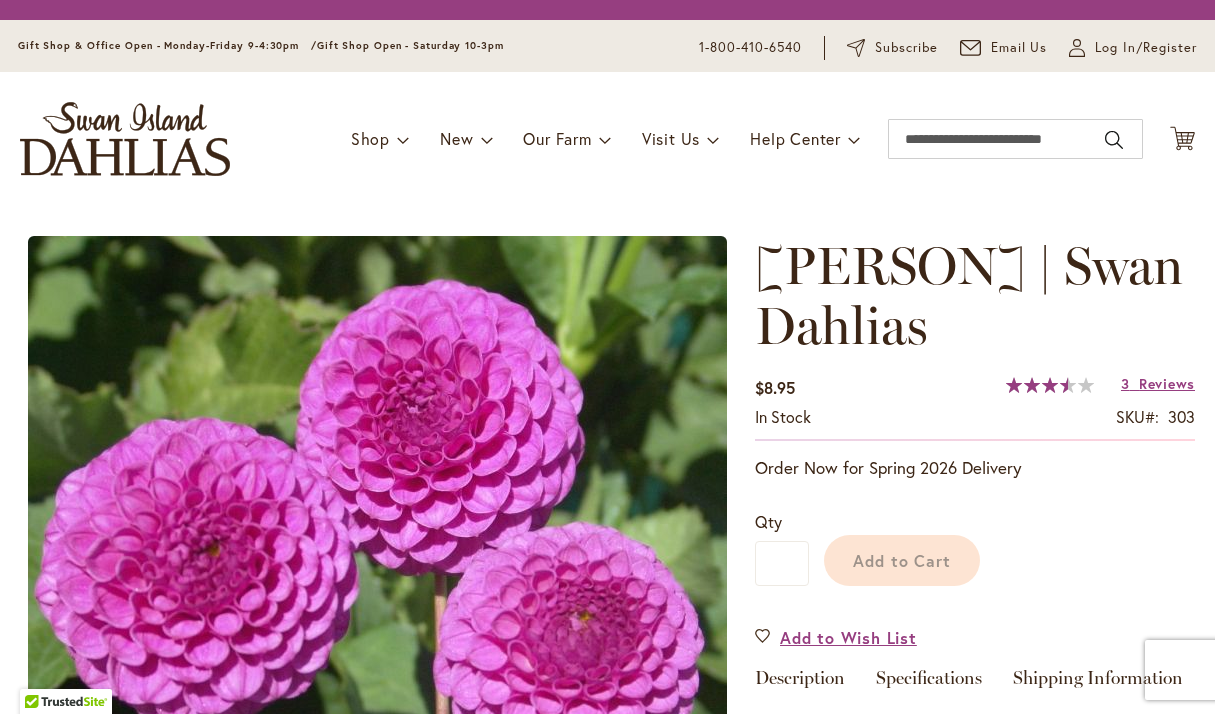 scroll, scrollTop: 0, scrollLeft: 0, axis: both 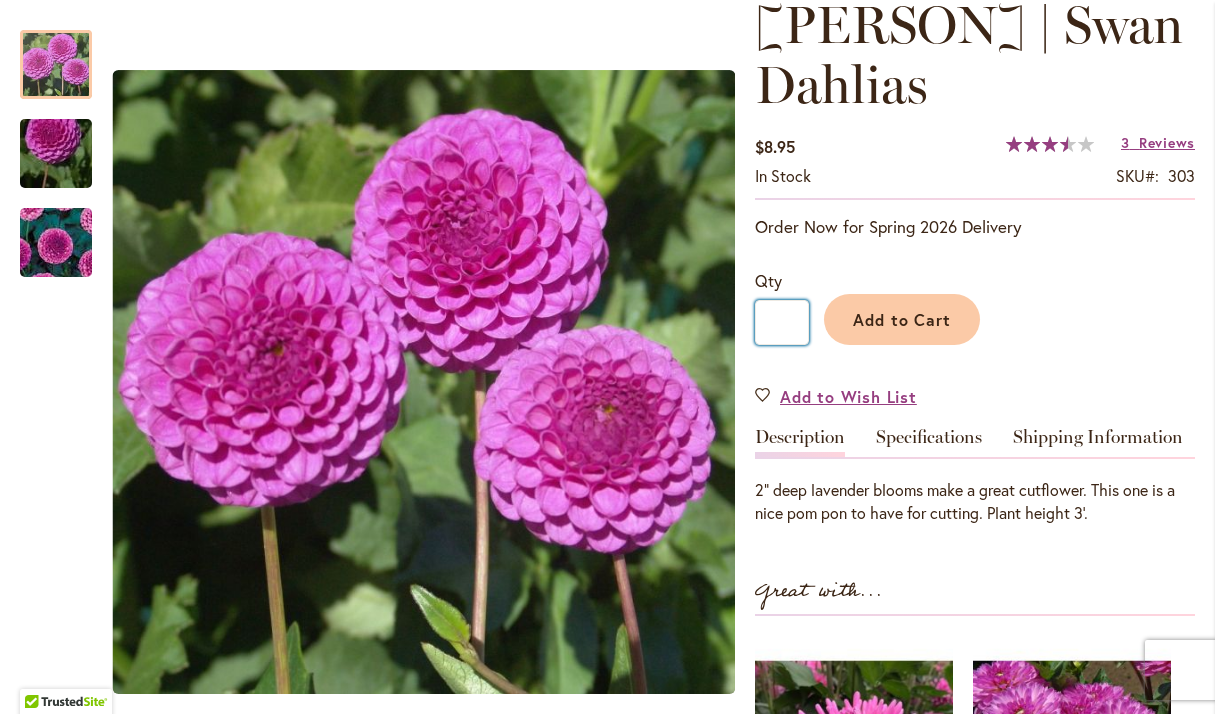click on "*" at bounding box center [782, 322] 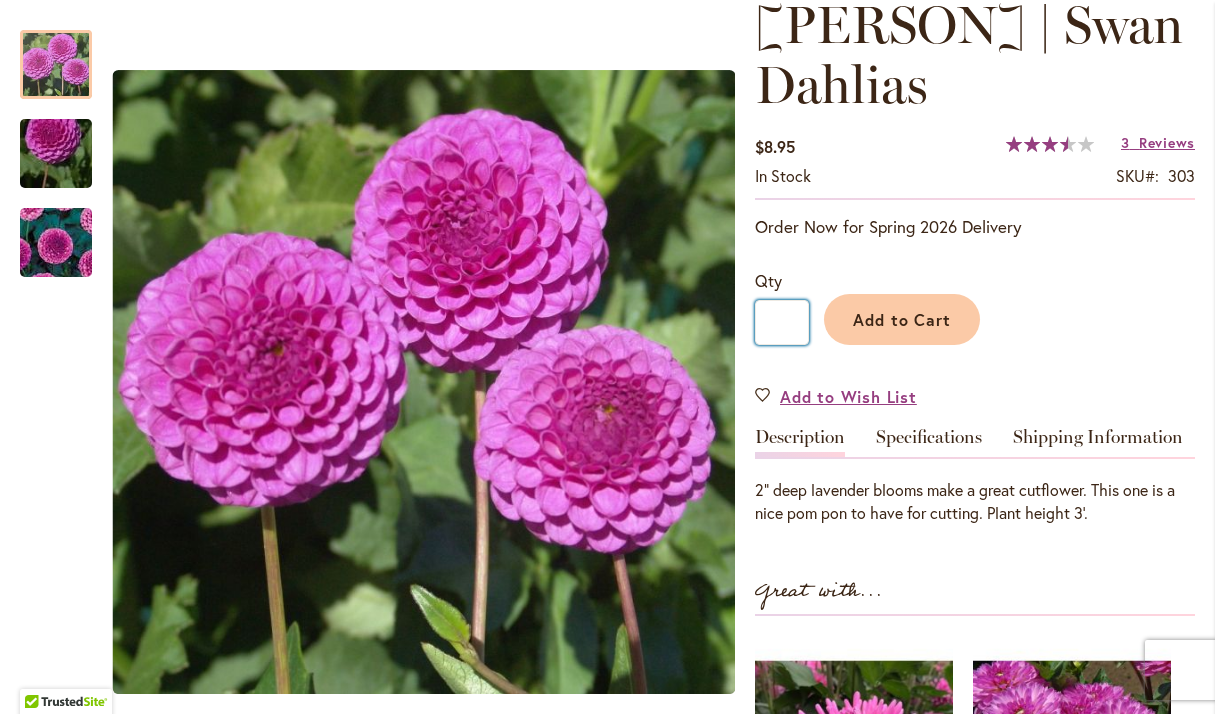 type on "**" 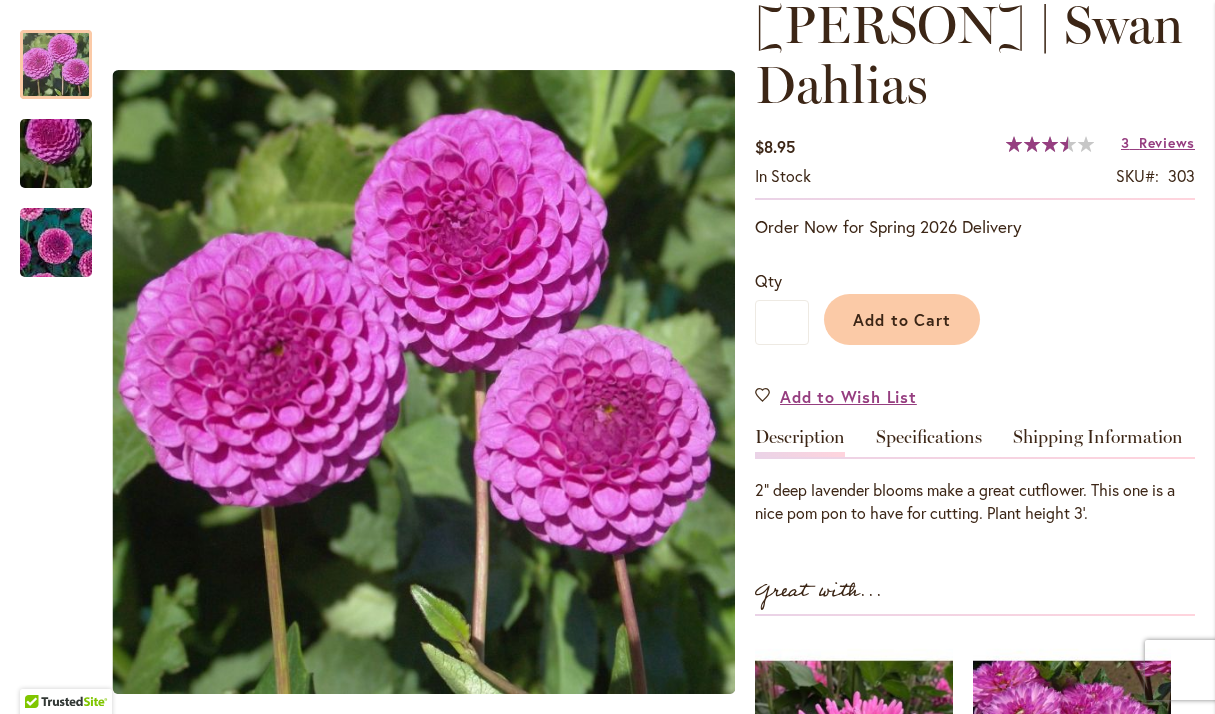 click on "Add to Cart" at bounding box center [1002, 314] 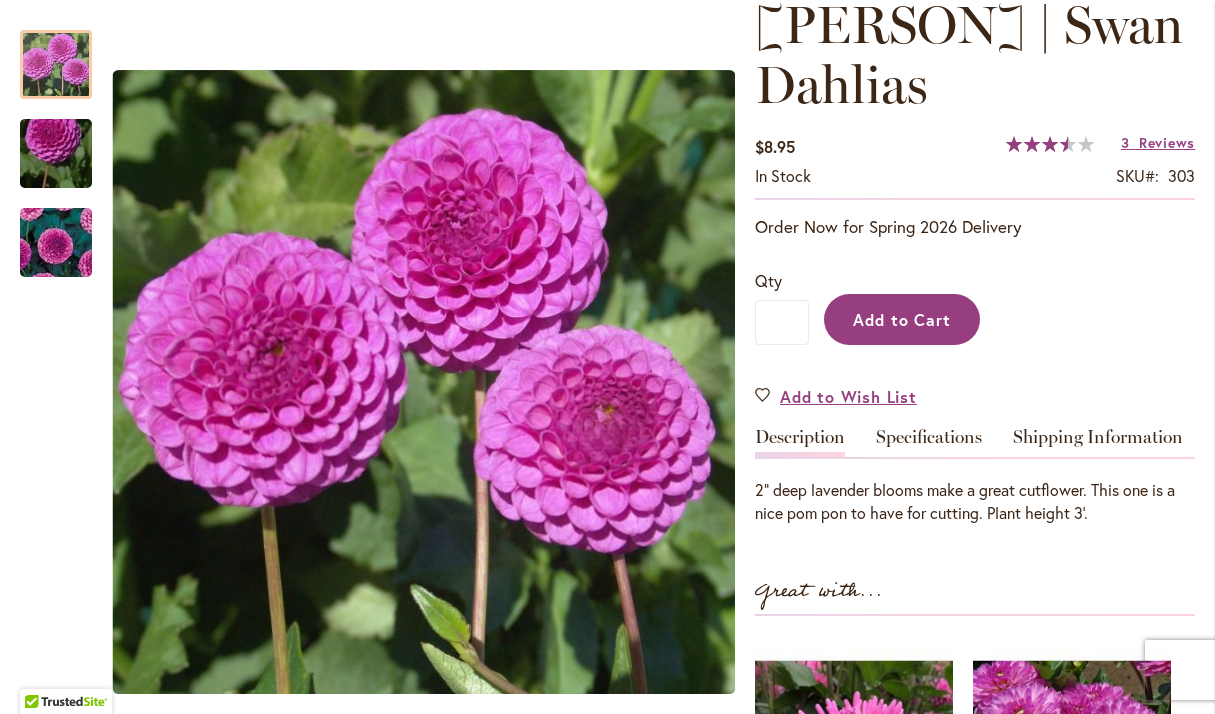 click on "Add to Cart" at bounding box center [902, 319] 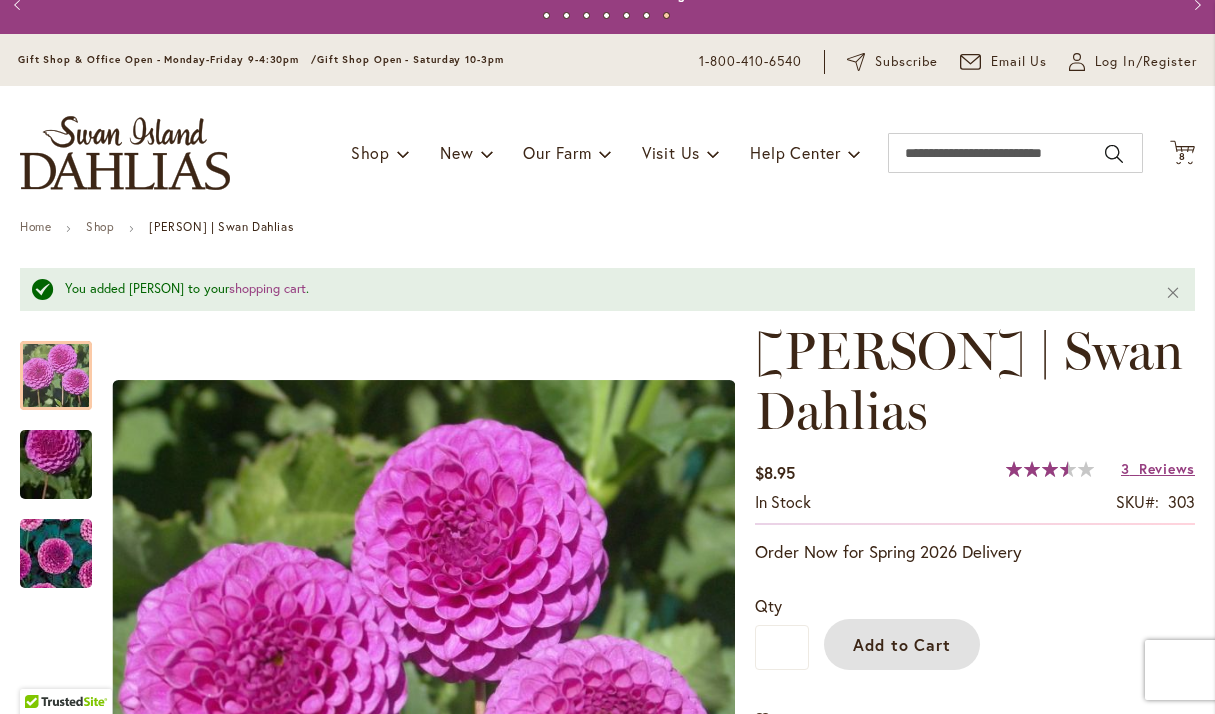 scroll, scrollTop: 21, scrollLeft: 0, axis: vertical 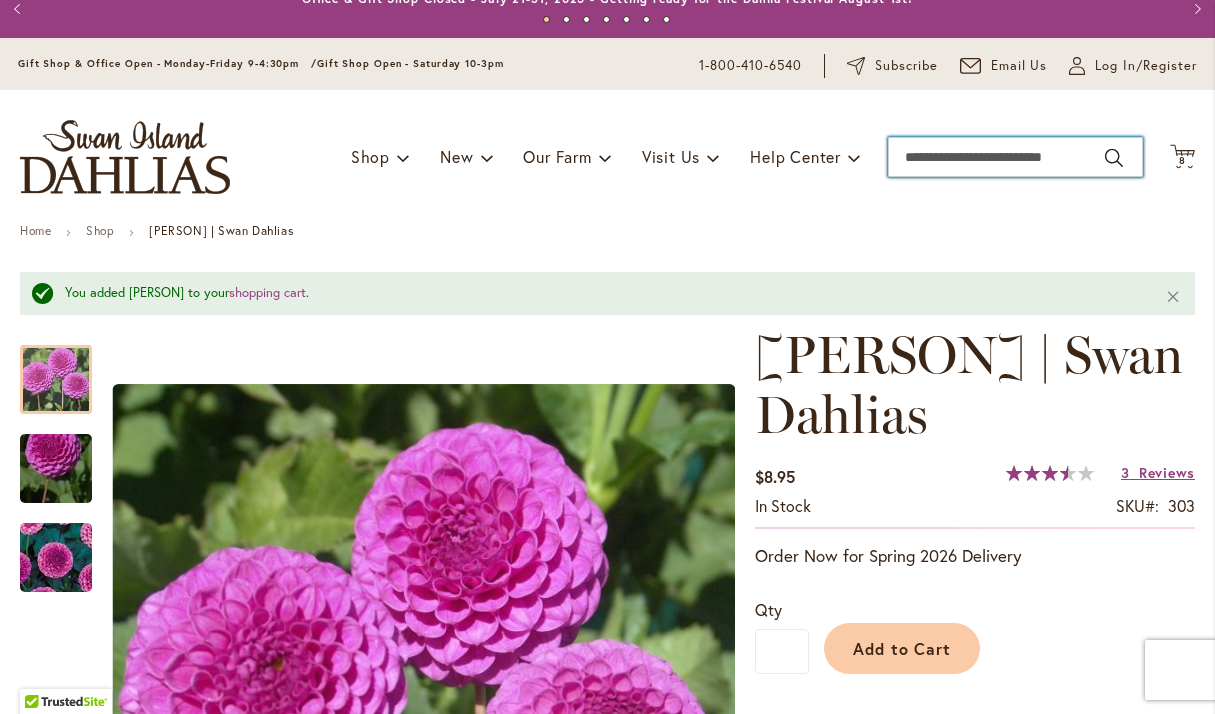 click on "Search" at bounding box center (1015, 157) 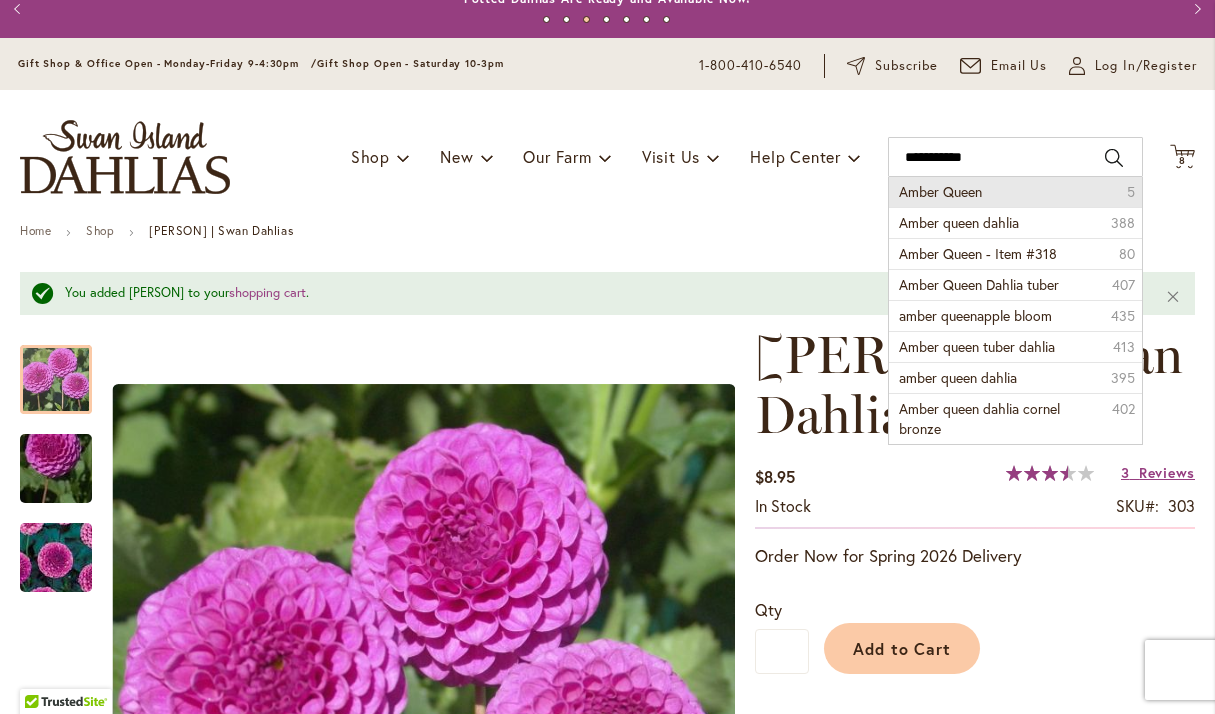 click on "Amber Queen" at bounding box center (940, 191) 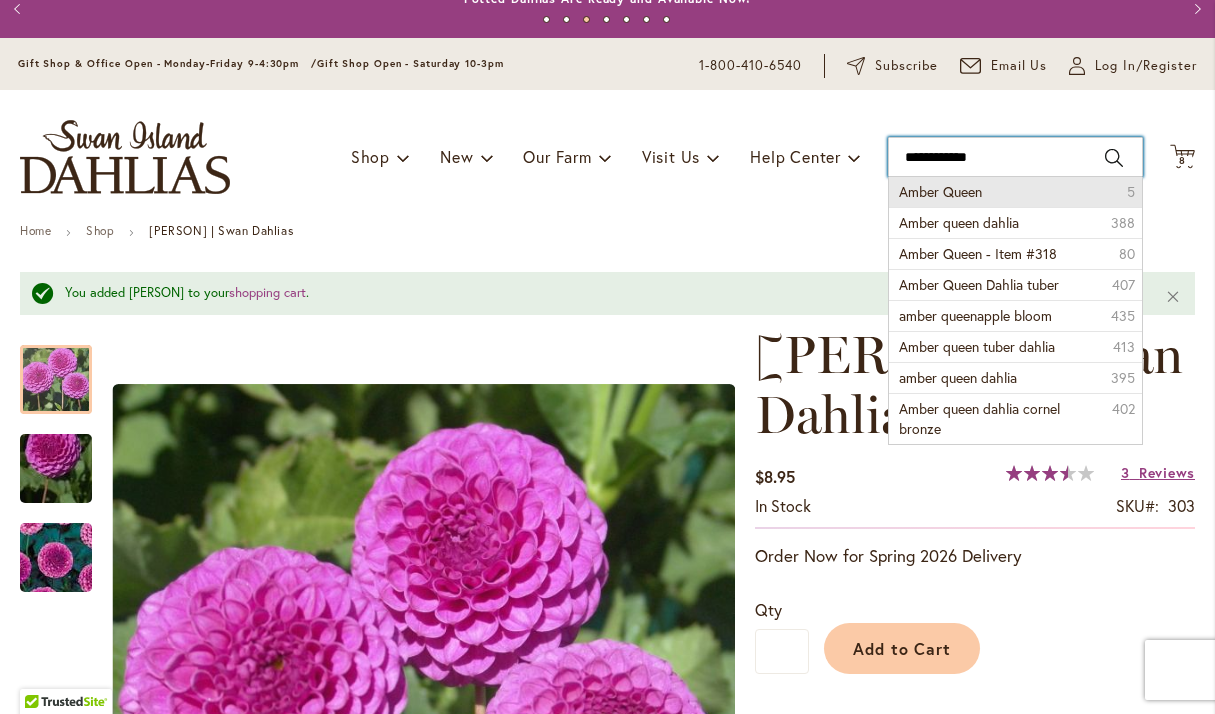 type on "**********" 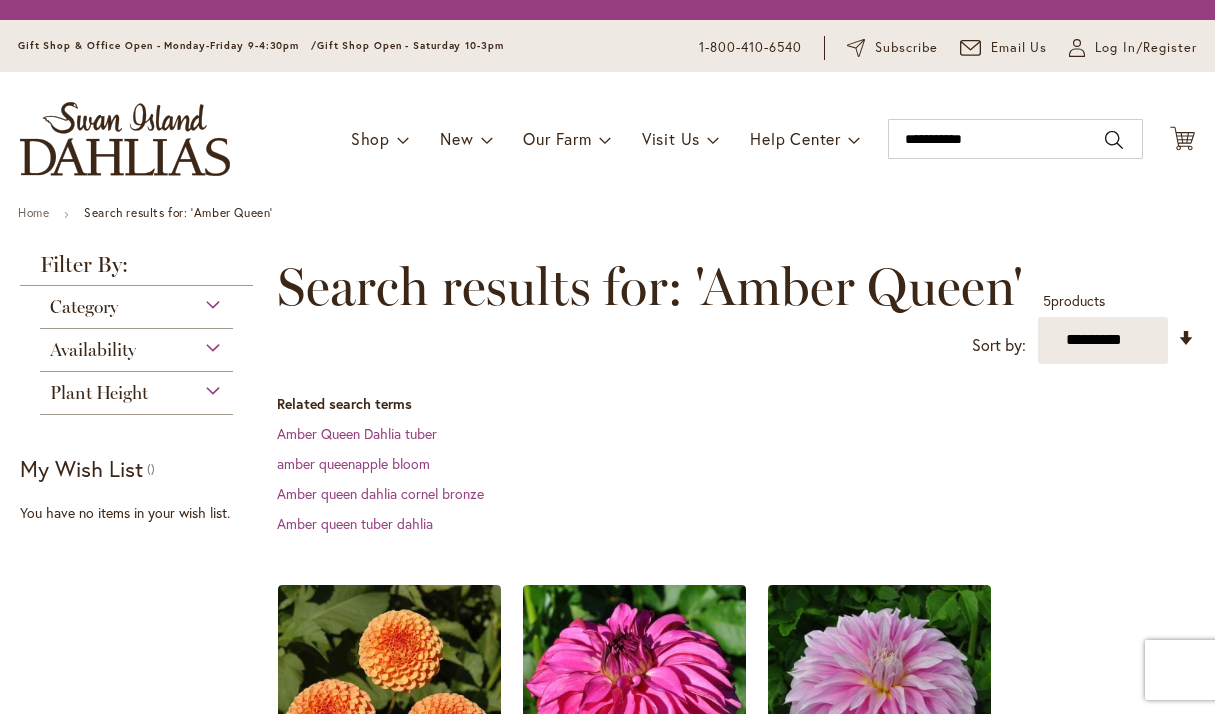 scroll, scrollTop: 0, scrollLeft: 0, axis: both 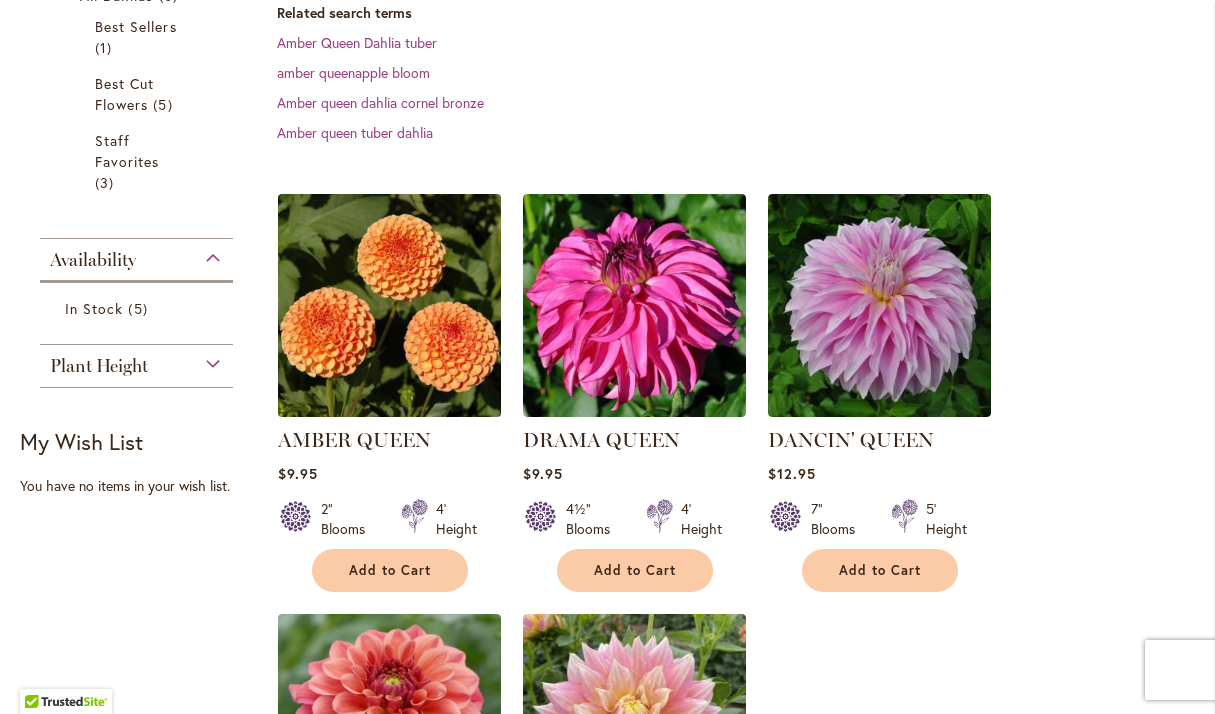 click at bounding box center (389, 305) 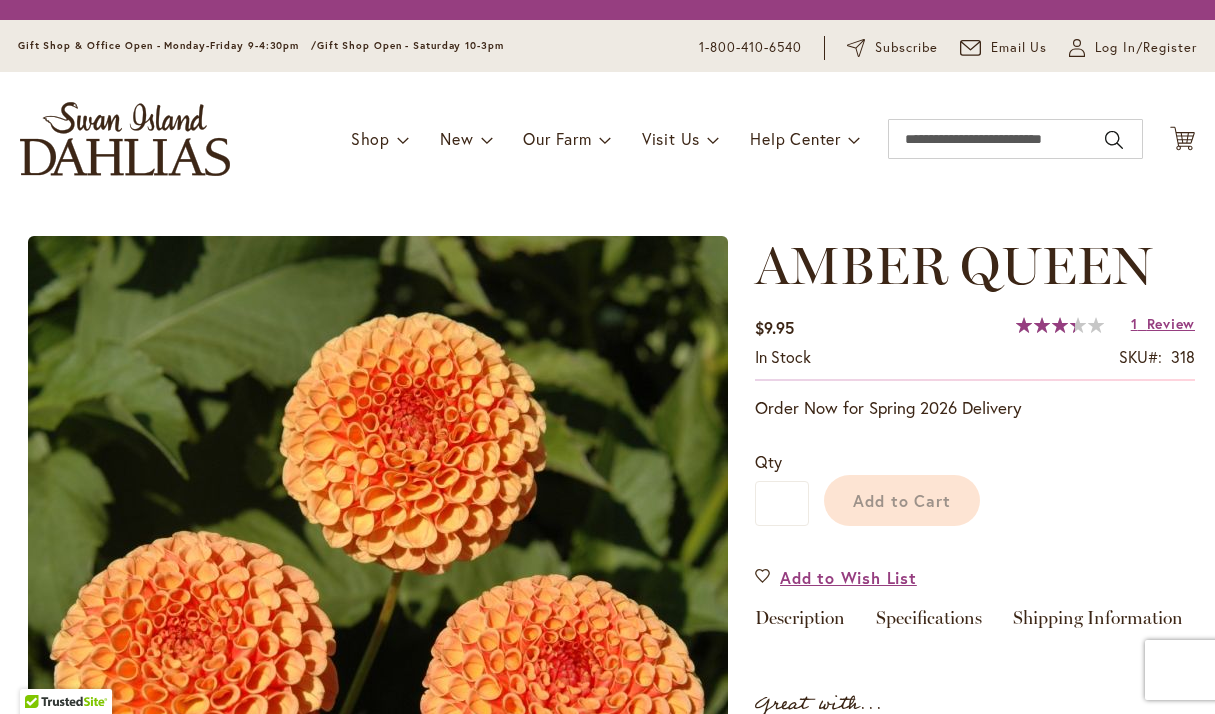 scroll, scrollTop: 0, scrollLeft: 0, axis: both 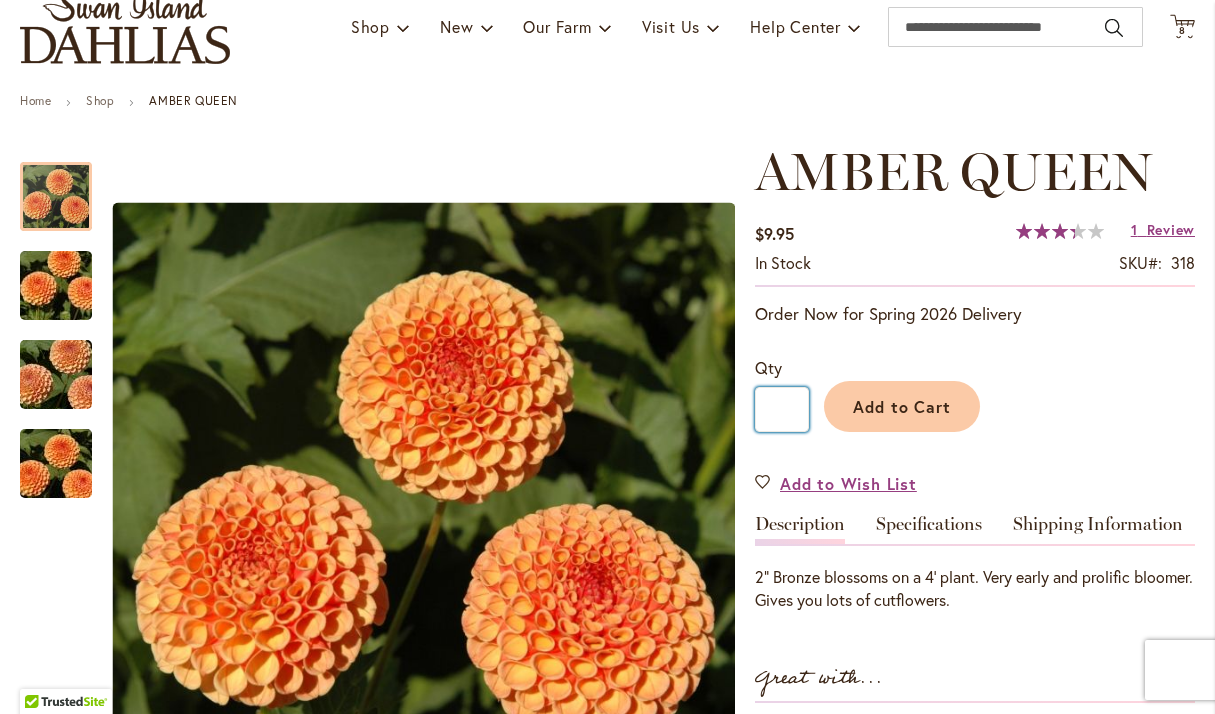click on "*" at bounding box center (782, 409) 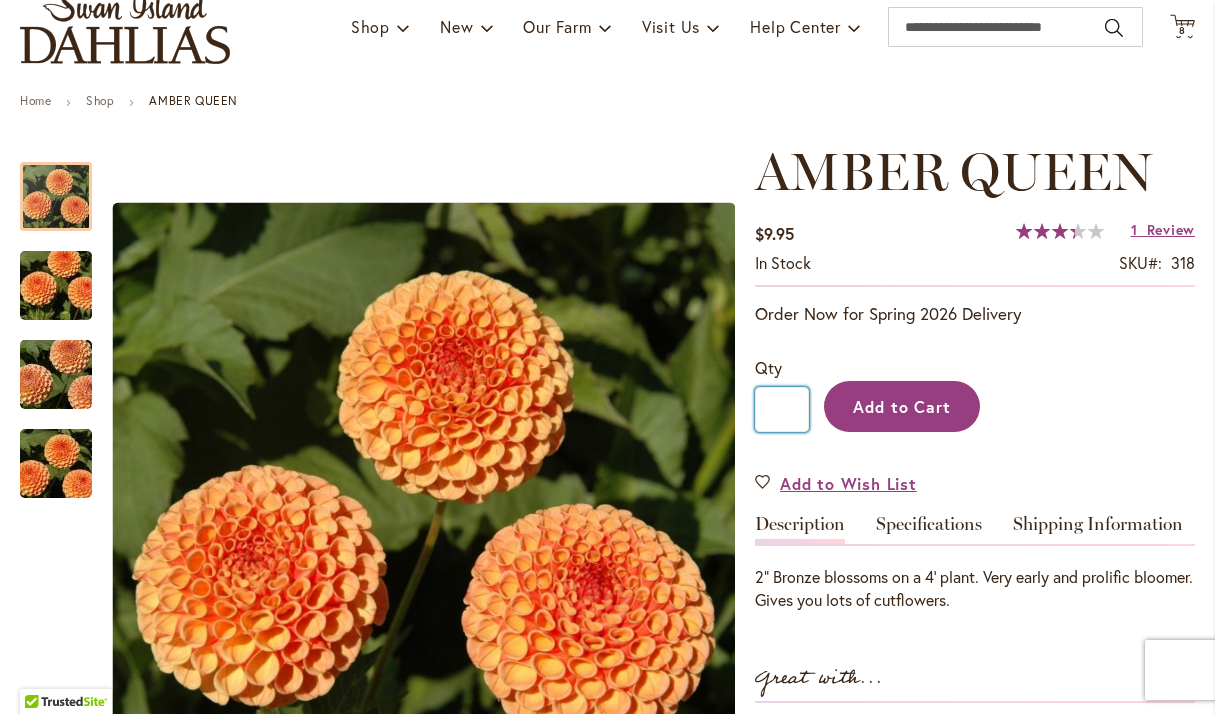 type on "*" 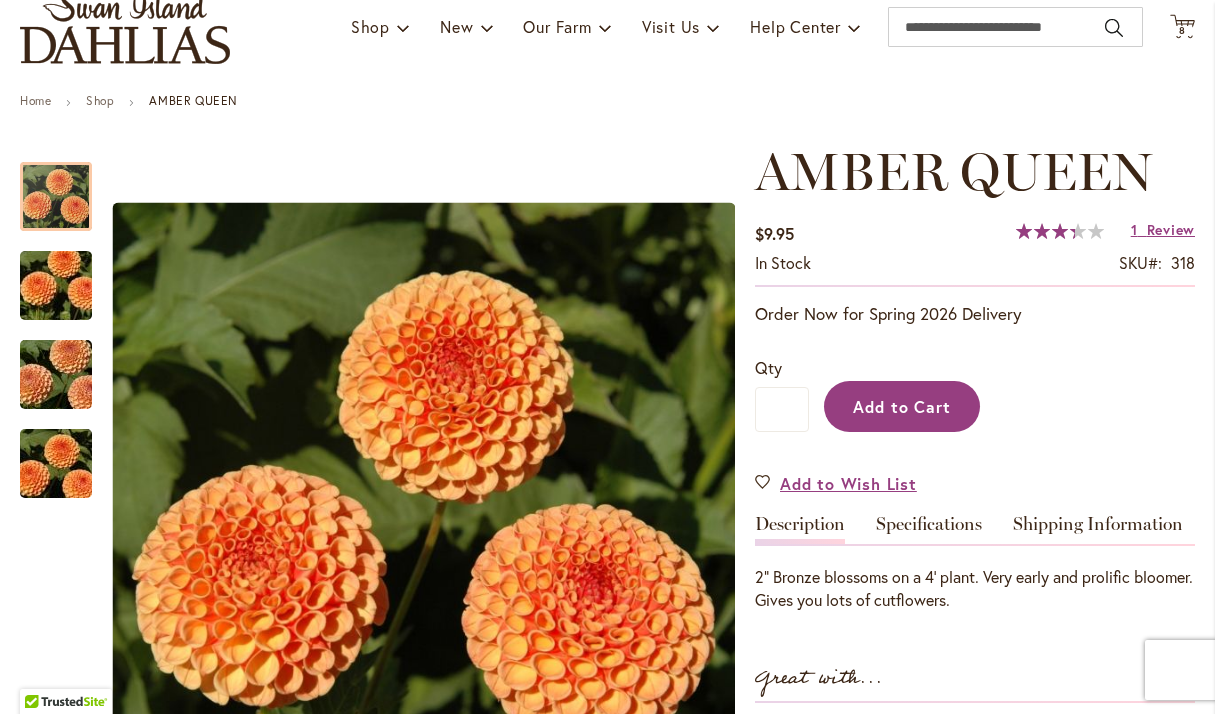 click on "Add to Cart" at bounding box center (902, 406) 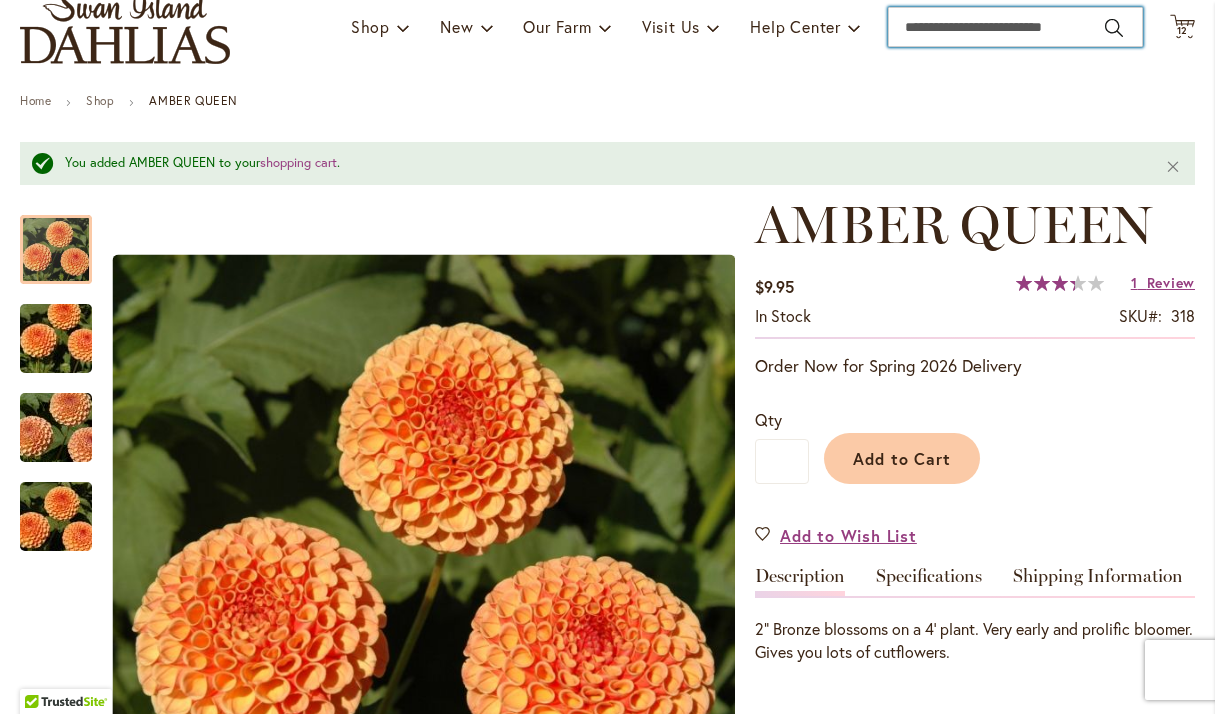 click on "Search" at bounding box center [1015, 27] 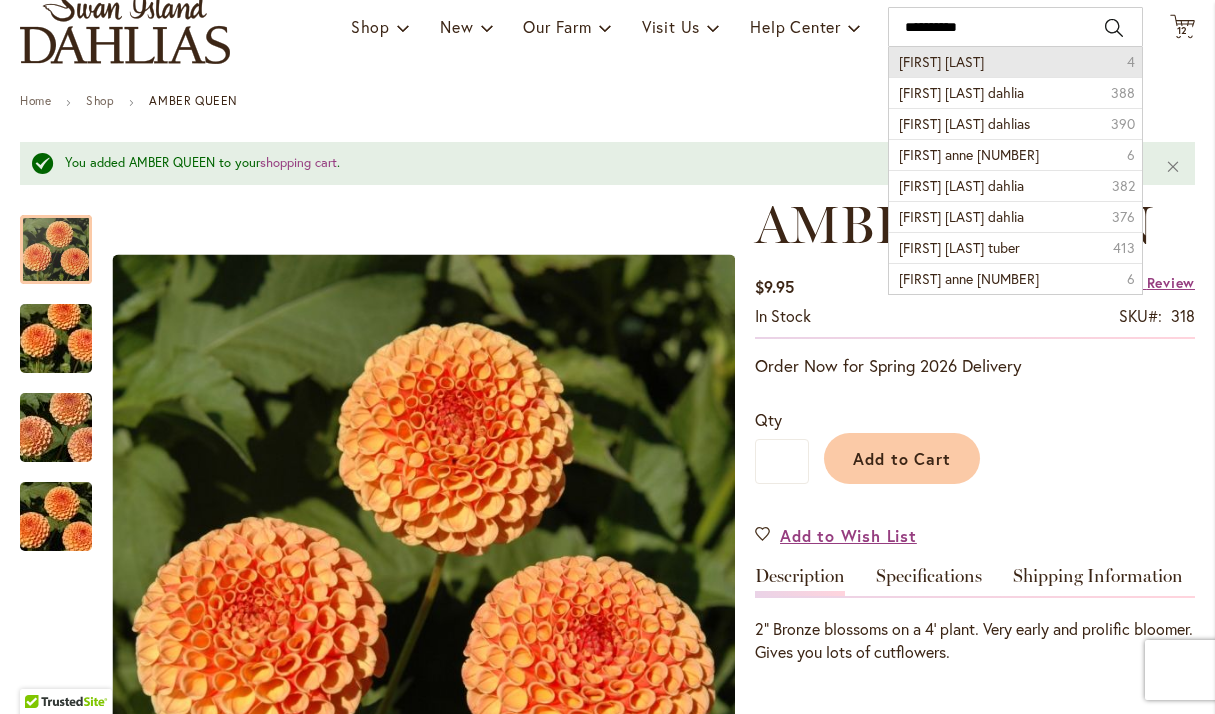 click on "betty anne 4" at bounding box center [1015, 62] 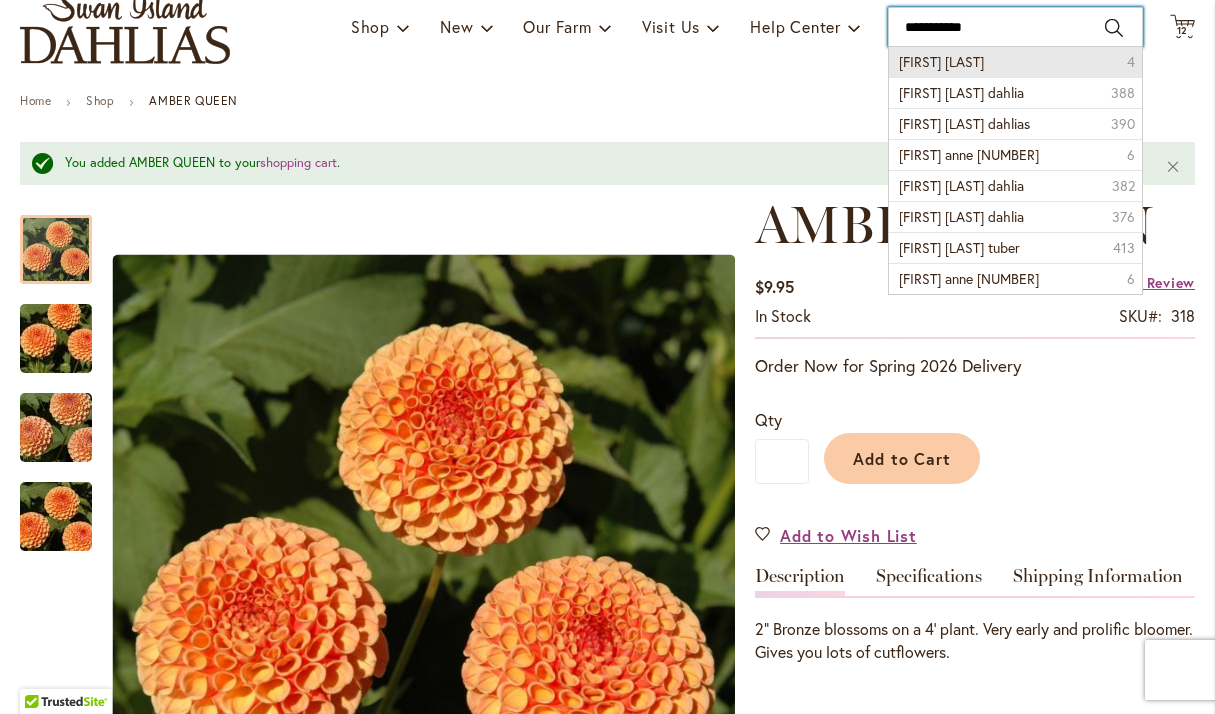 type on "**********" 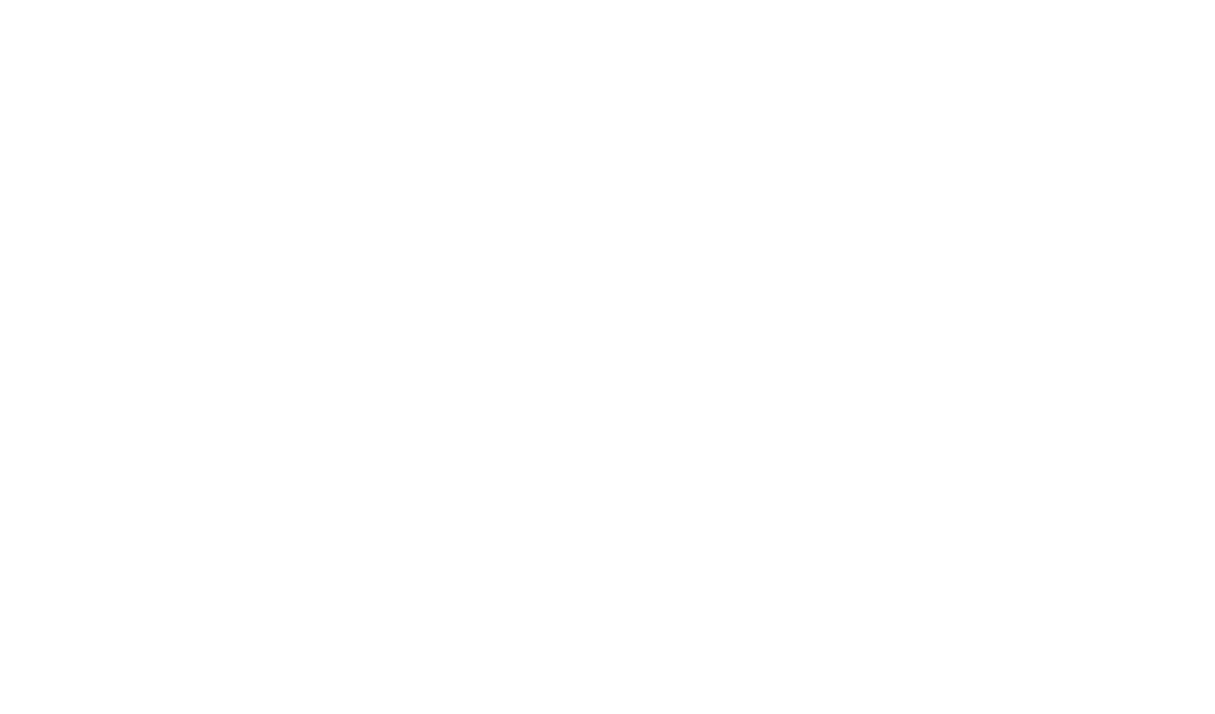 scroll, scrollTop: 0, scrollLeft: 0, axis: both 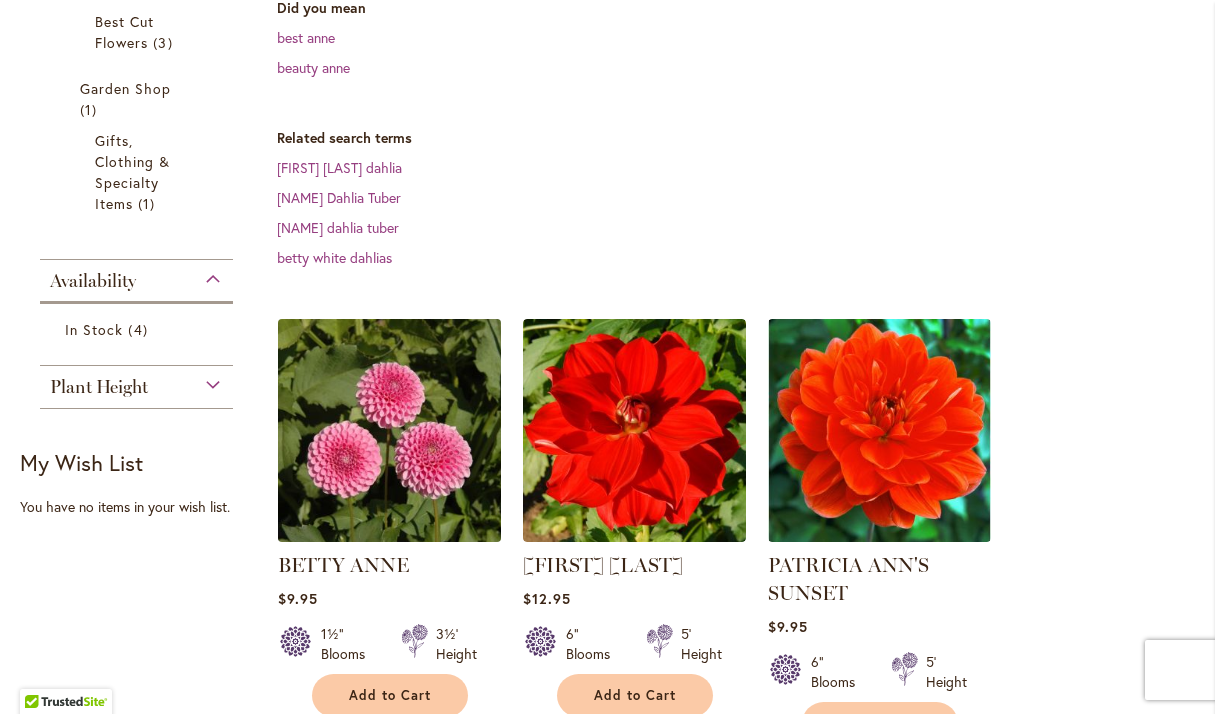 click at bounding box center (389, 430) 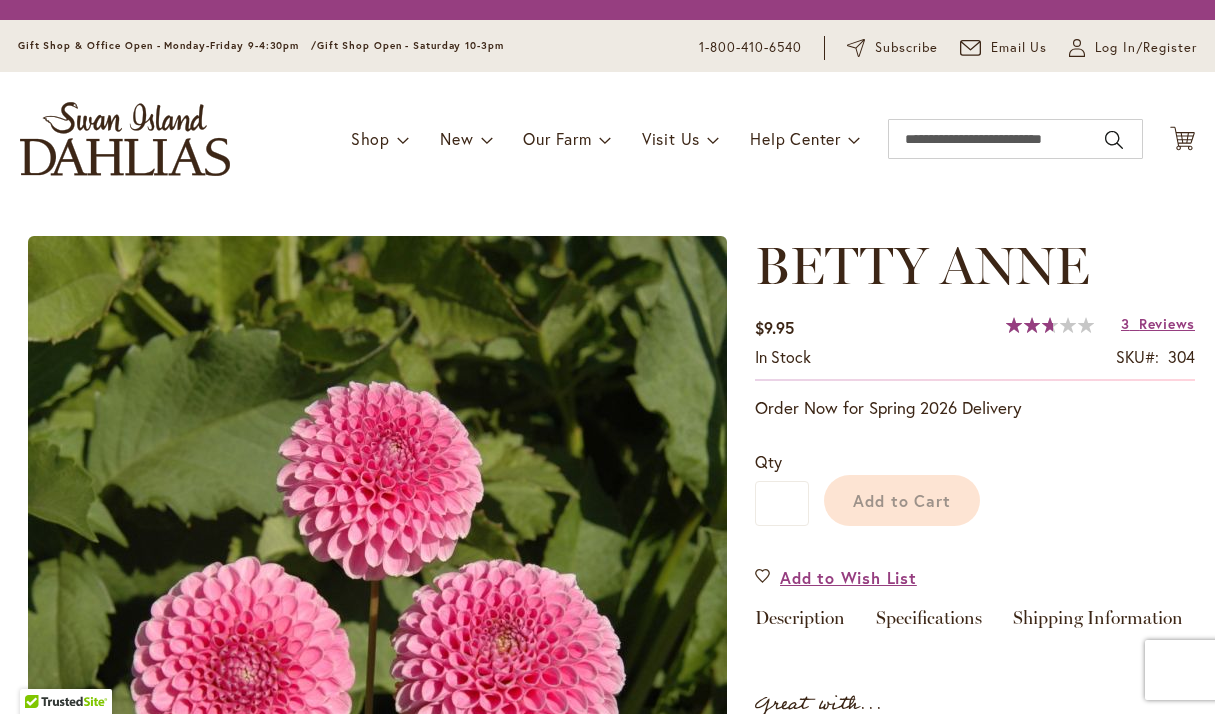 scroll, scrollTop: 0, scrollLeft: 0, axis: both 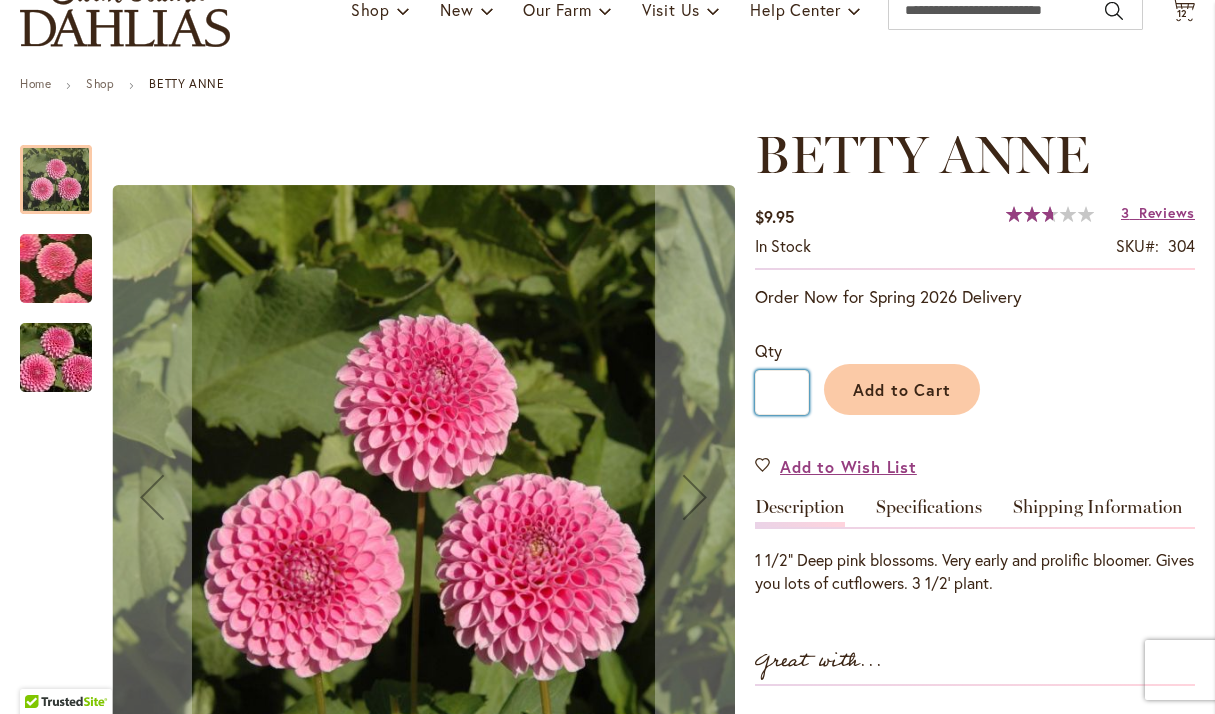 drag, startPoint x: 796, startPoint y: 389, endPoint x: 811, endPoint y: 383, distance: 16.155495 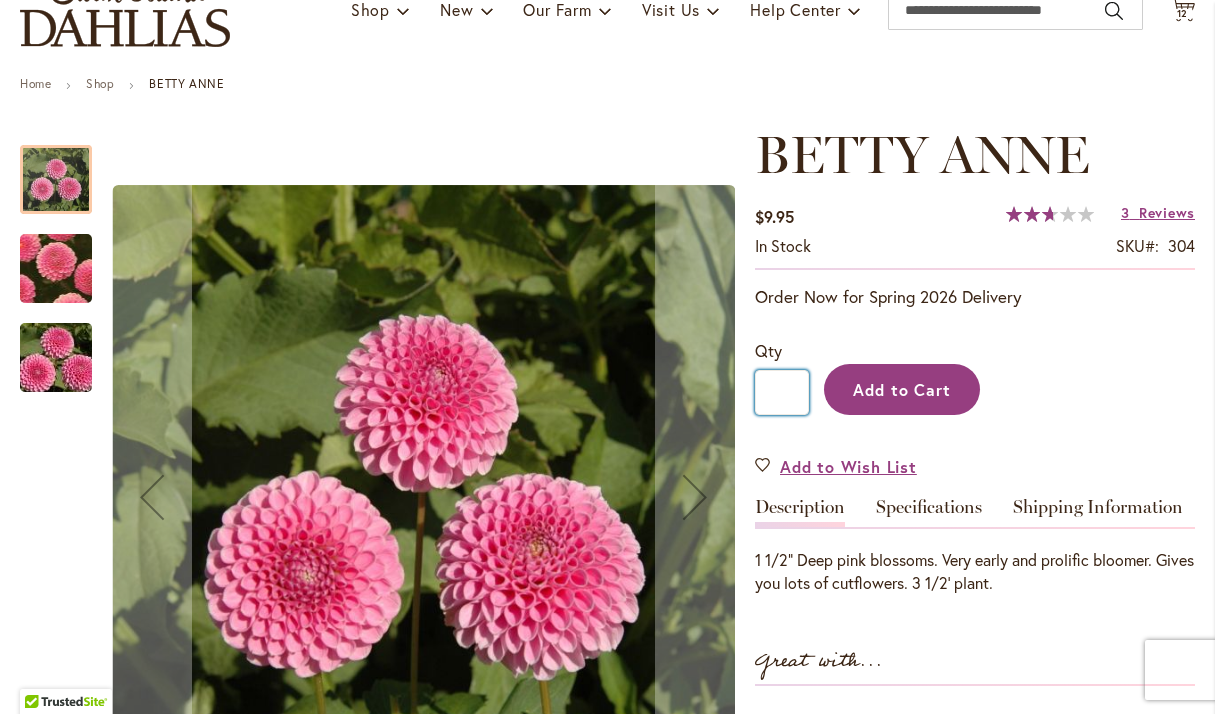 type on "*" 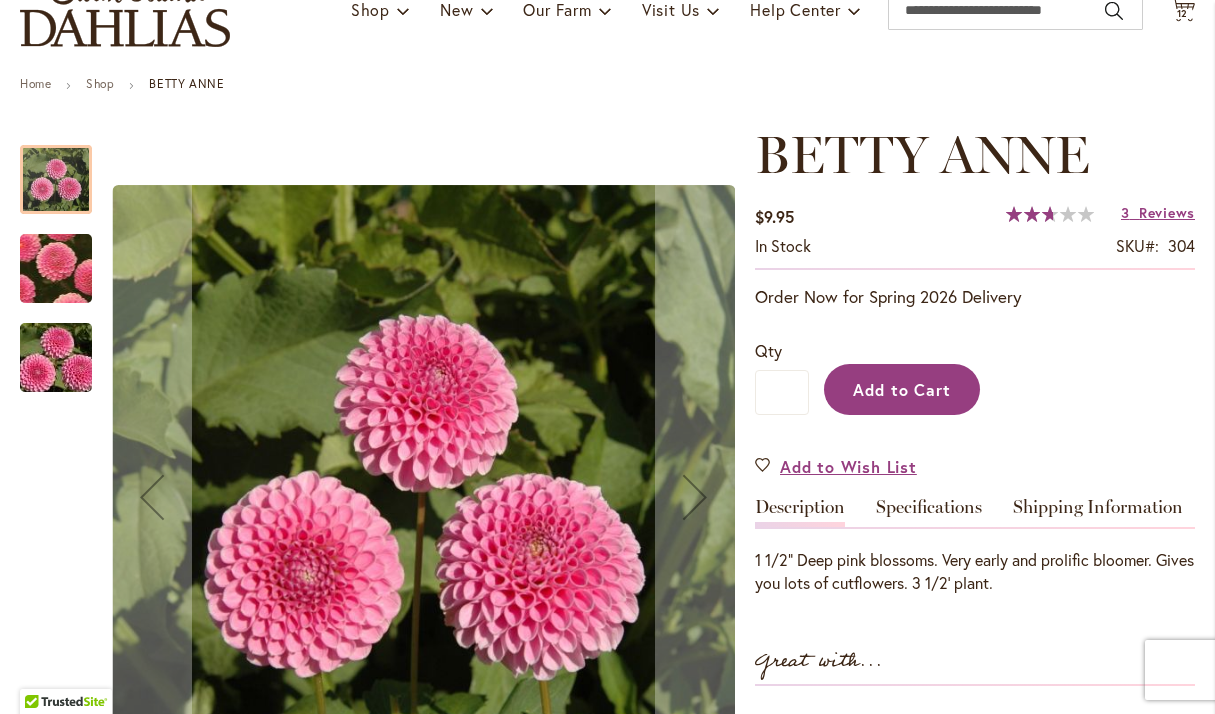 click on "Add to Cart" at bounding box center (902, 389) 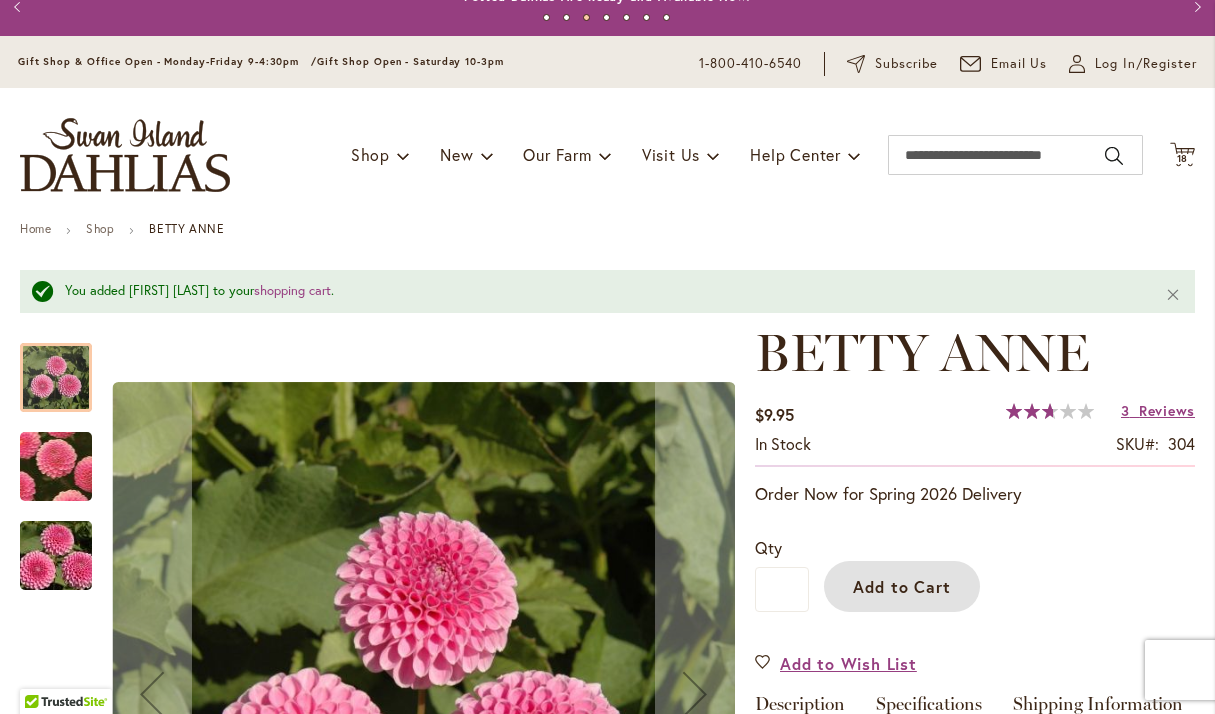 scroll, scrollTop: 7, scrollLeft: 0, axis: vertical 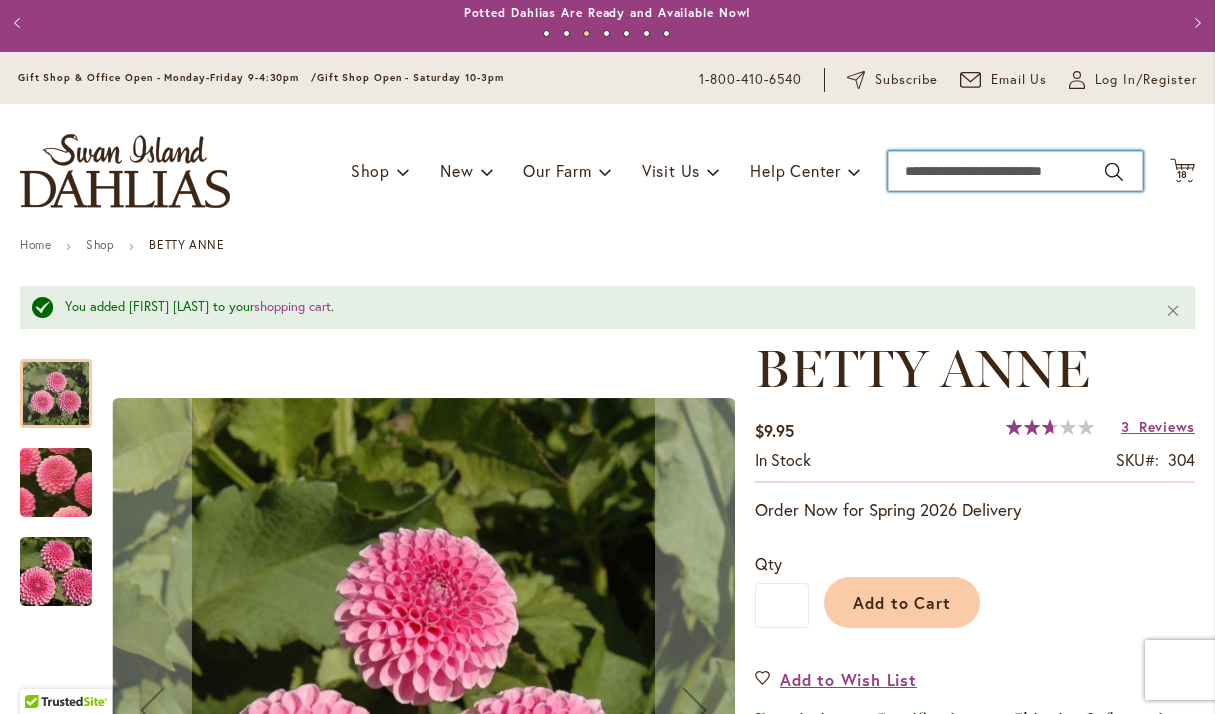 click on "Search" at bounding box center [1015, 171] 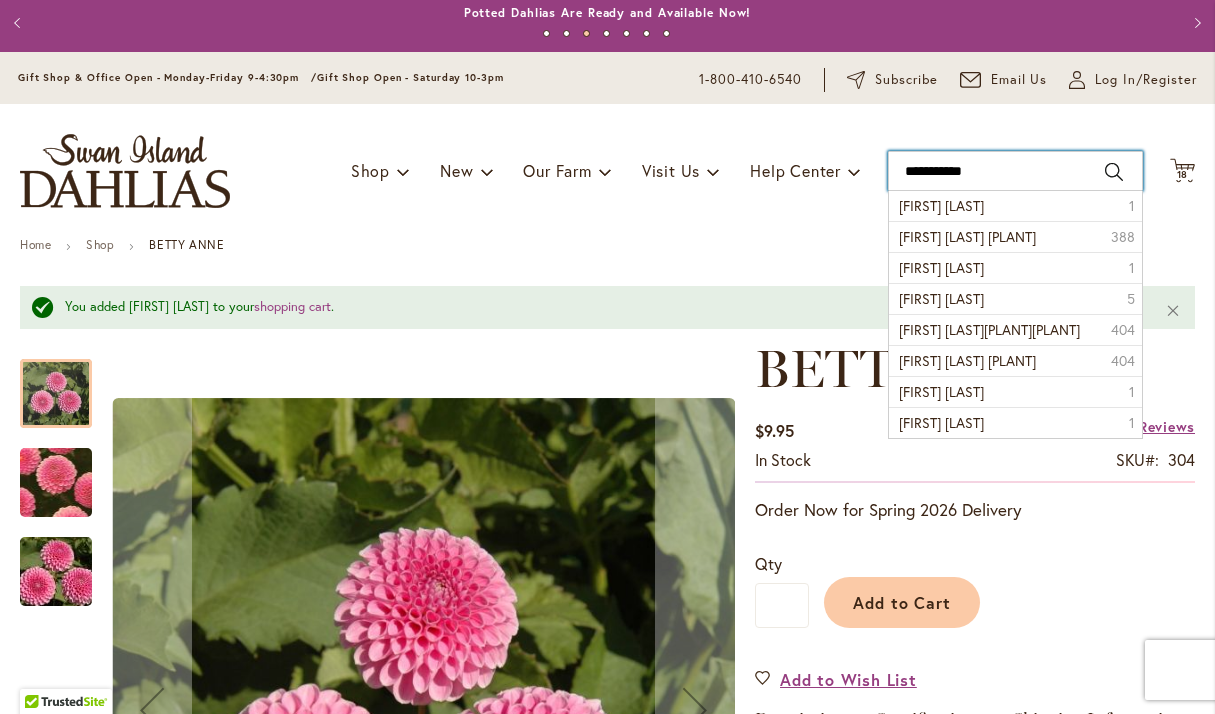 type on "**********" 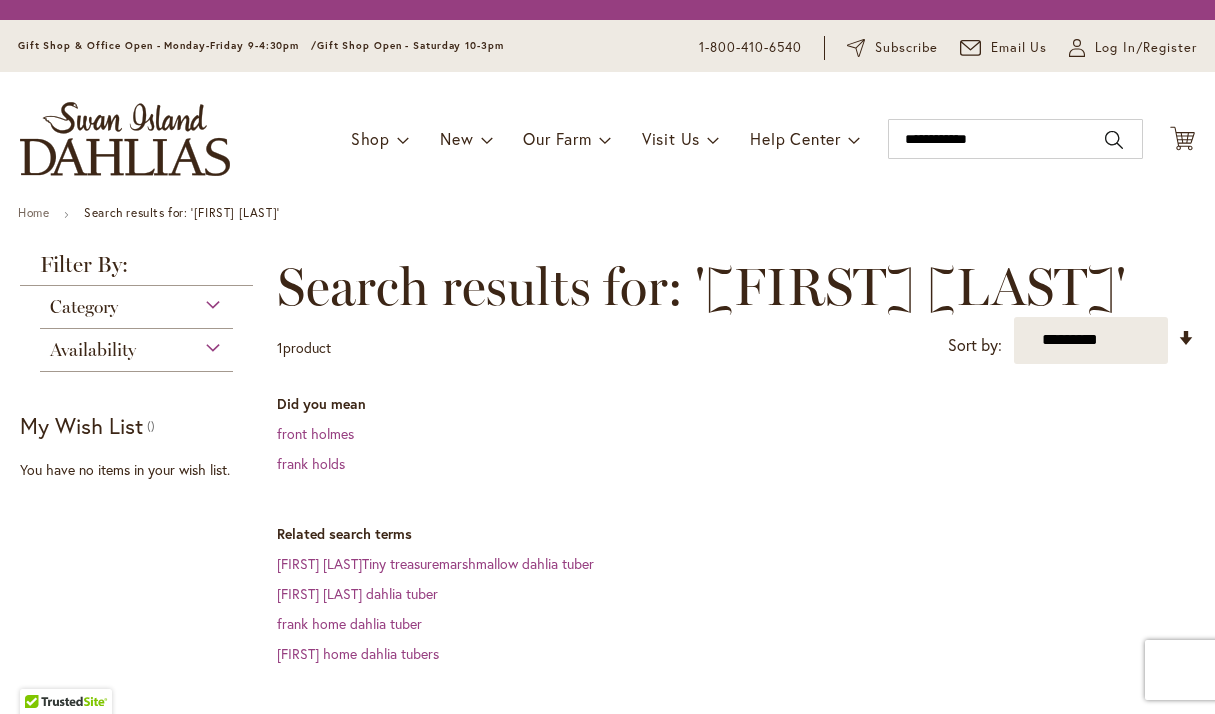 scroll, scrollTop: 0, scrollLeft: 0, axis: both 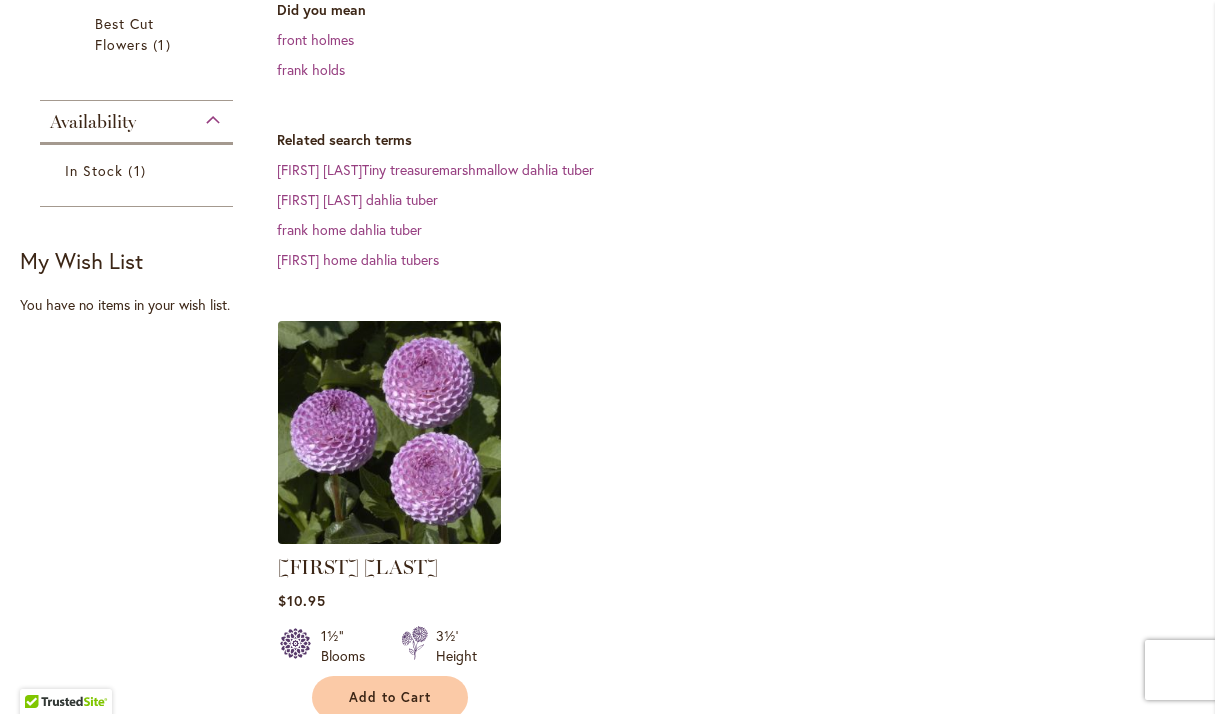 click at bounding box center [389, 432] 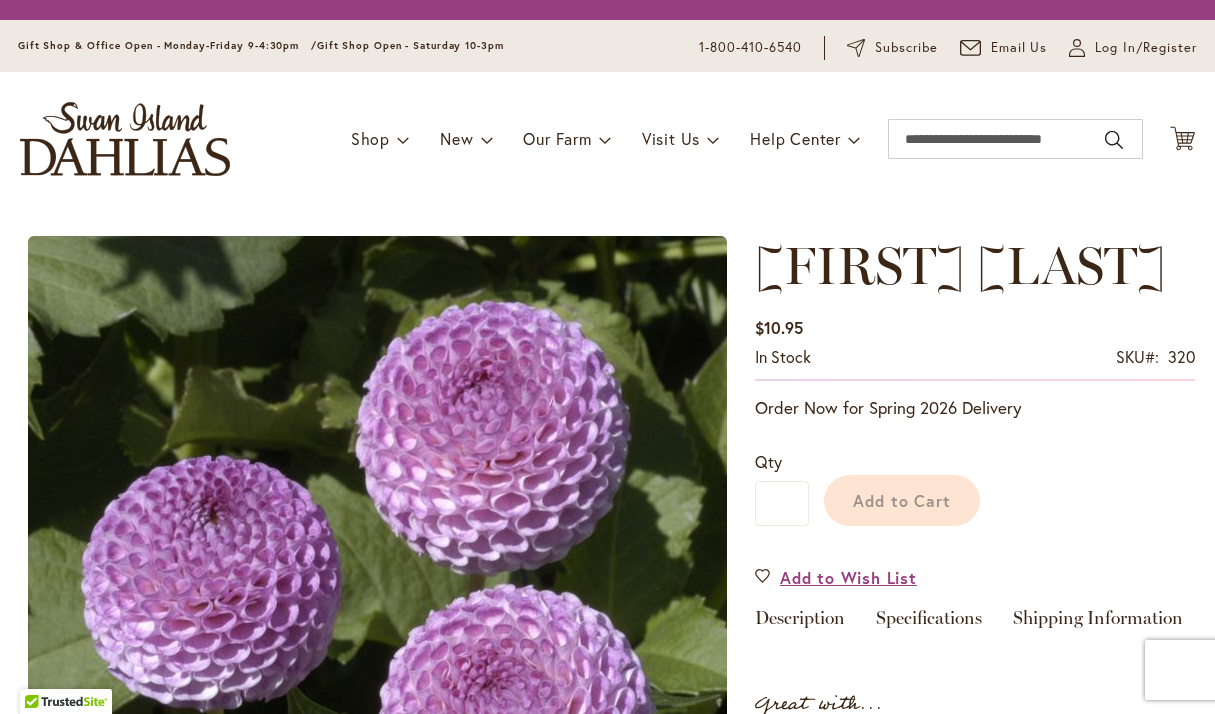 scroll, scrollTop: 0, scrollLeft: 0, axis: both 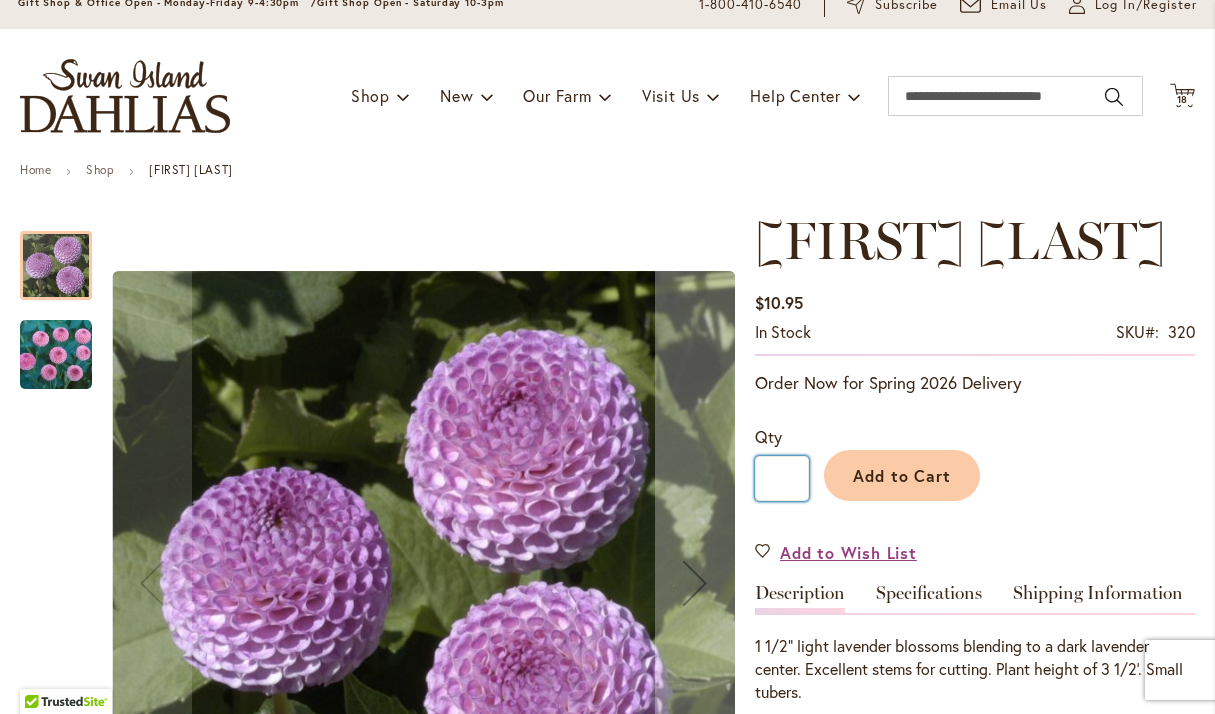 drag, startPoint x: 796, startPoint y: 478, endPoint x: 823, endPoint y: 469, distance: 28.460499 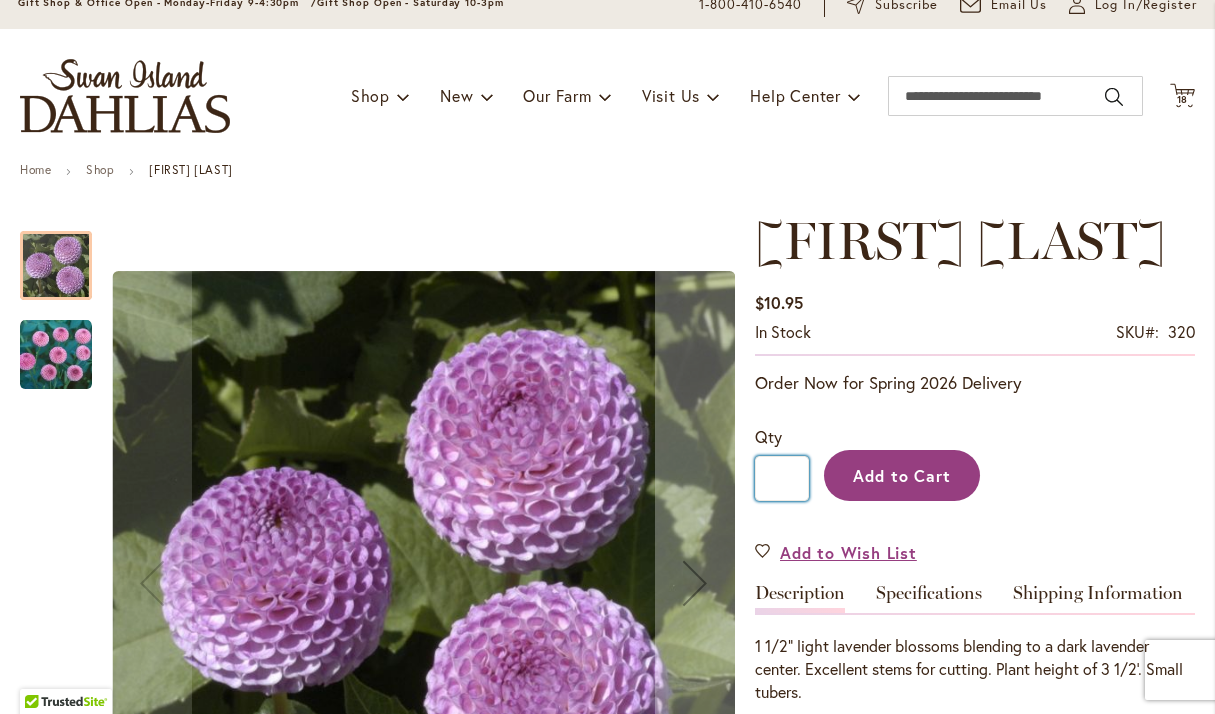 type on "*" 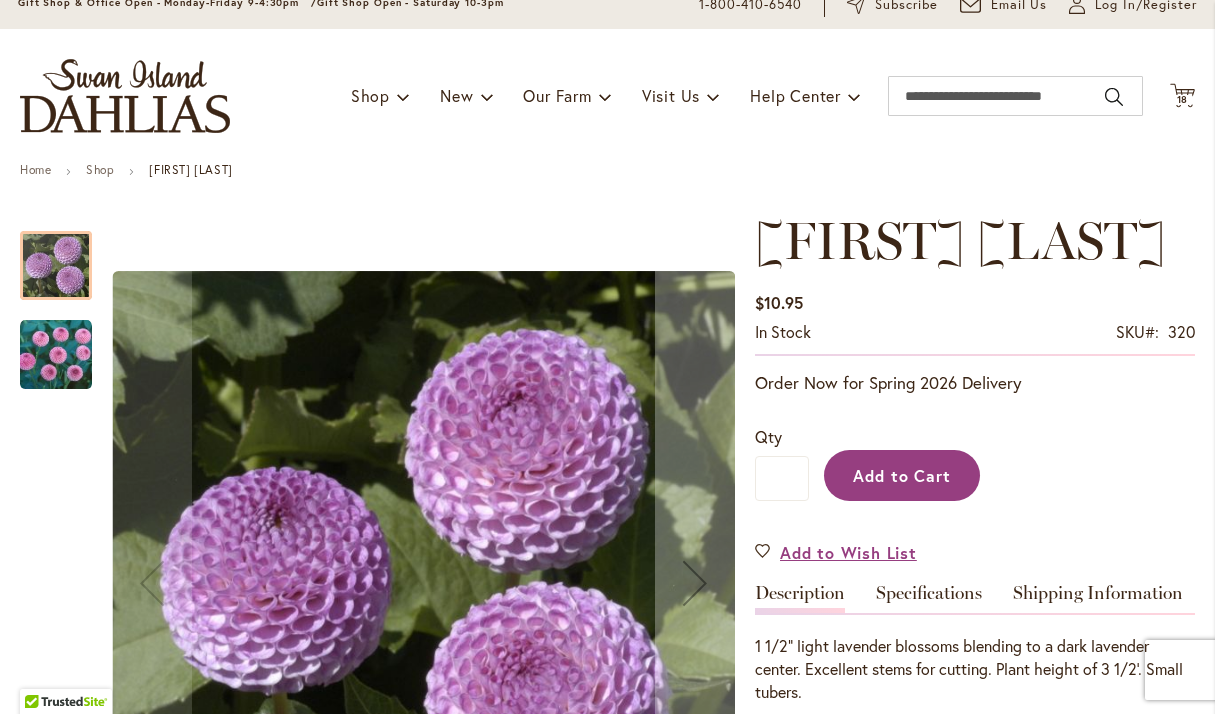 click on "Add to Cart" at bounding box center (902, 475) 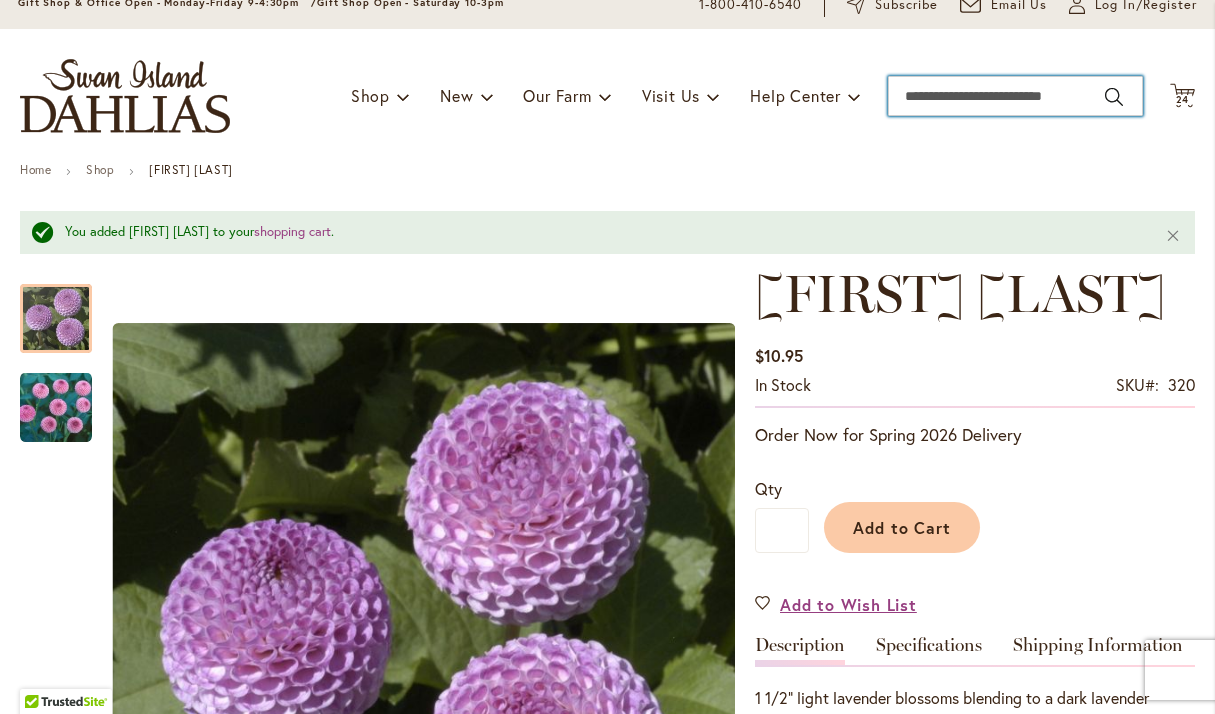 click on "Search" at bounding box center [1015, 96] 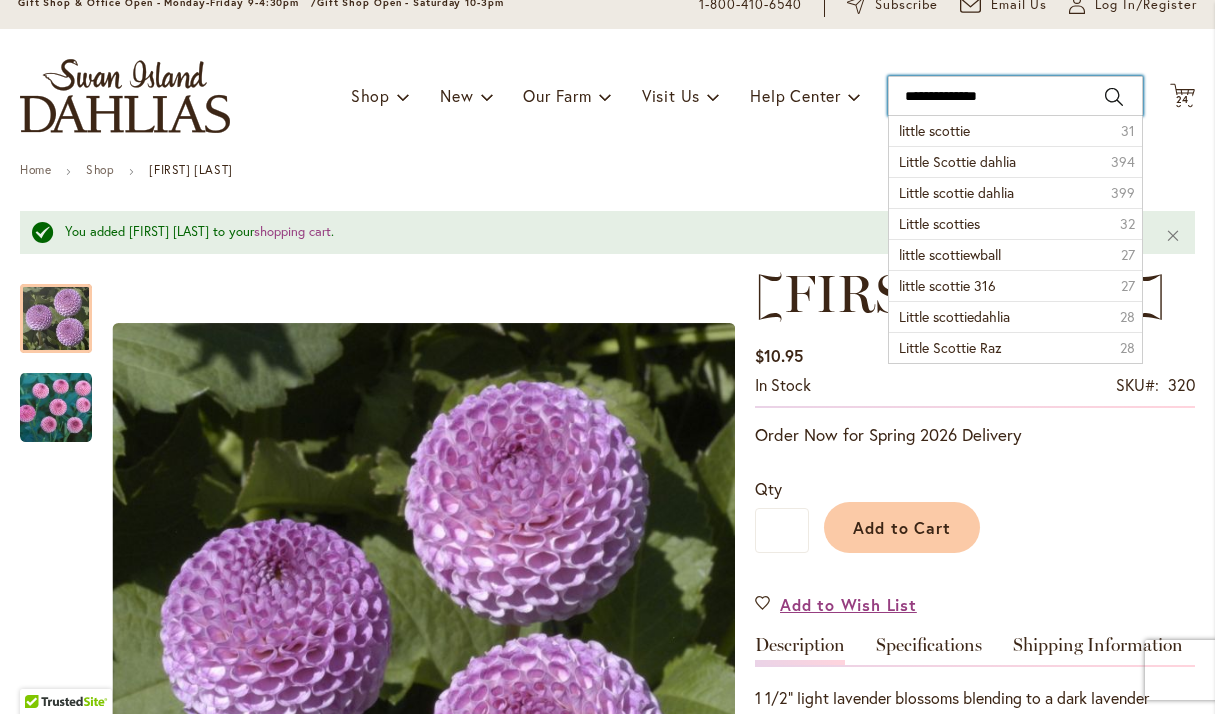 scroll, scrollTop: 83, scrollLeft: 0, axis: vertical 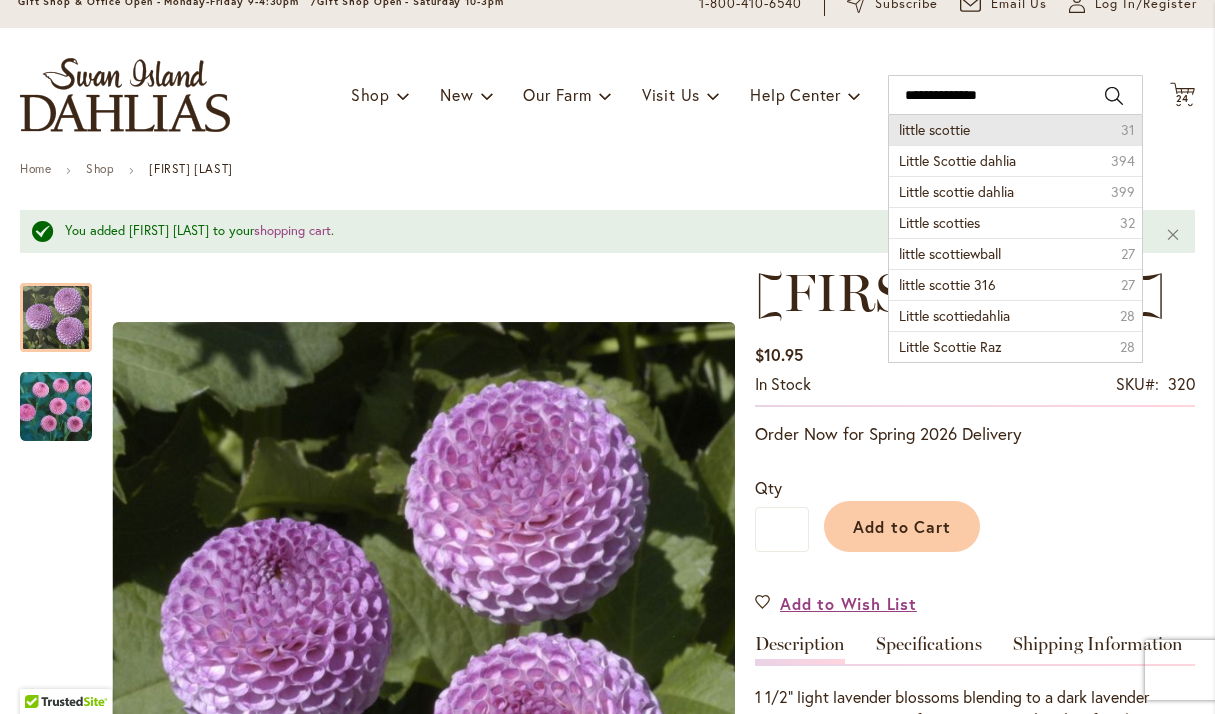 click on "little scottie" at bounding box center [934, 129] 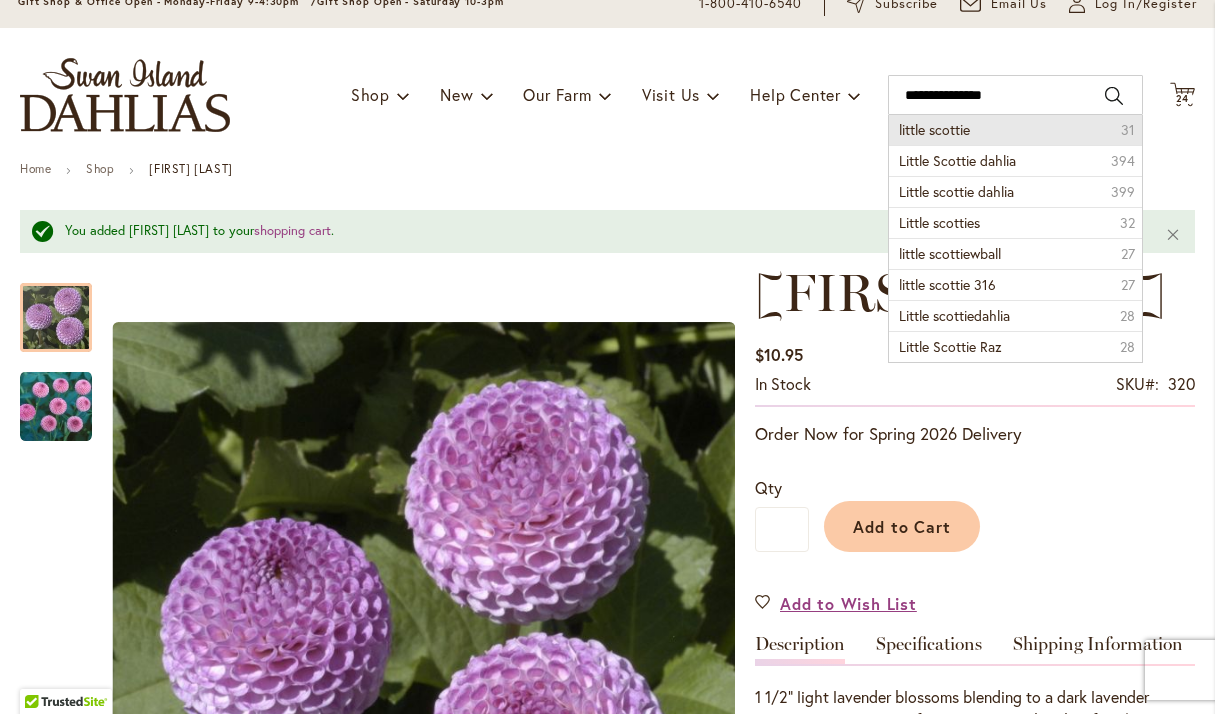 scroll, scrollTop: 86, scrollLeft: 0, axis: vertical 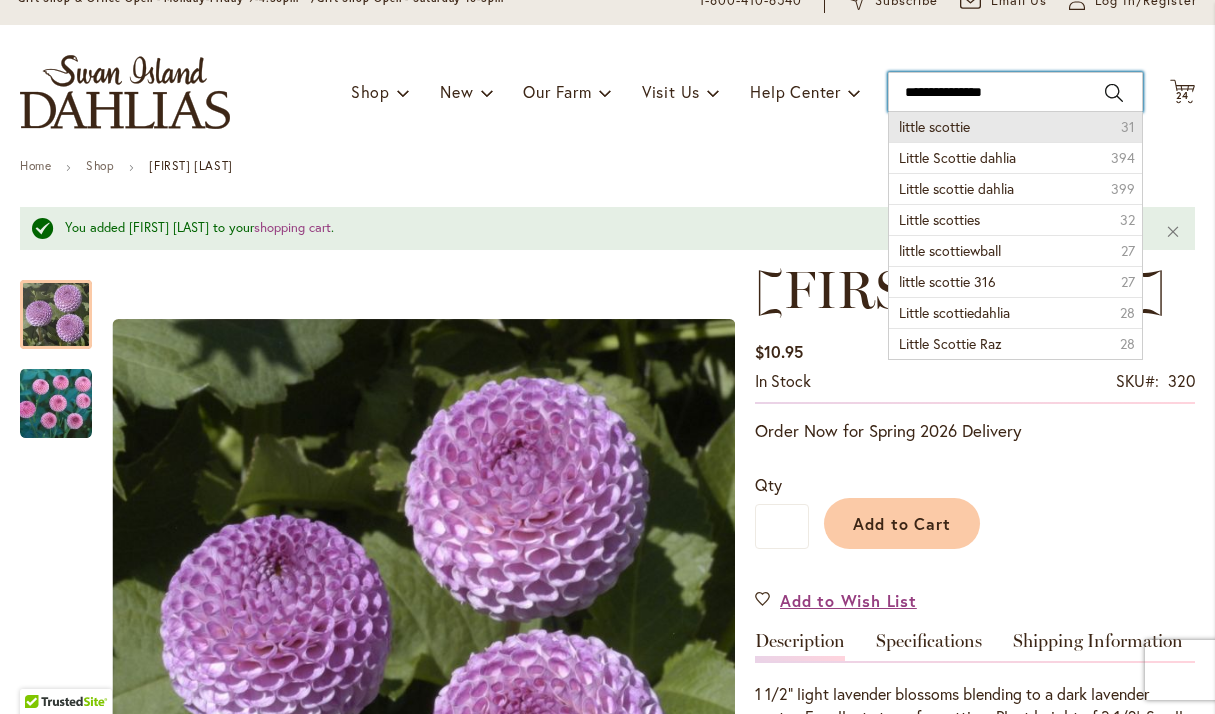 type on "**********" 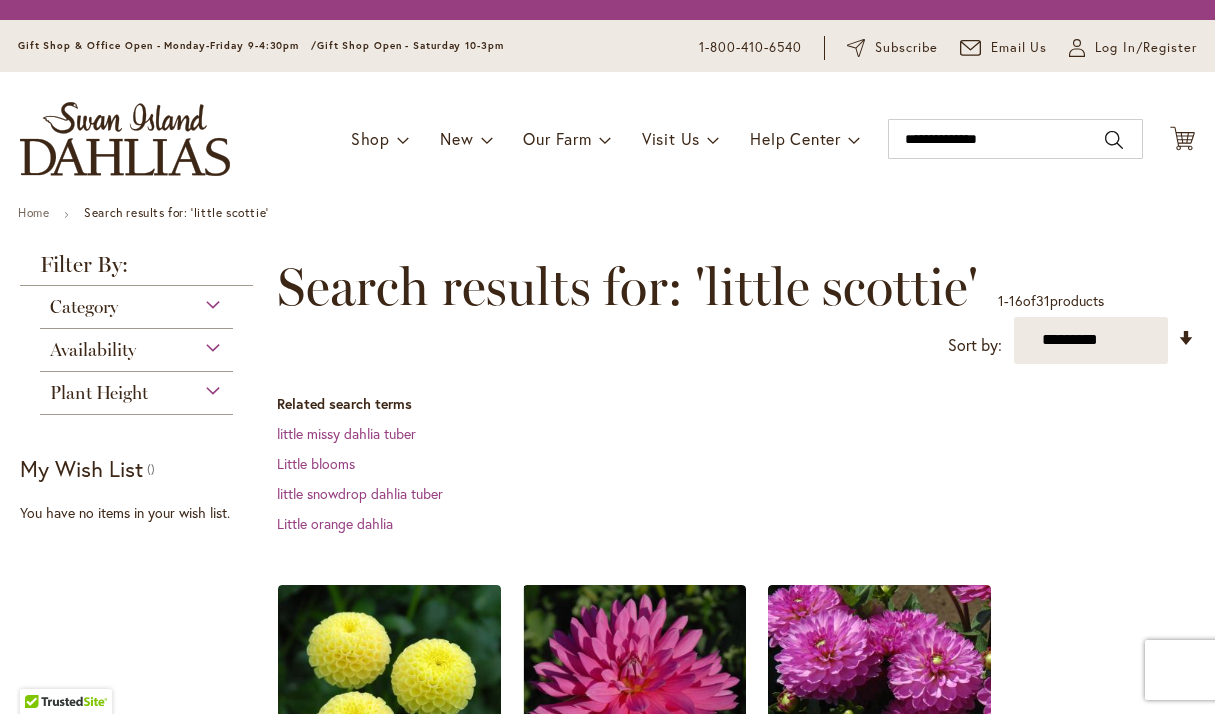 scroll, scrollTop: 0, scrollLeft: 0, axis: both 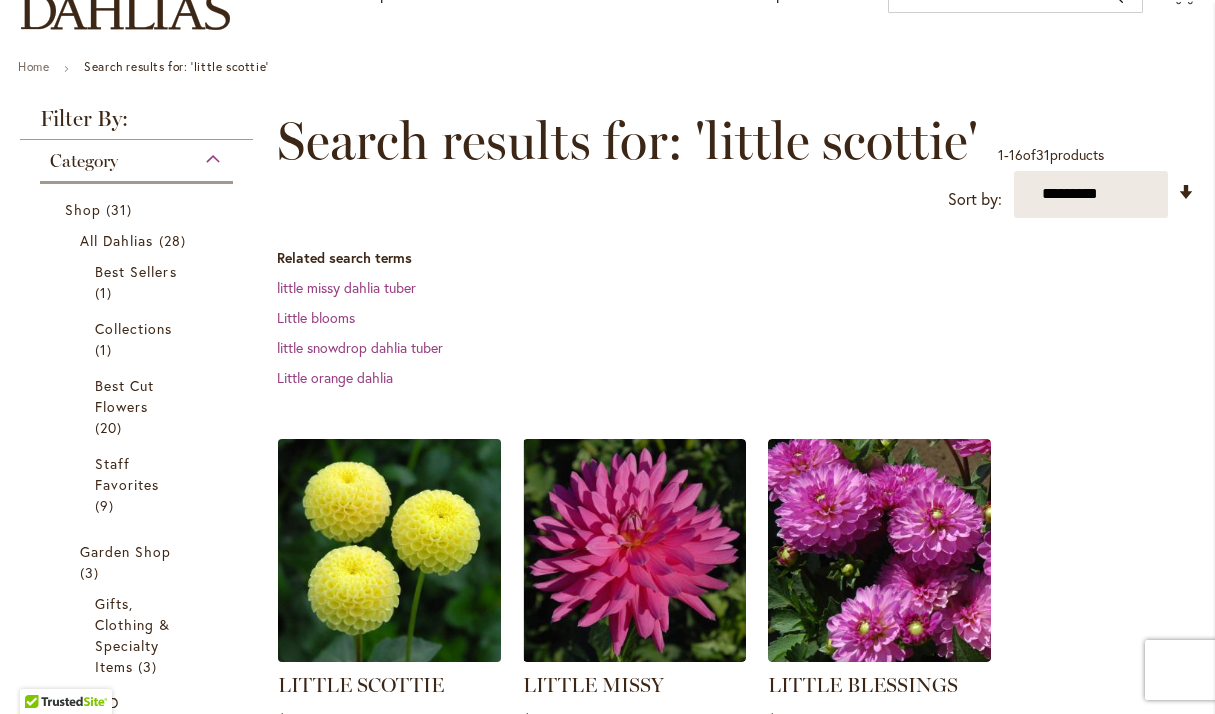 click at bounding box center (389, 550) 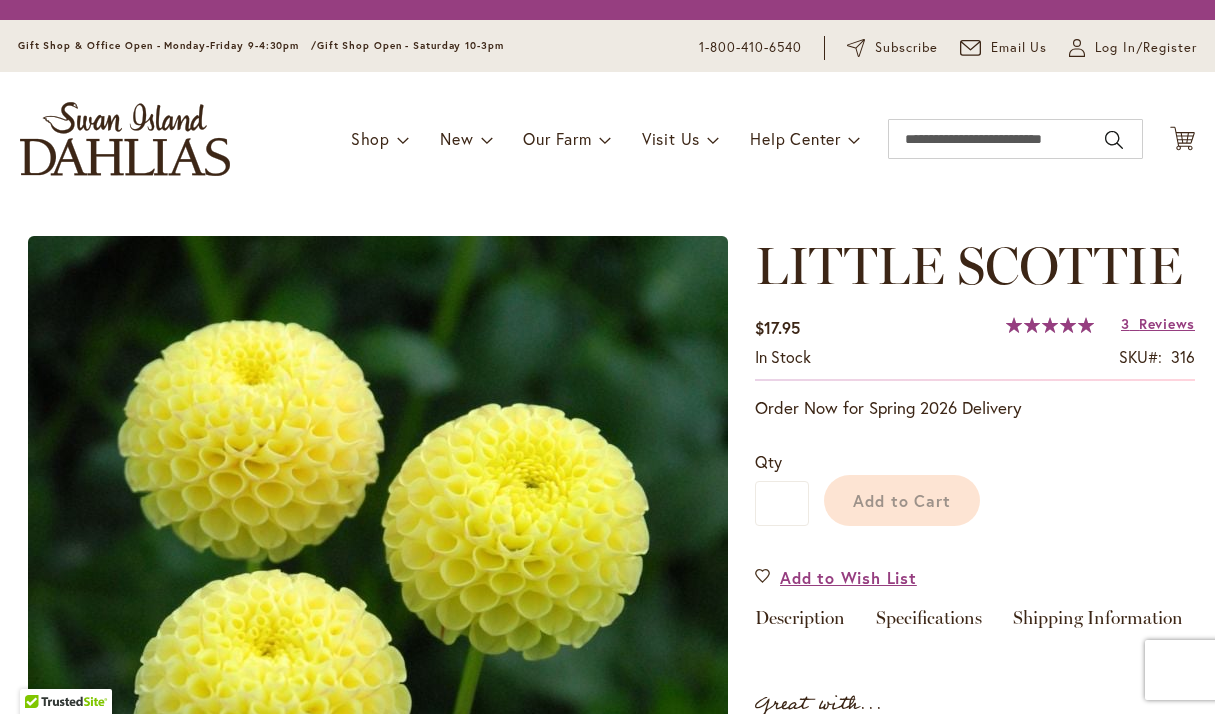 scroll, scrollTop: 0, scrollLeft: 0, axis: both 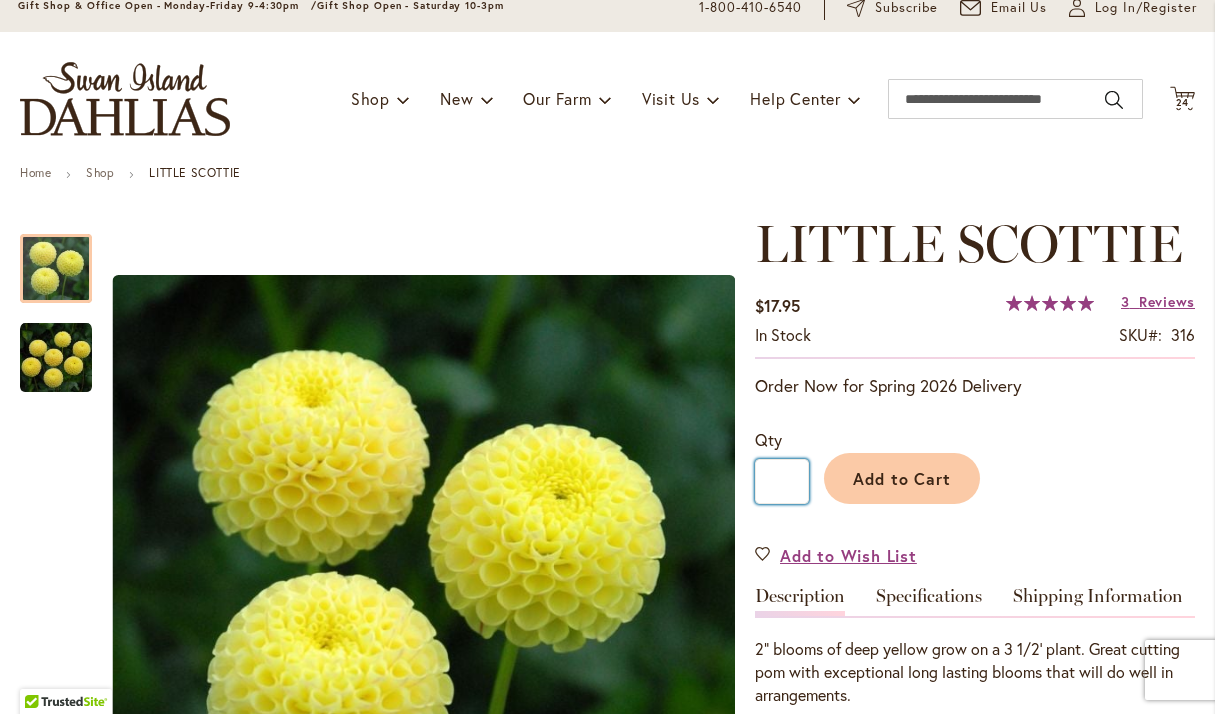 drag, startPoint x: 798, startPoint y: 482, endPoint x: 808, endPoint y: 478, distance: 10.770329 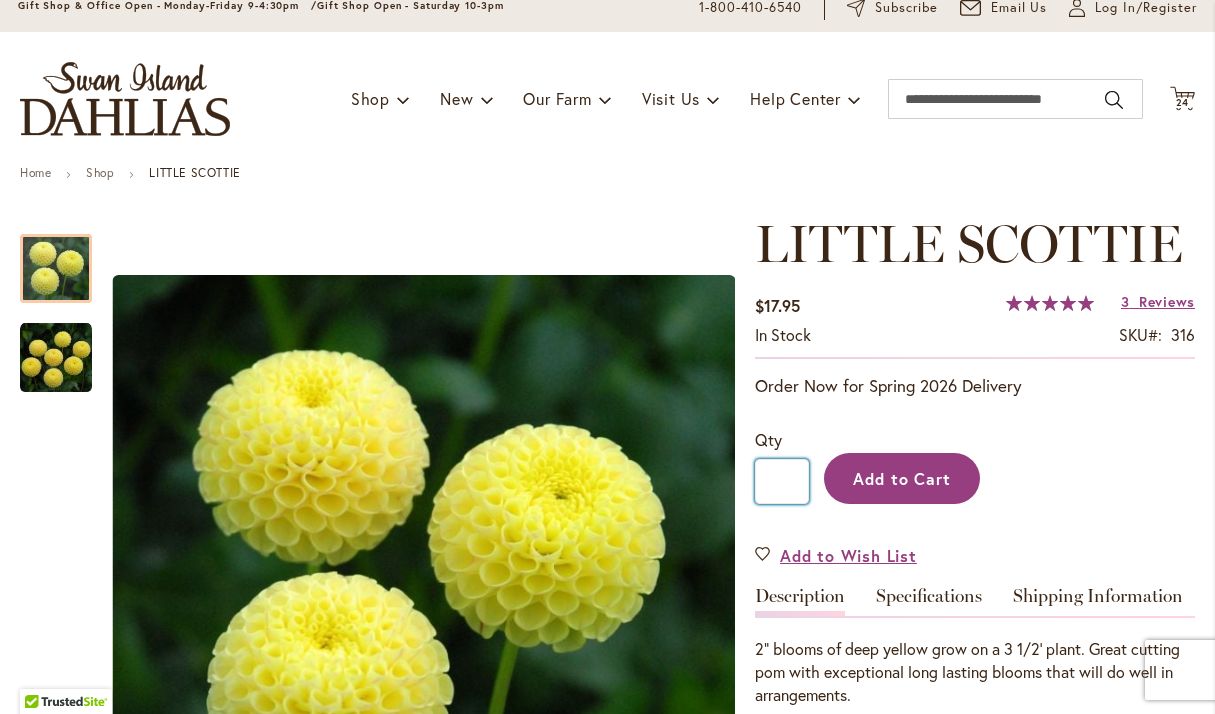 type on "*" 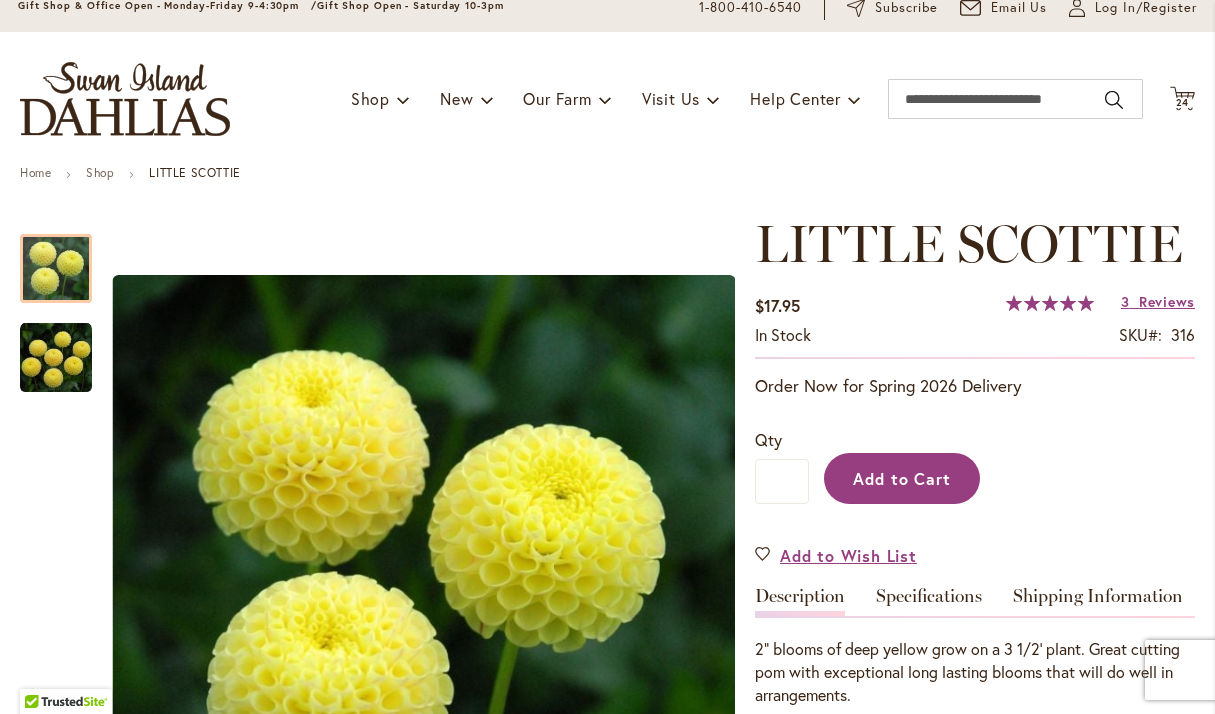 click on "Add to Cart" at bounding box center (902, 478) 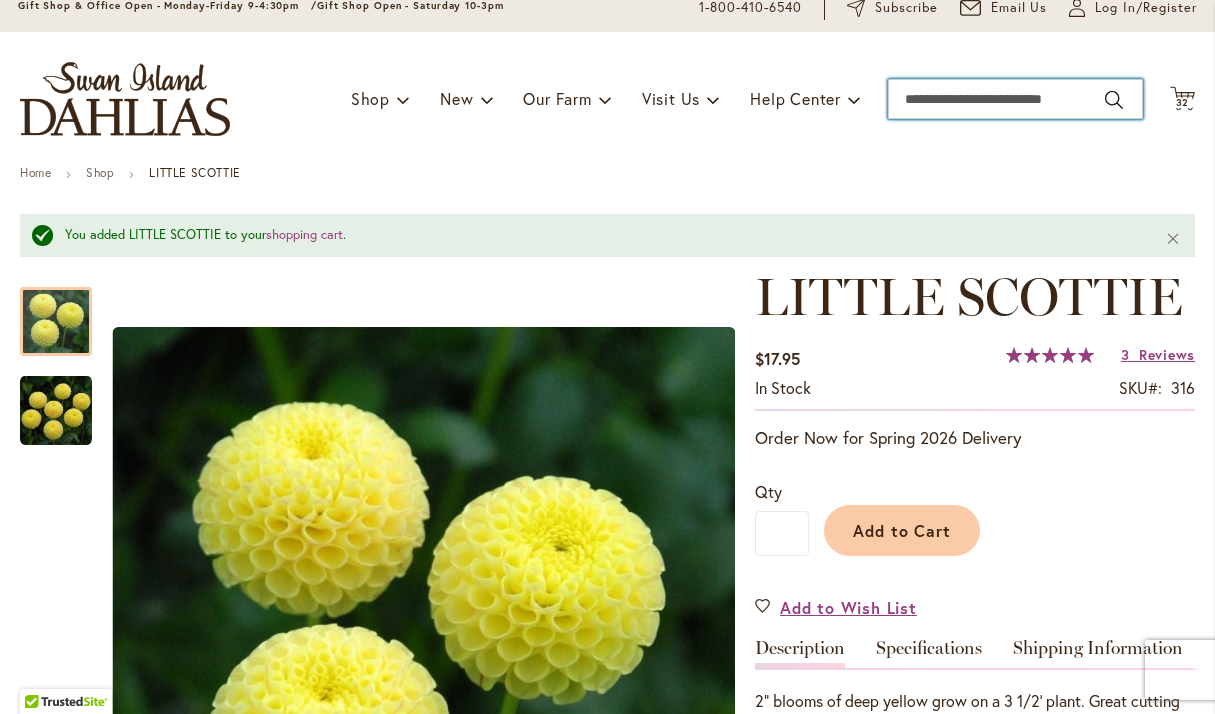 click on "Search" at bounding box center (1015, 99) 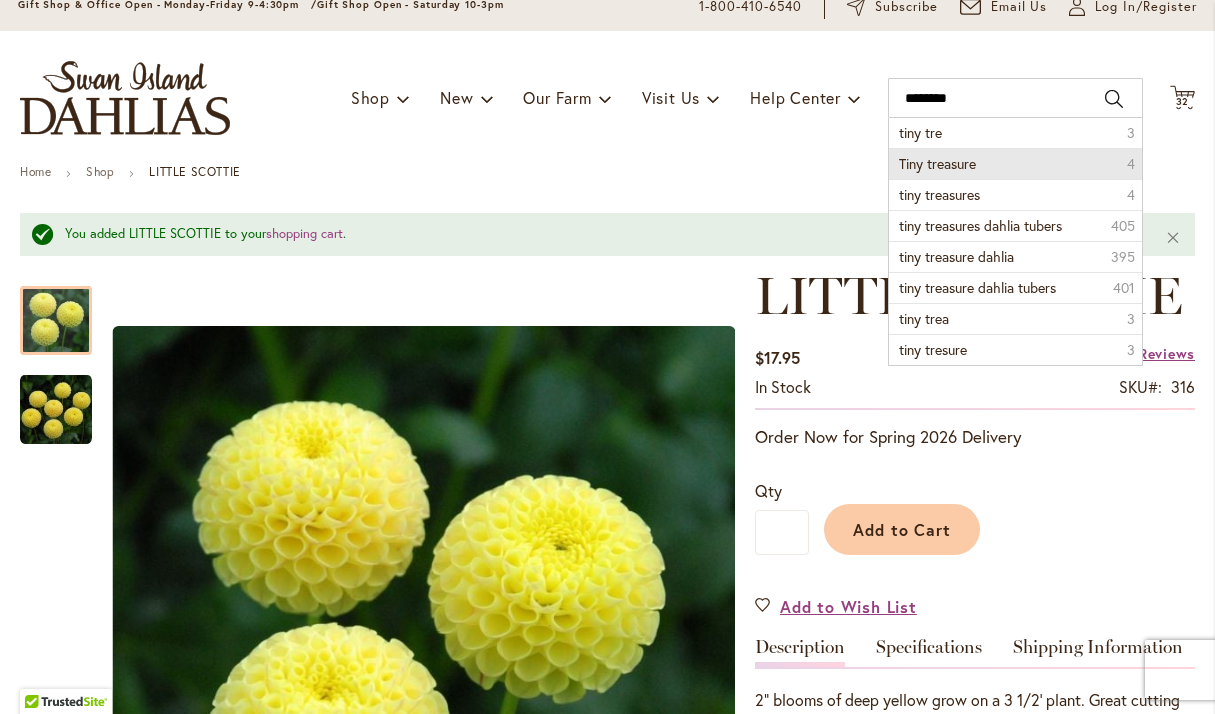 click on "Tiny treasure" at bounding box center (937, 163) 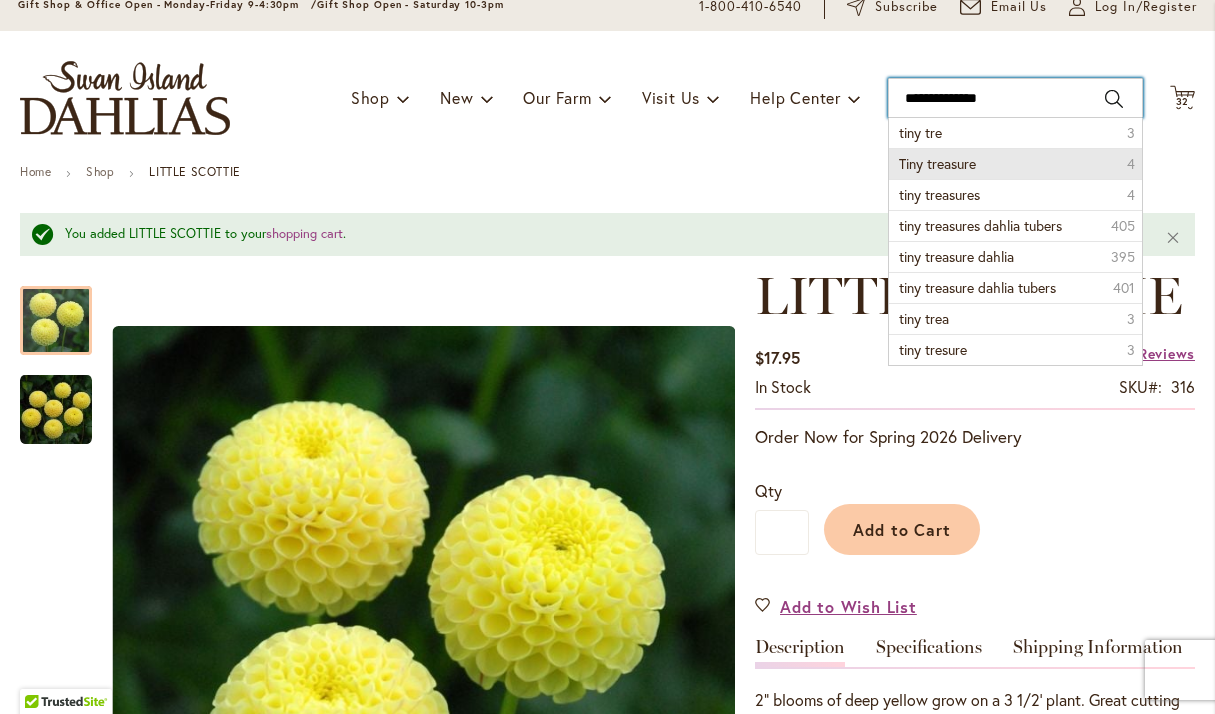 type on "**********" 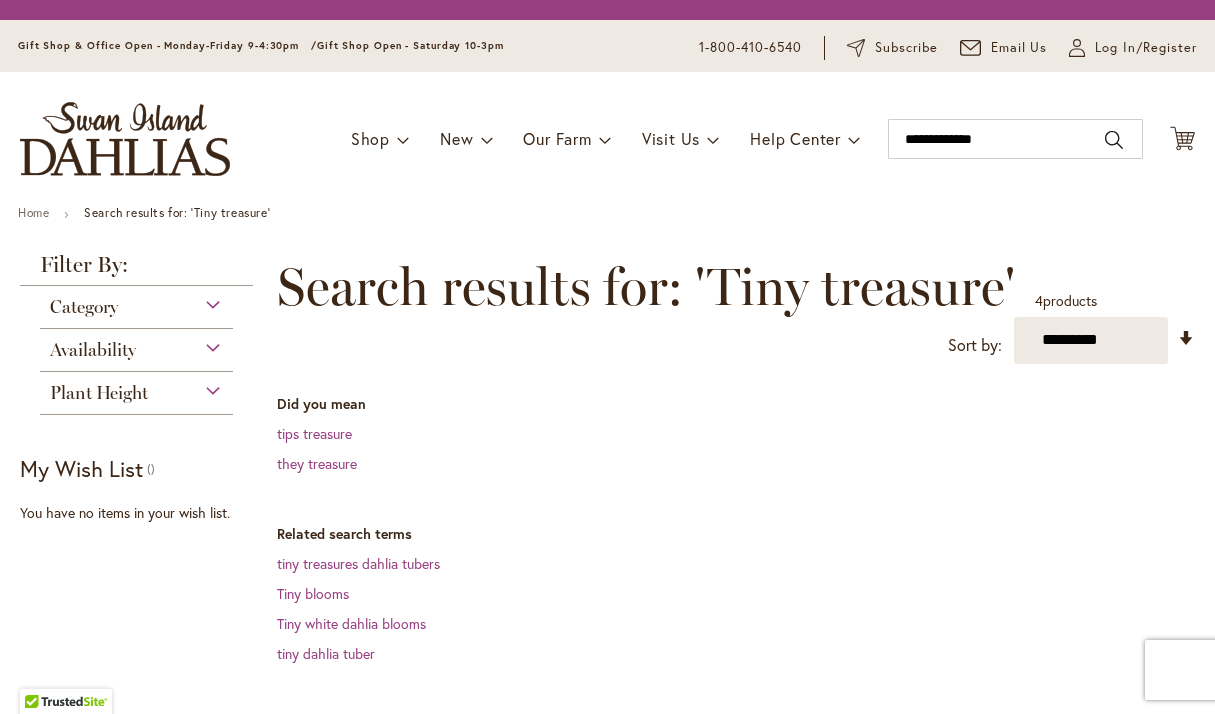 scroll, scrollTop: 0, scrollLeft: 0, axis: both 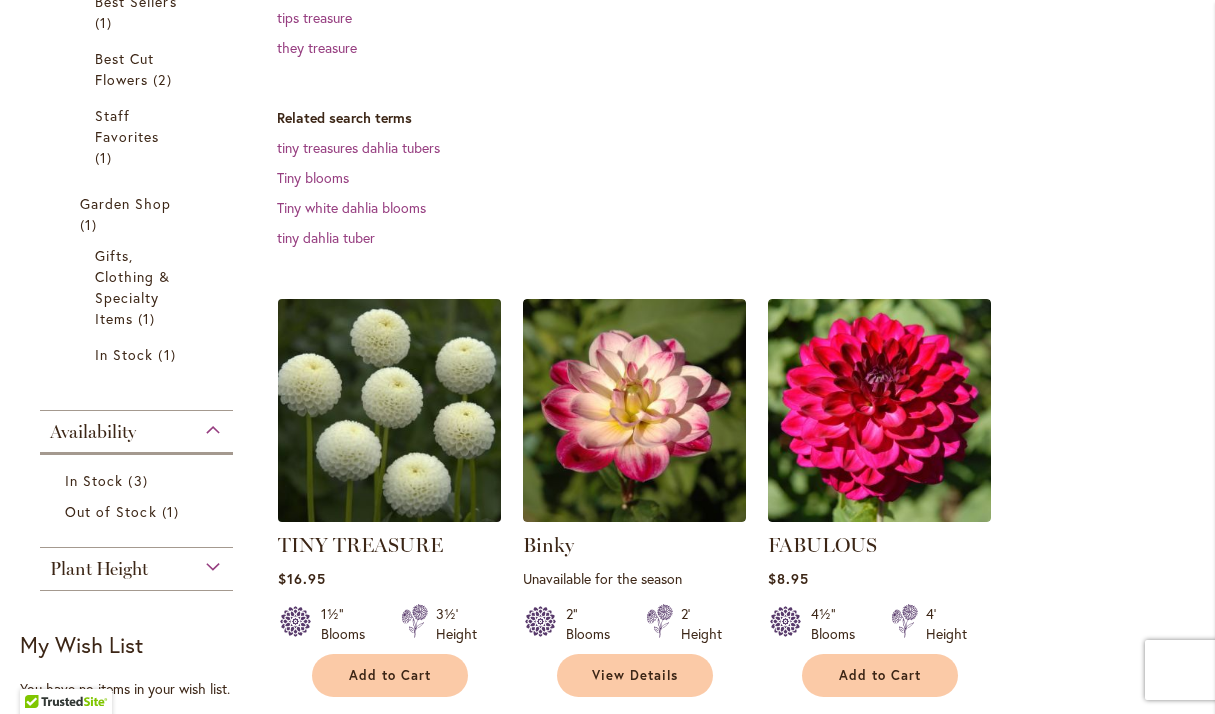 click at bounding box center (389, 410) 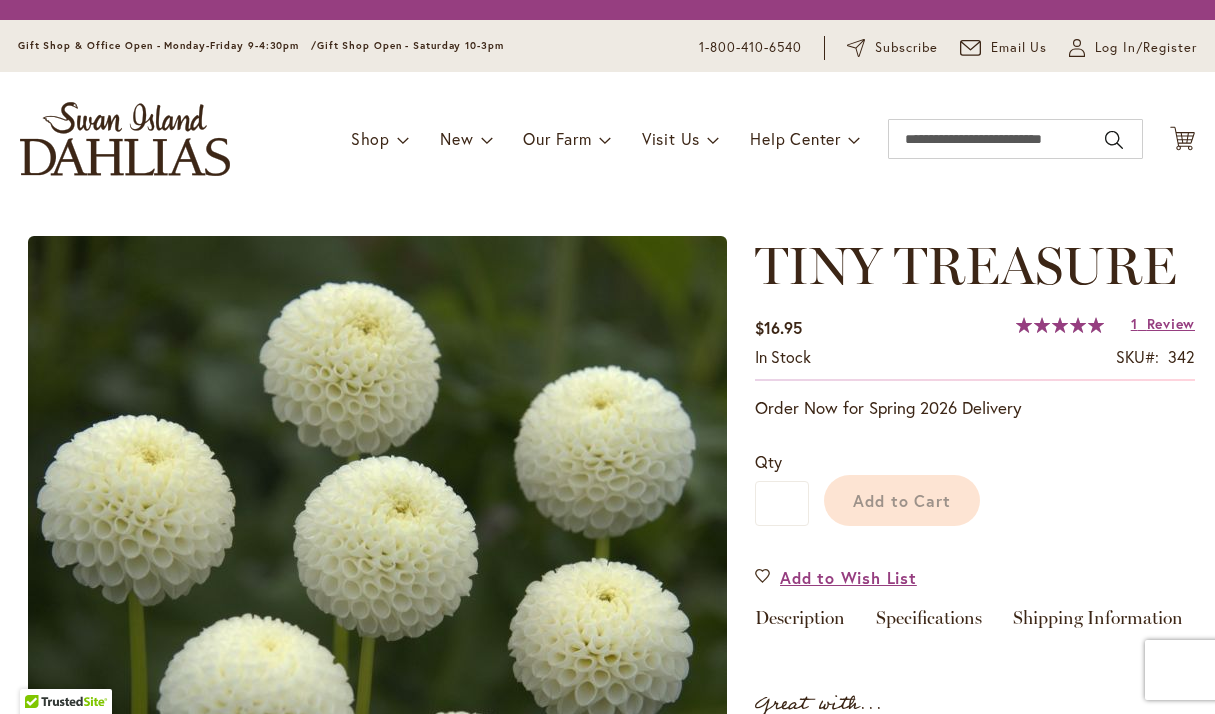 scroll, scrollTop: 0, scrollLeft: 0, axis: both 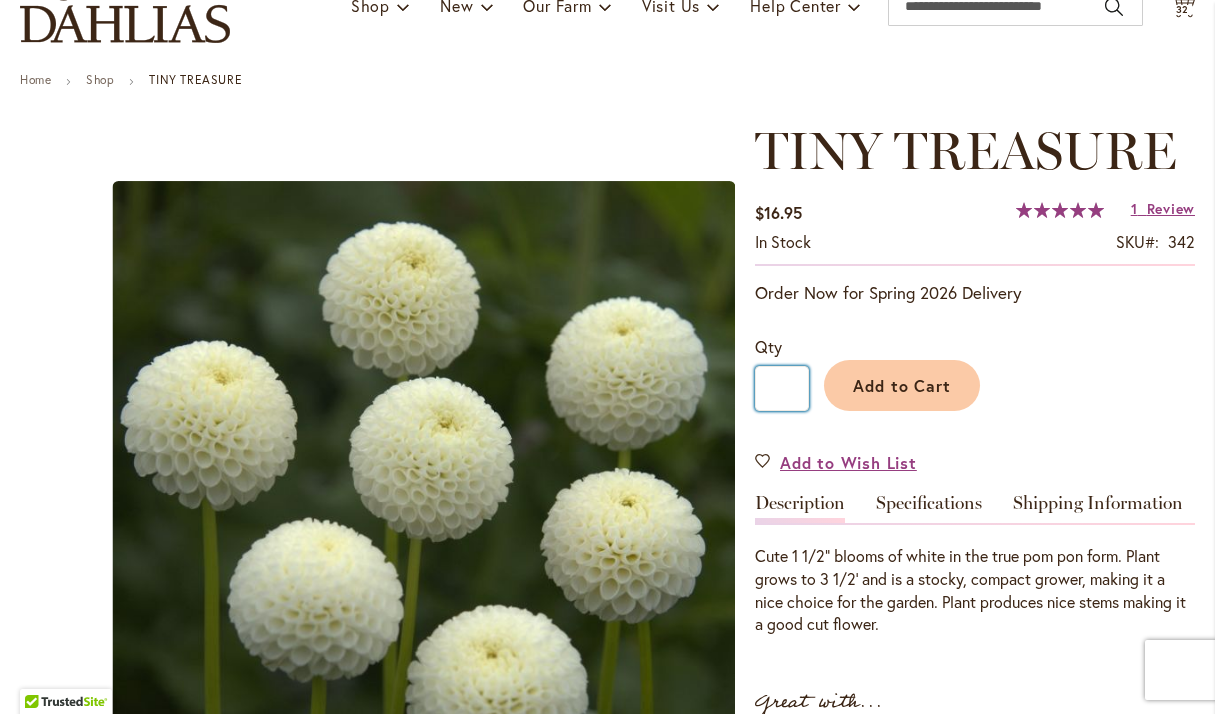 click on "*" at bounding box center (782, 388) 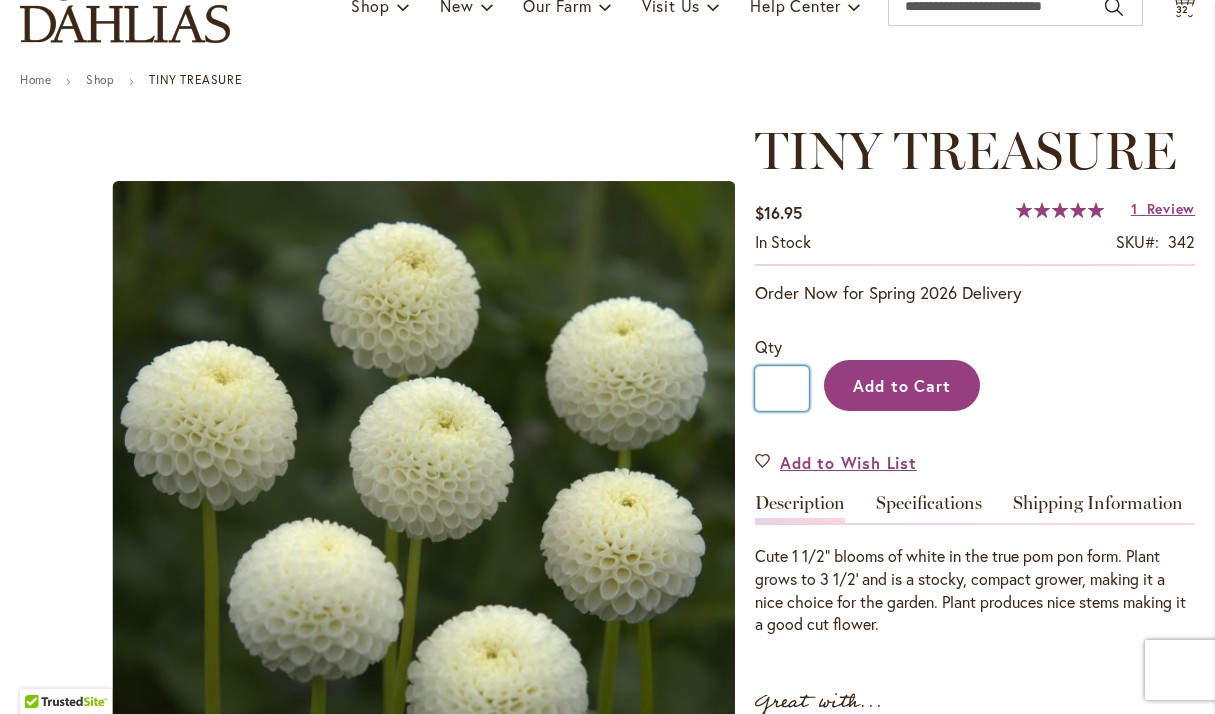 type on "*" 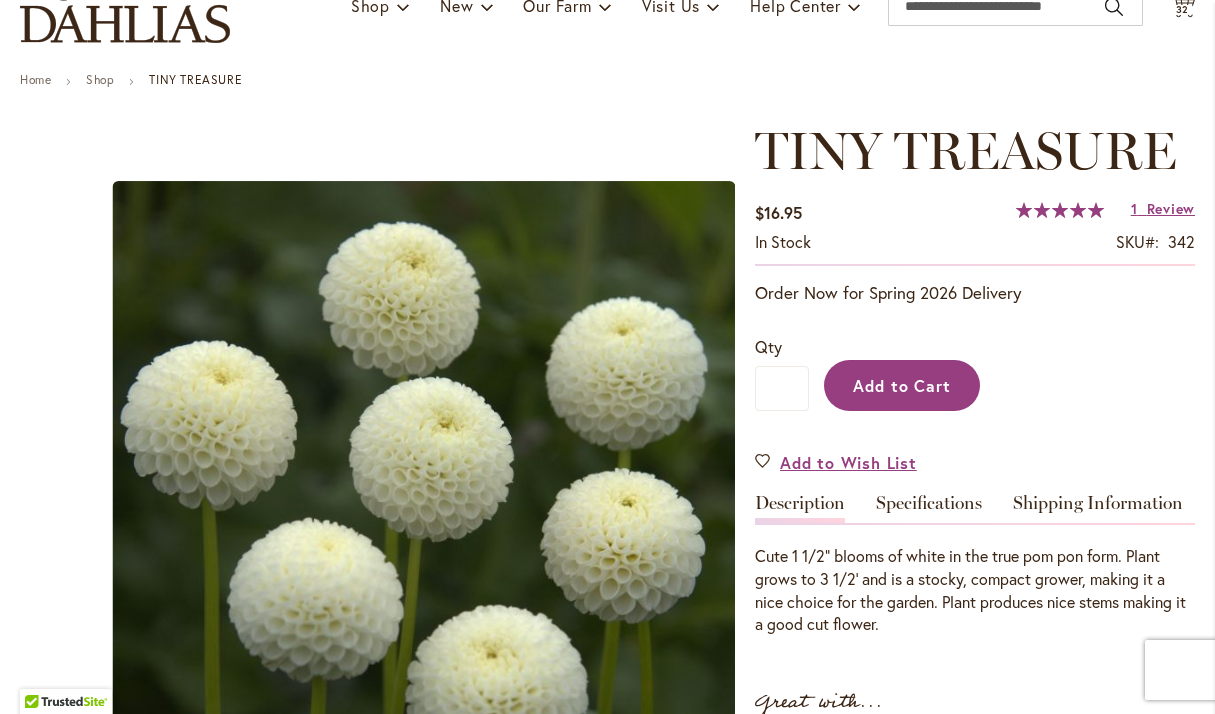 click on "Add to Cart" at bounding box center [902, 385] 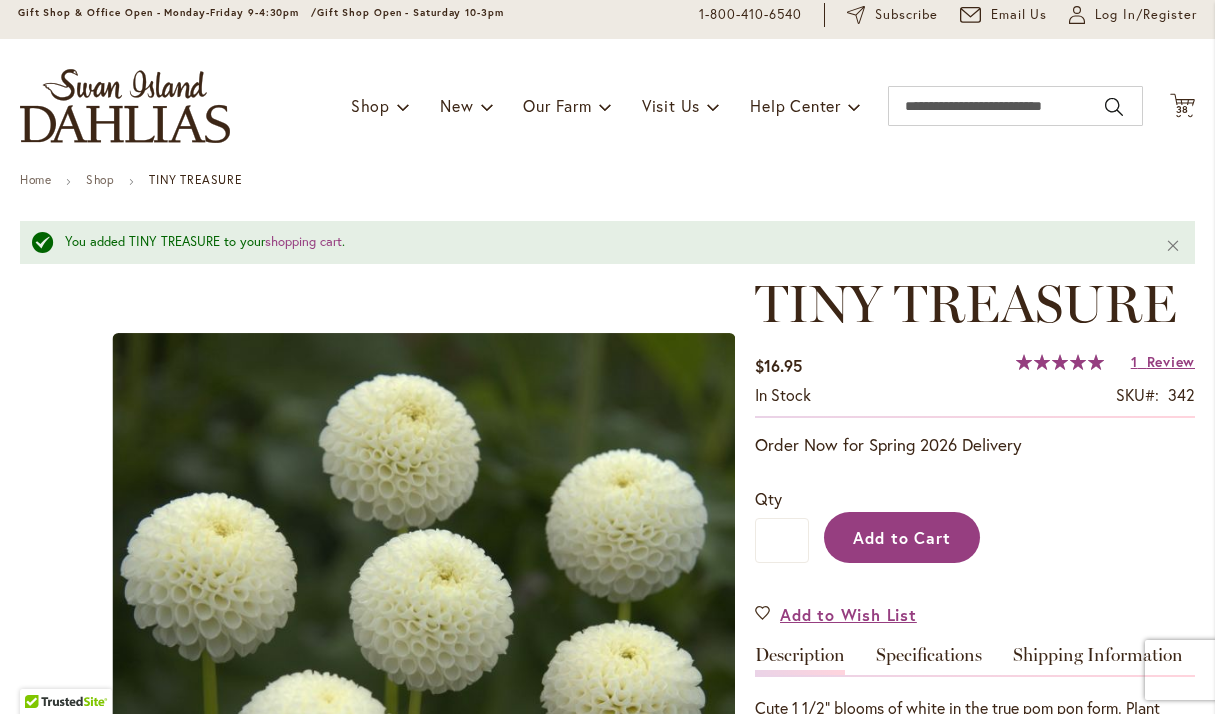 scroll, scrollTop: 61, scrollLeft: 0, axis: vertical 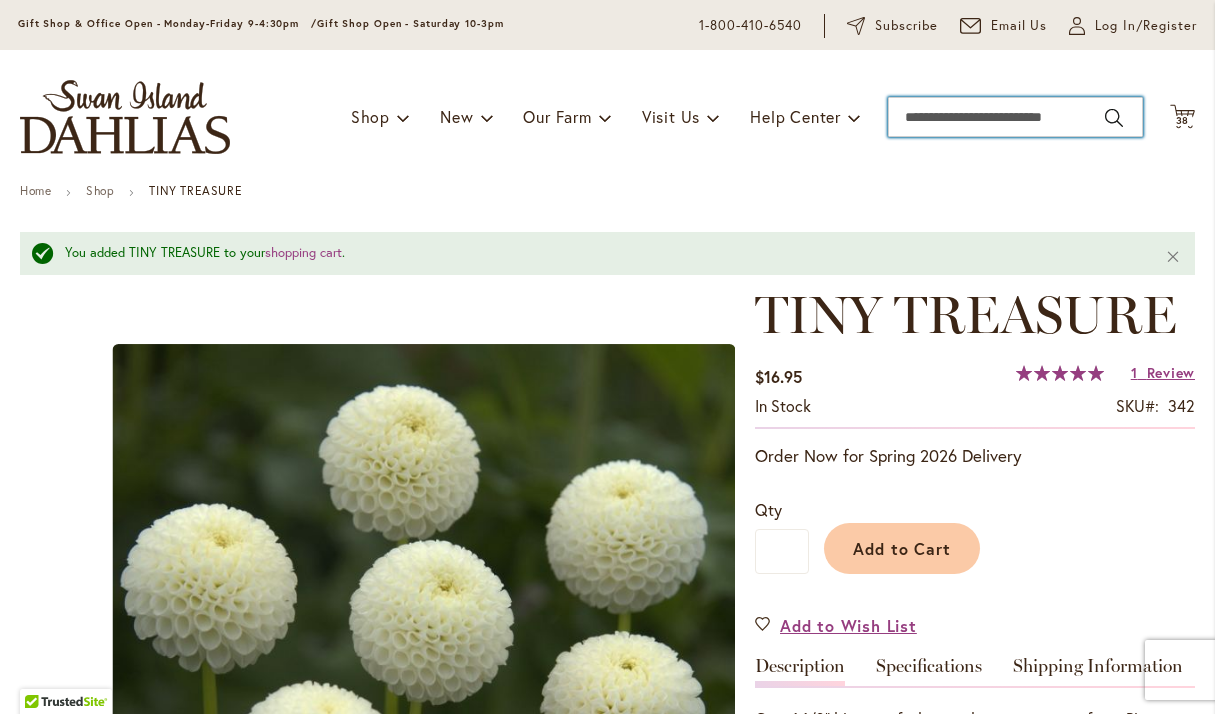 click on "Search" at bounding box center [1015, 117] 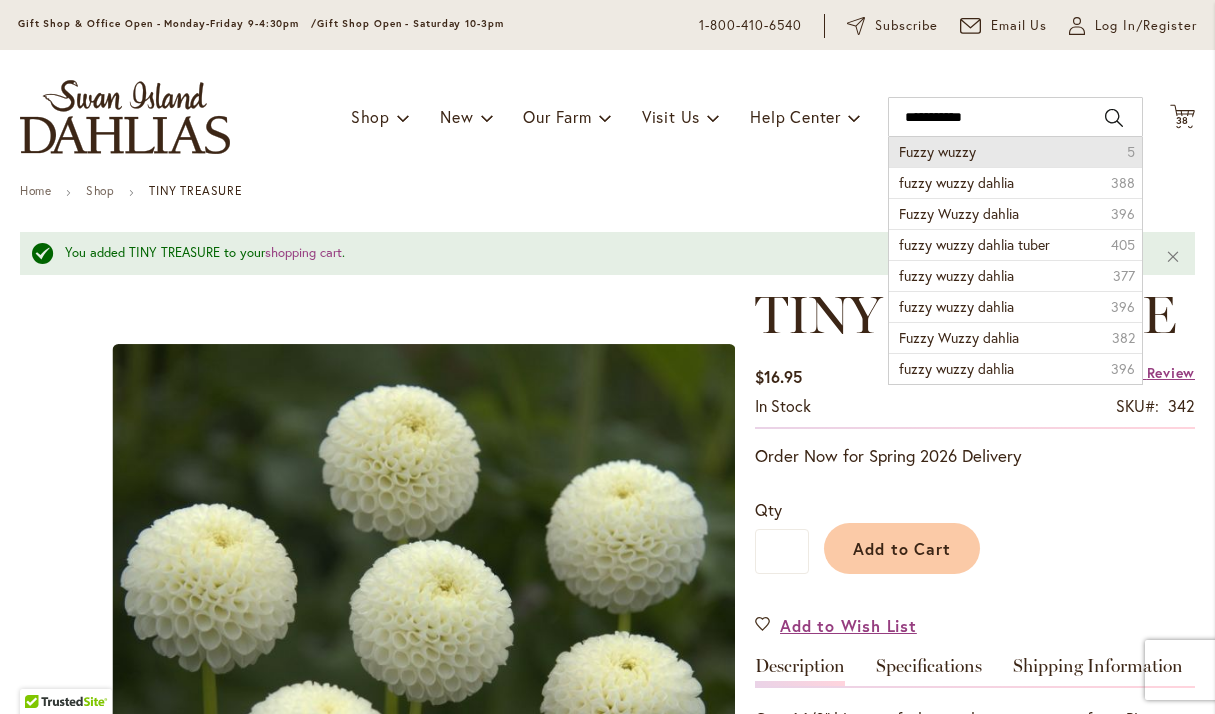 click on "Fuzzy wuzzy 5" at bounding box center [1015, 152] 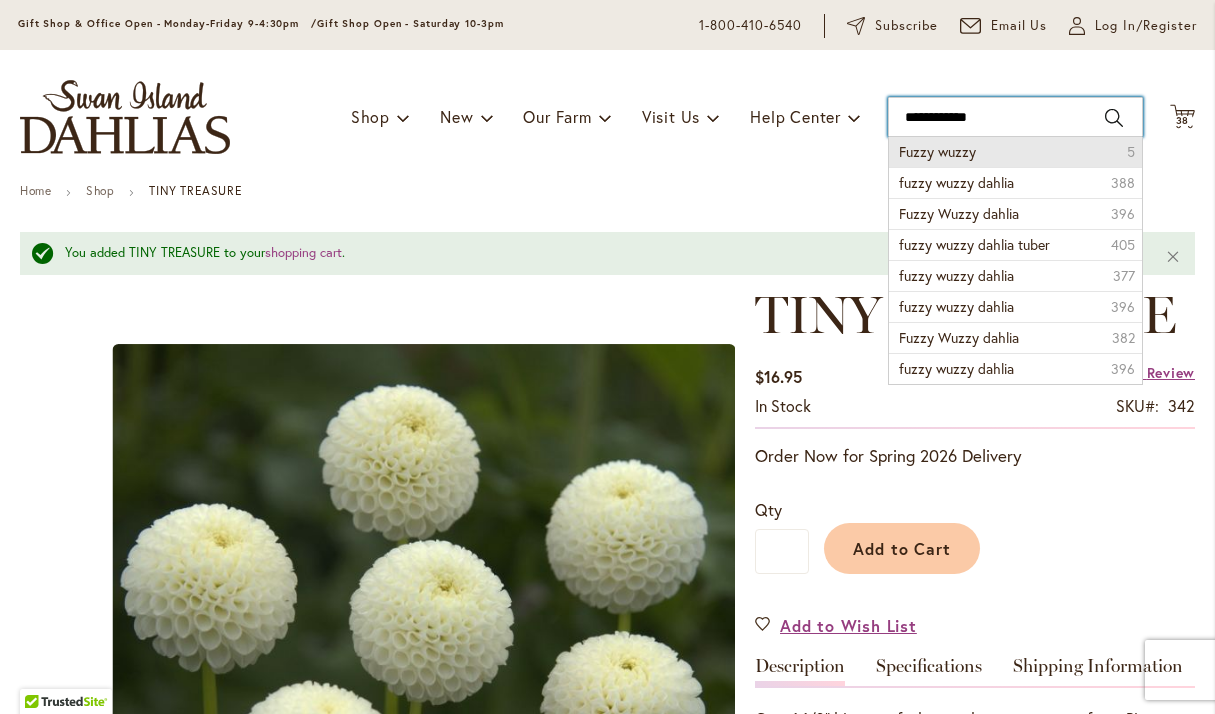 type on "**********" 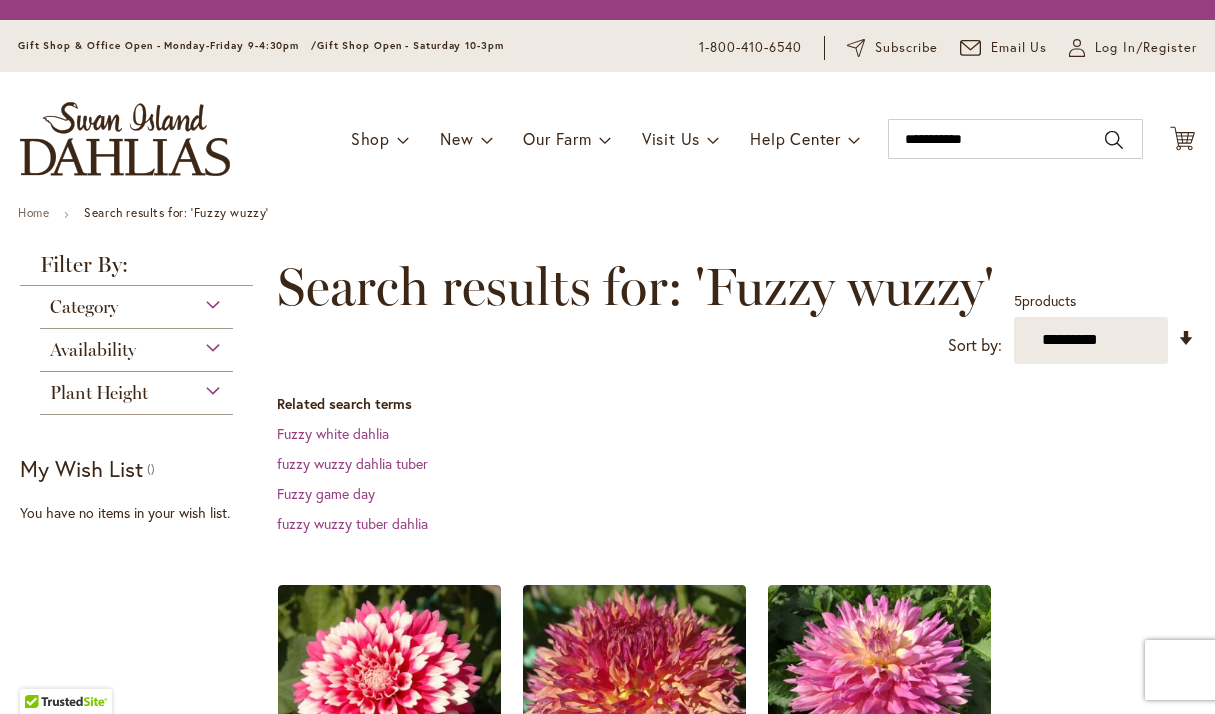 scroll, scrollTop: 0, scrollLeft: 0, axis: both 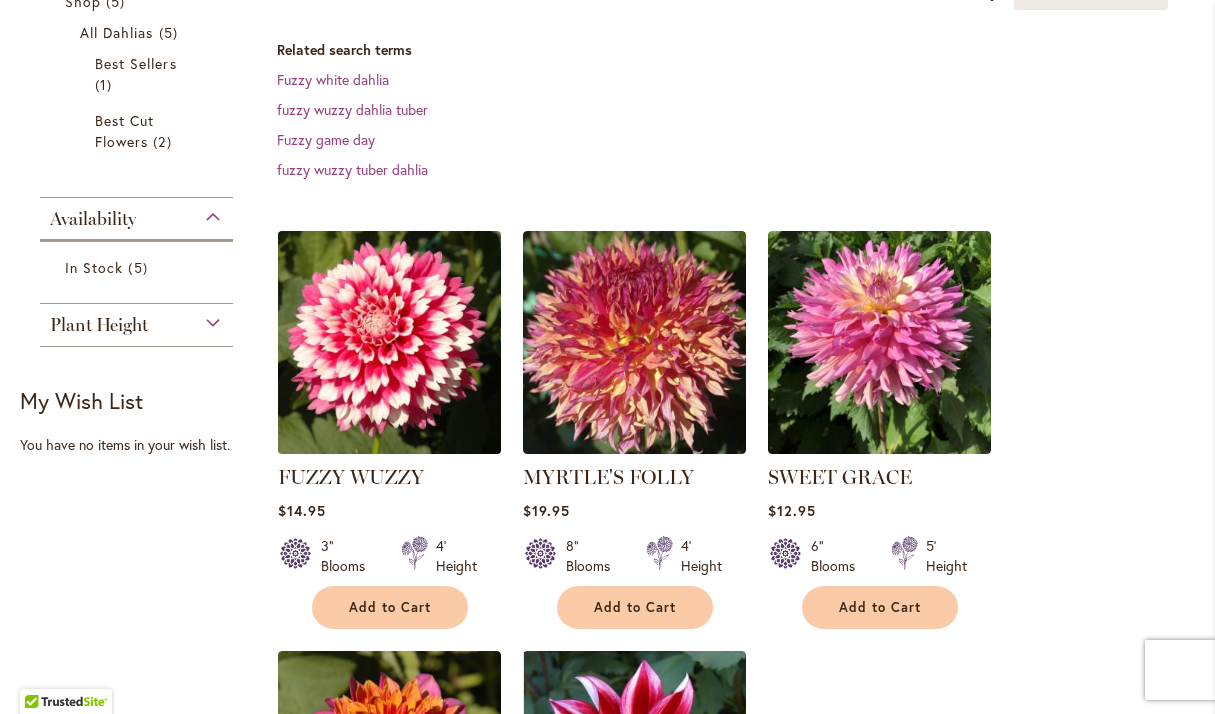 click at bounding box center (389, 342) 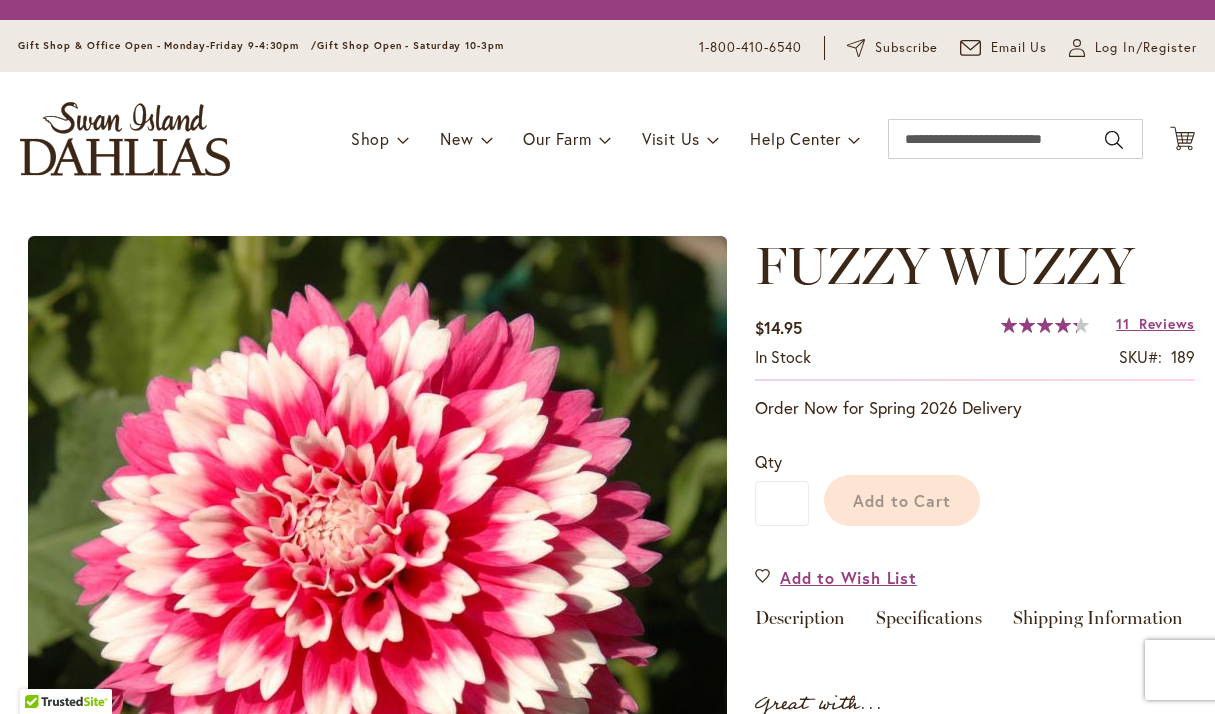 scroll, scrollTop: 0, scrollLeft: 0, axis: both 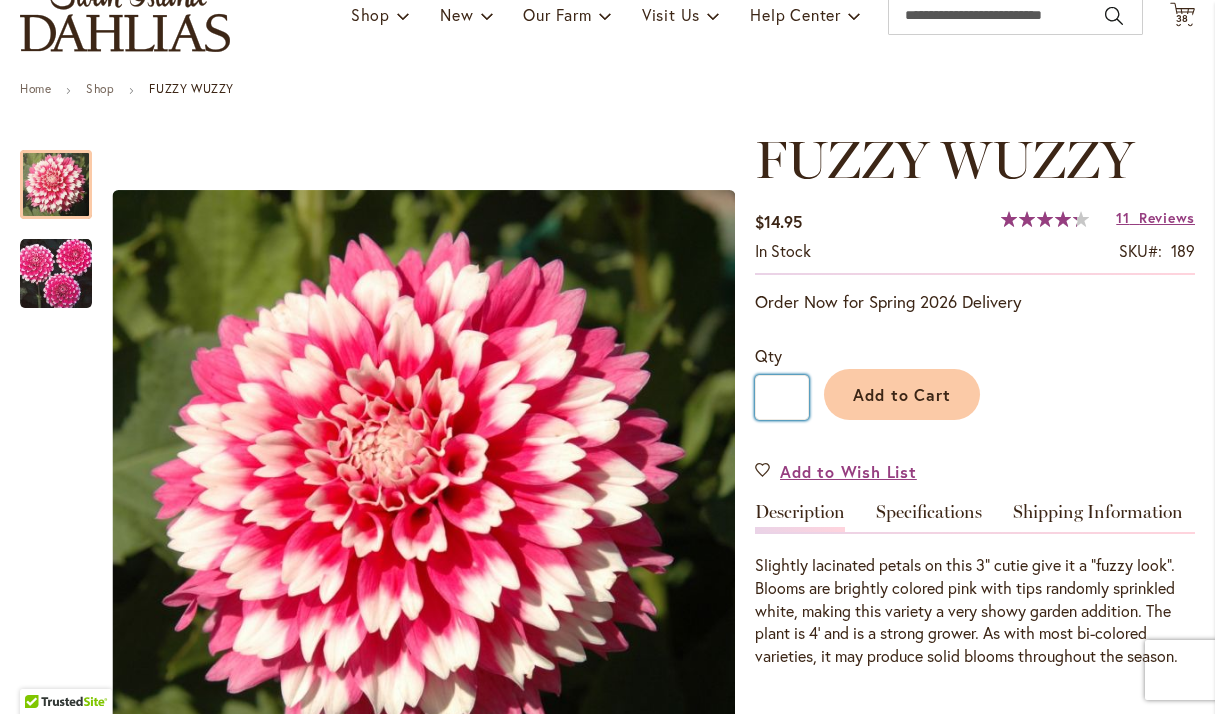 drag, startPoint x: 793, startPoint y: 392, endPoint x: 811, endPoint y: 388, distance: 18.439089 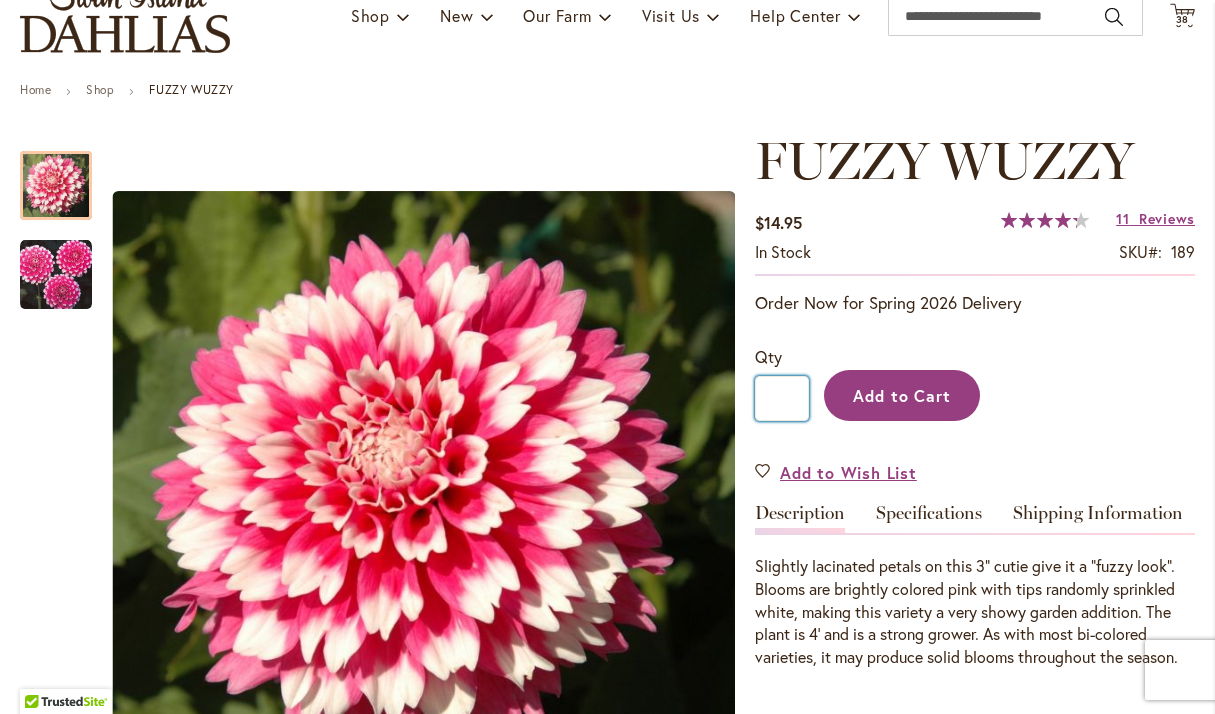 type on "*" 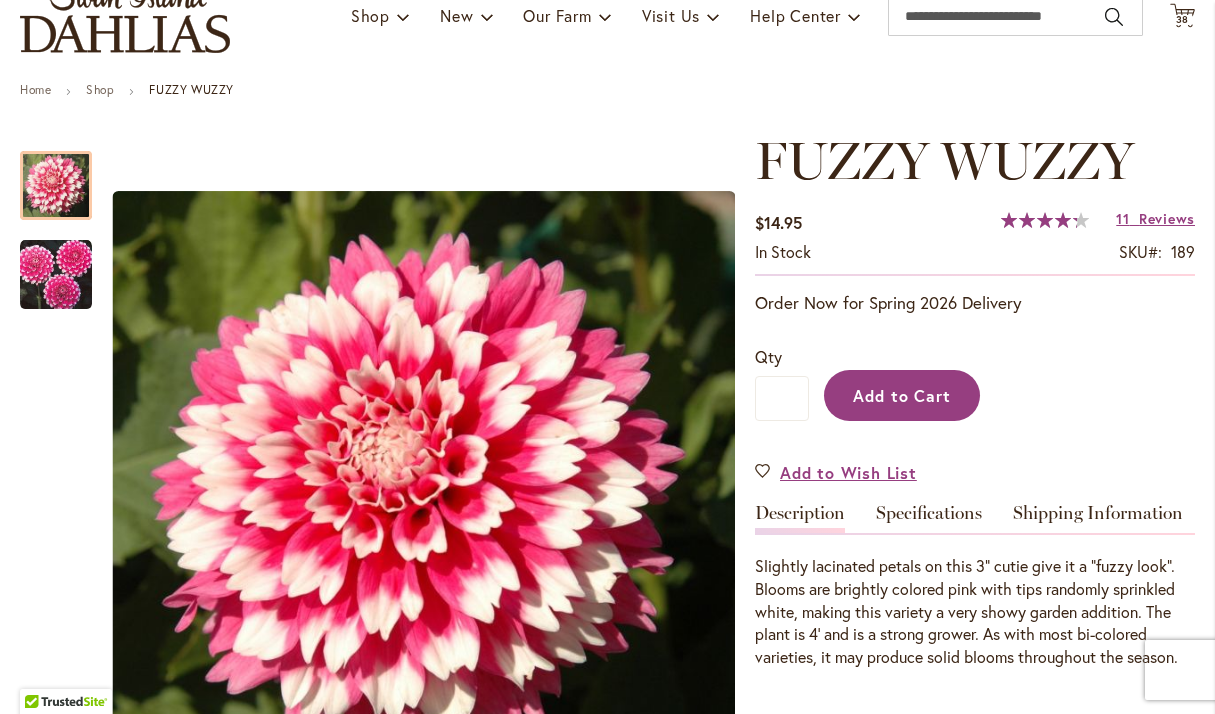 click on "Add to Cart" at bounding box center (902, 395) 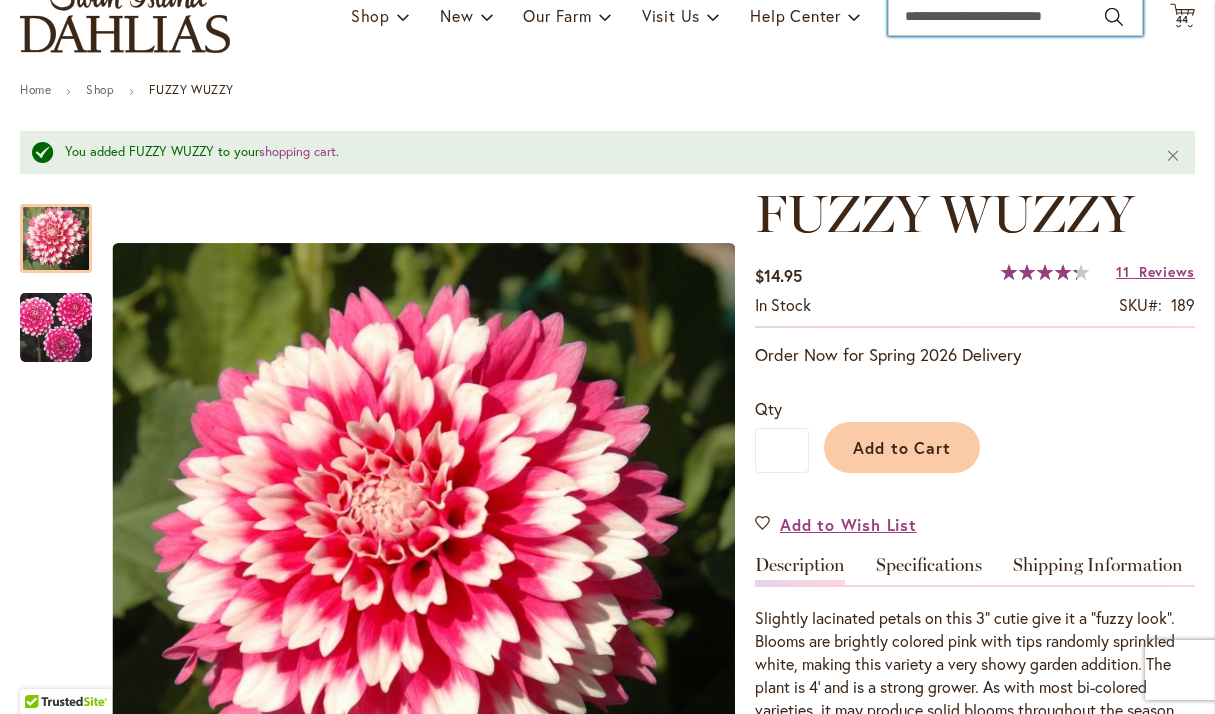click on "Search" at bounding box center (1015, 16) 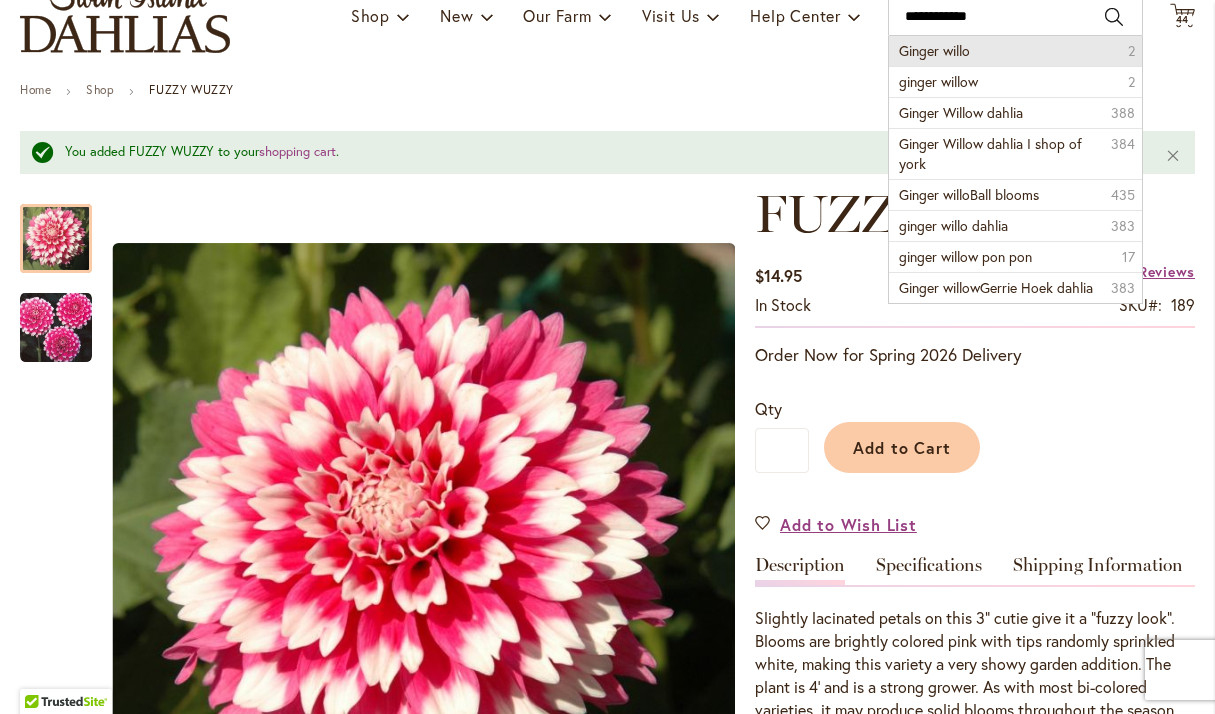 click on "Search" at bounding box center (1114, 17) 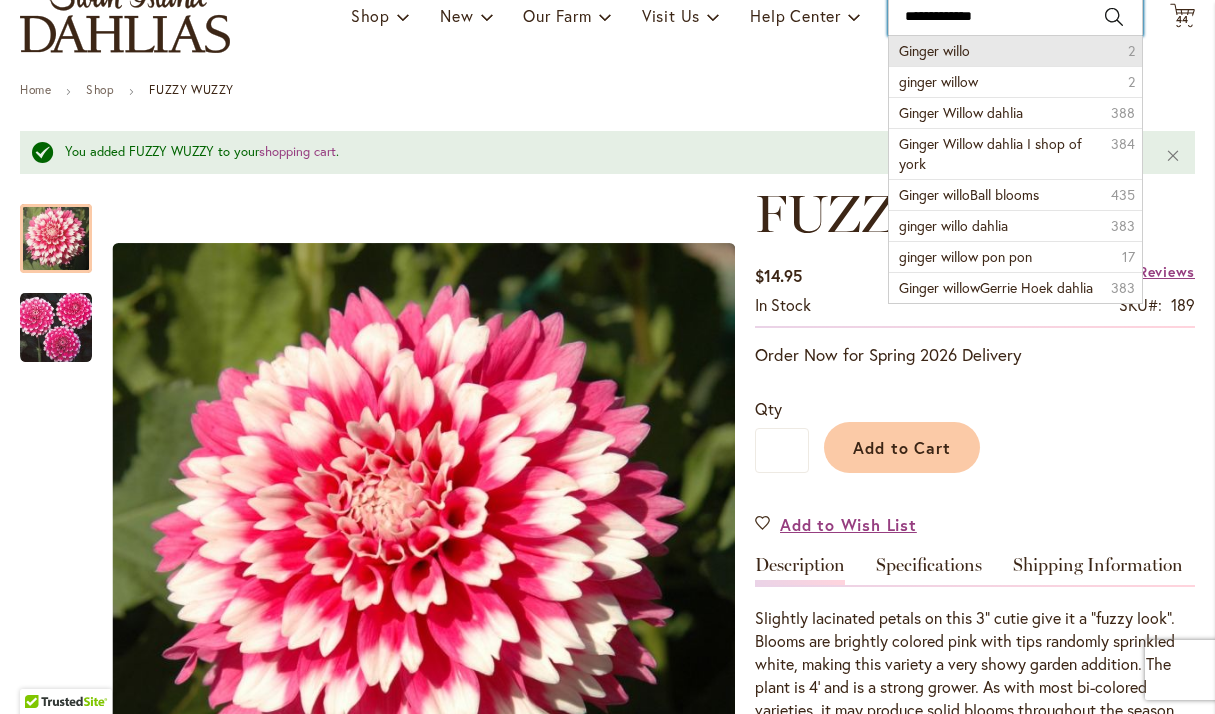 type on "**********" 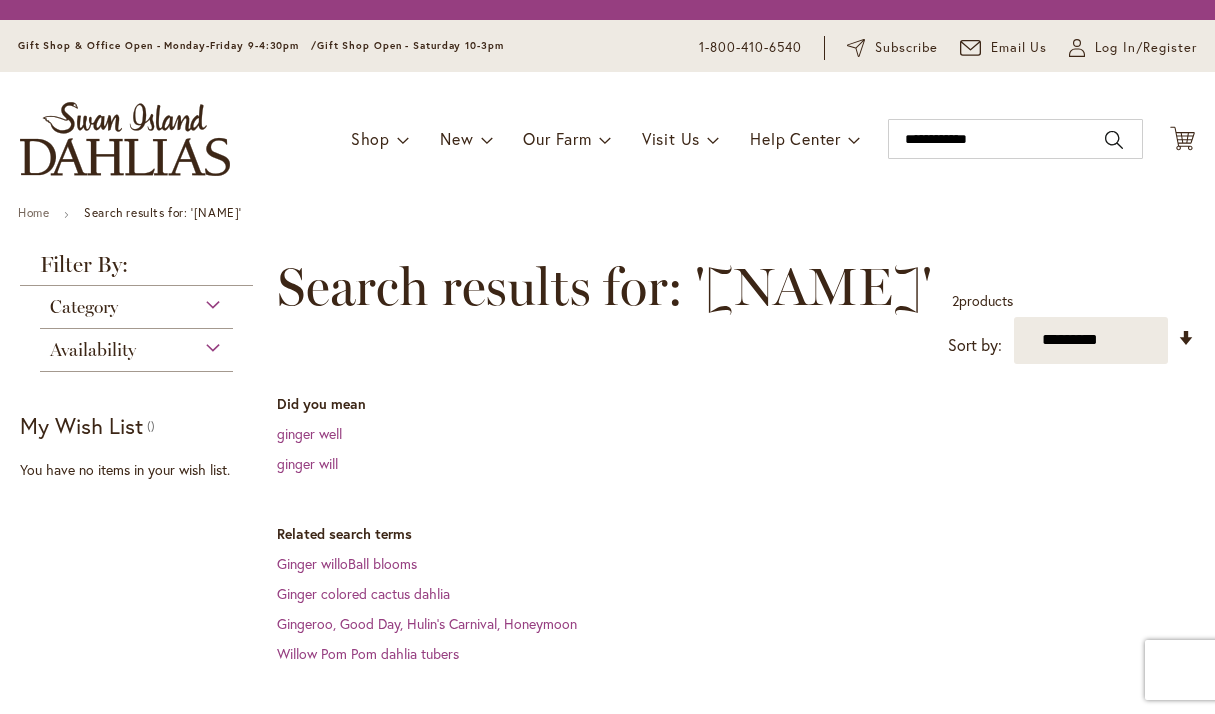 scroll, scrollTop: 0, scrollLeft: 0, axis: both 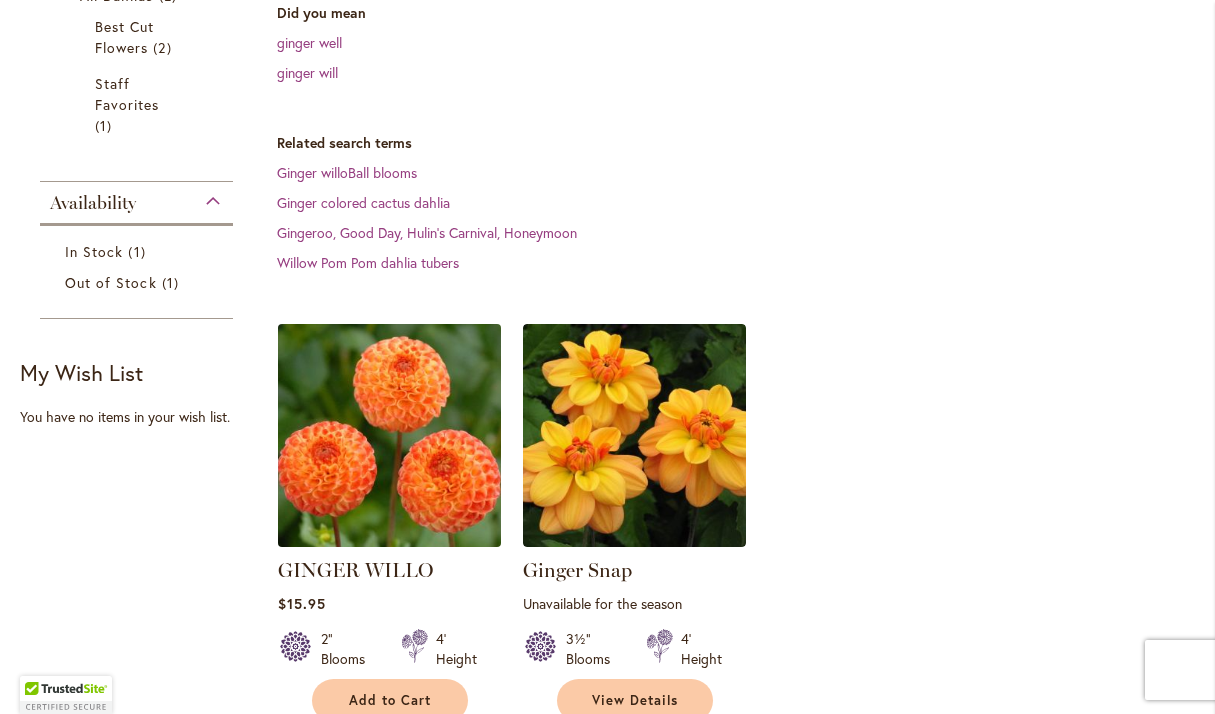 click at bounding box center (389, 435) 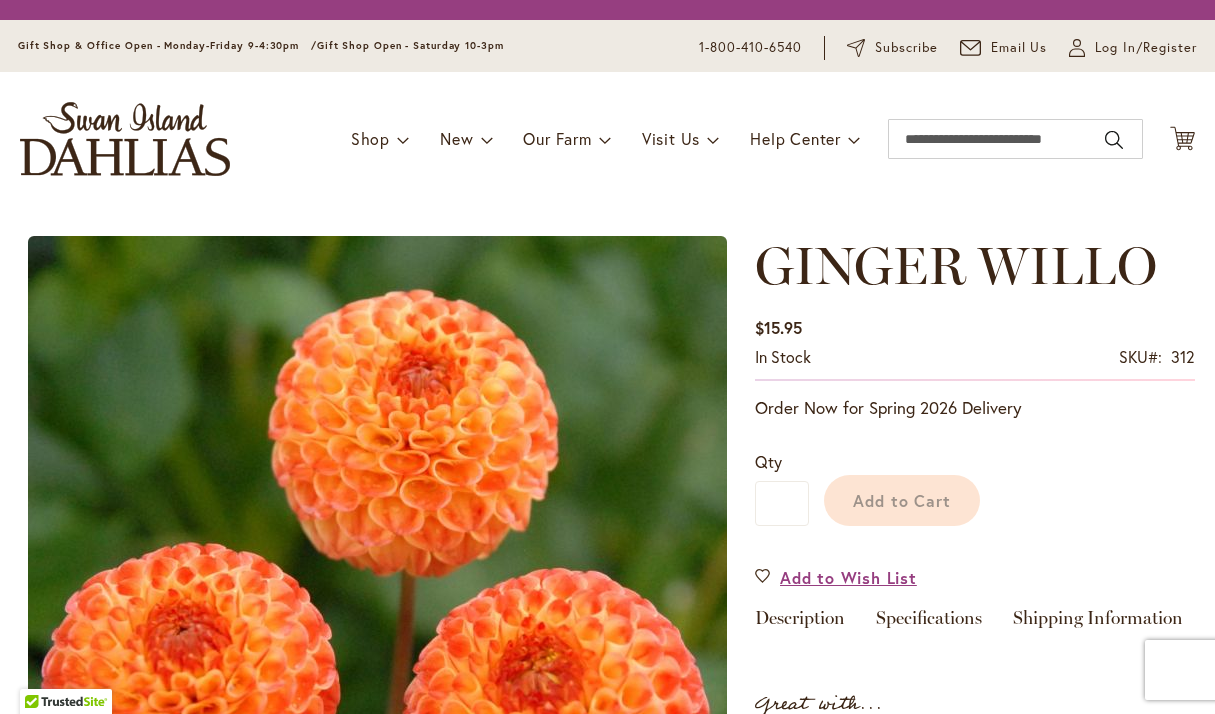 scroll, scrollTop: 0, scrollLeft: 0, axis: both 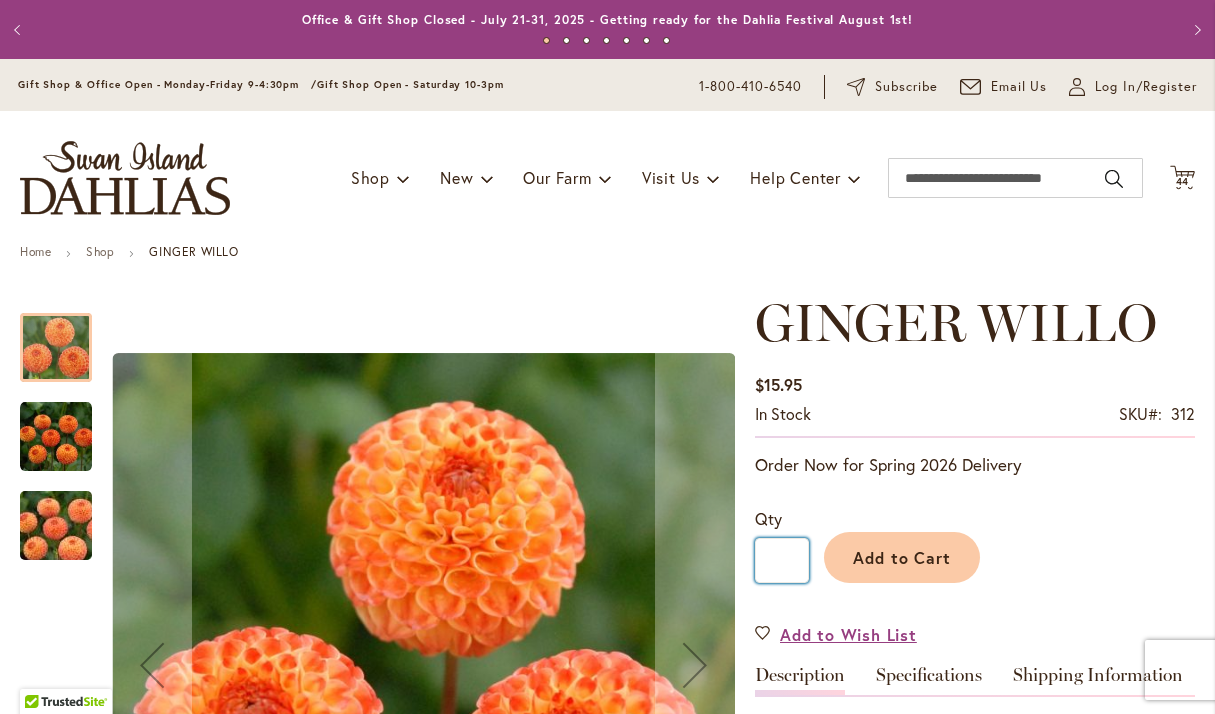 click on "*" at bounding box center (782, 560) 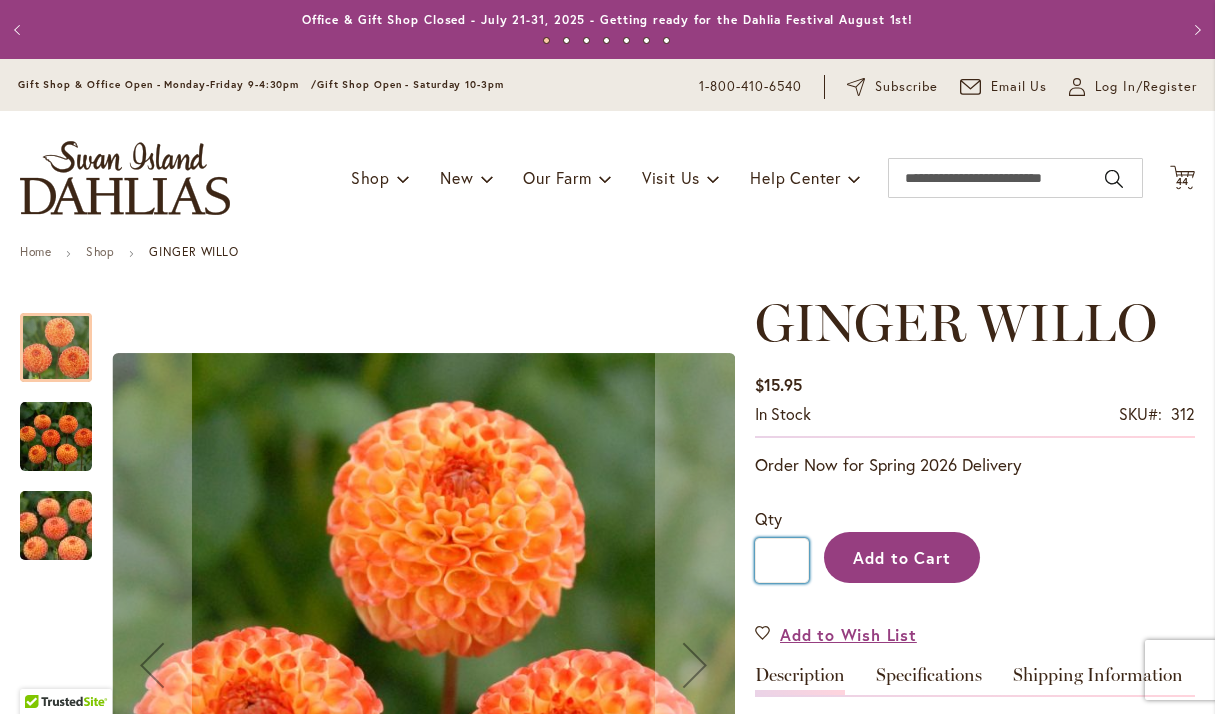 type on "*" 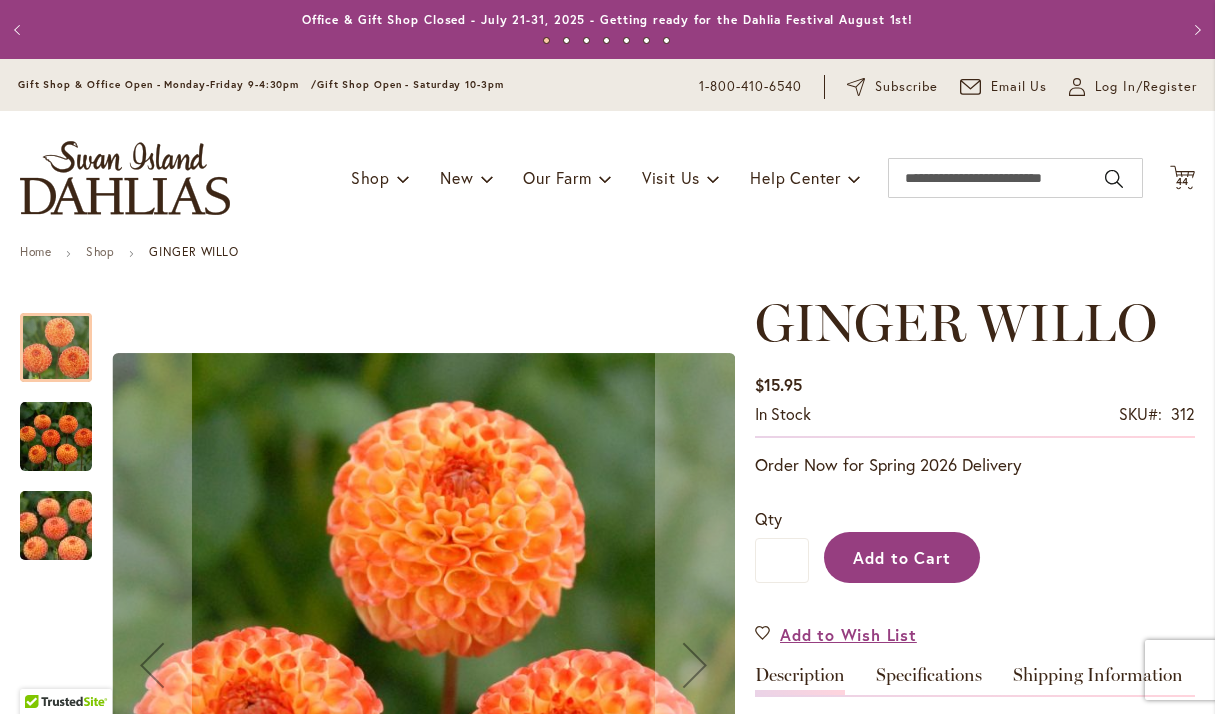 click on "Add to Cart" at bounding box center (902, 557) 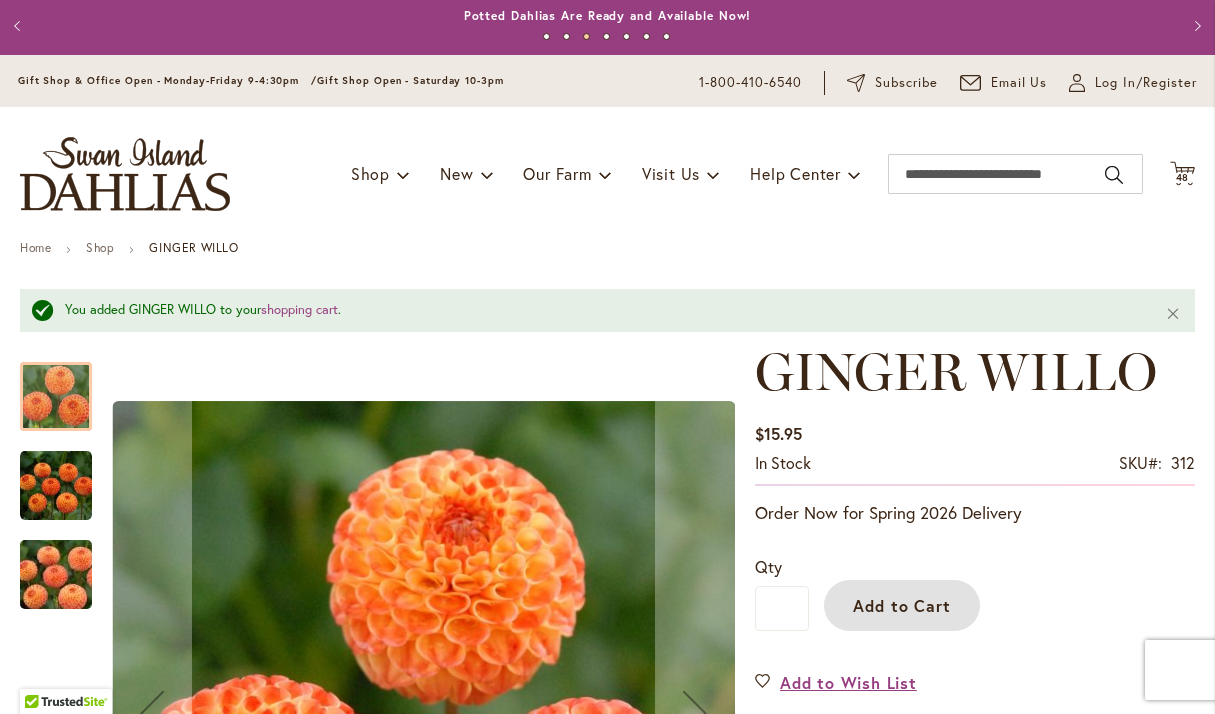 scroll, scrollTop: 0, scrollLeft: 0, axis: both 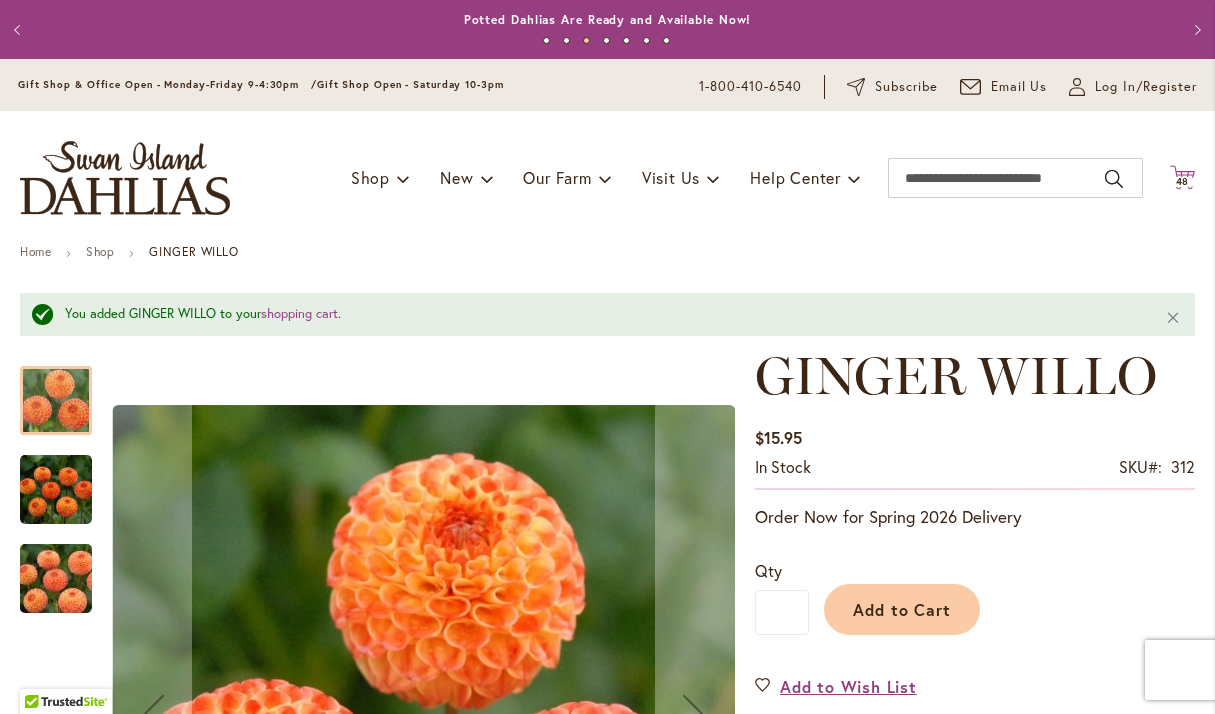 click on "48" at bounding box center (1183, 181) 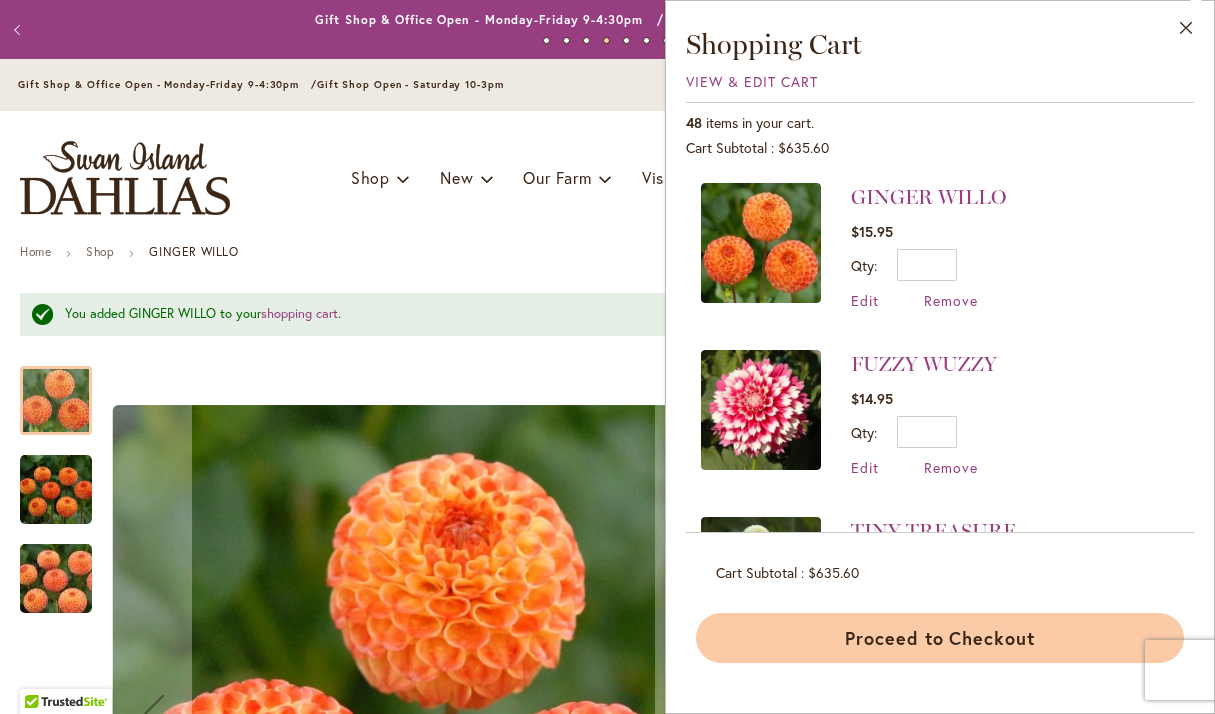 click on "Proceed to Checkout" at bounding box center [940, 638] 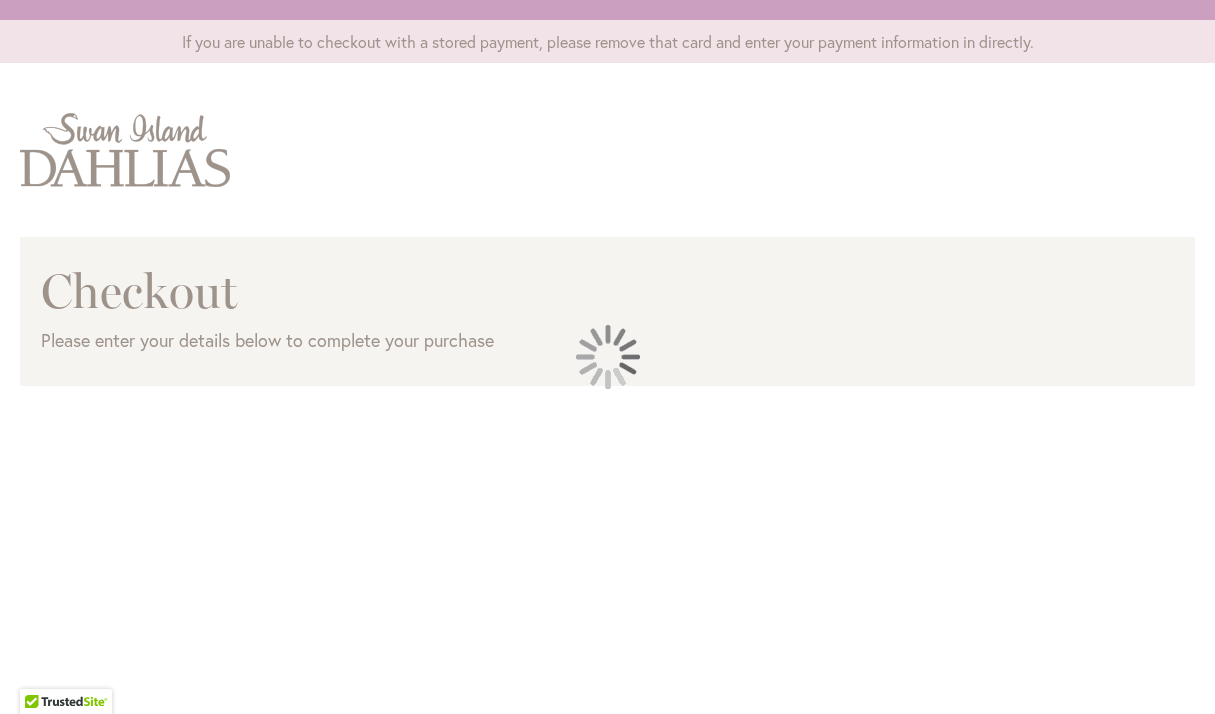 scroll, scrollTop: 0, scrollLeft: 0, axis: both 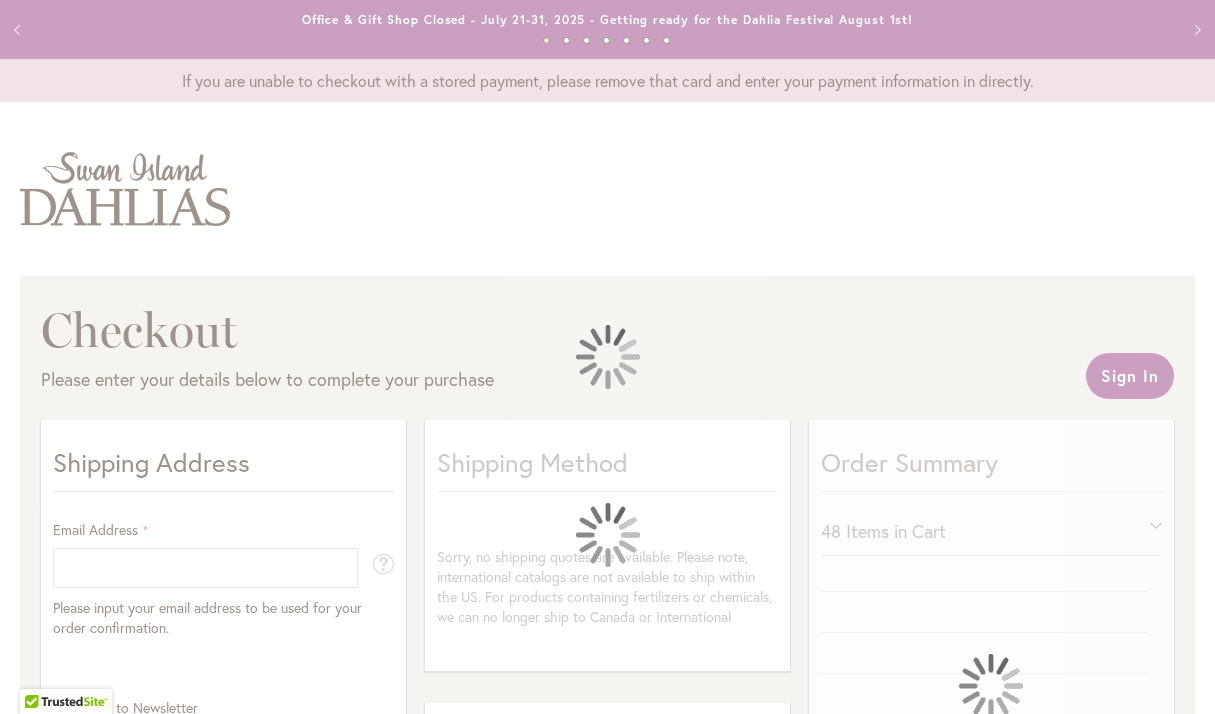 select on "**" 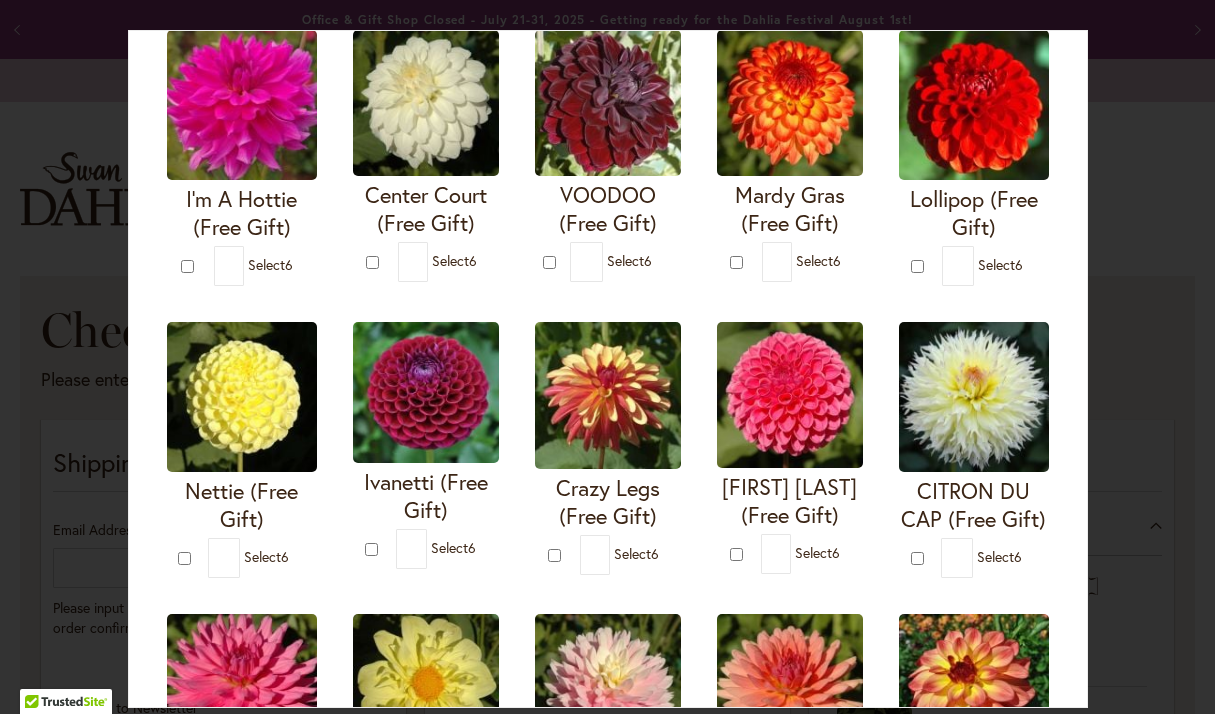 scroll, scrollTop: 169, scrollLeft: 0, axis: vertical 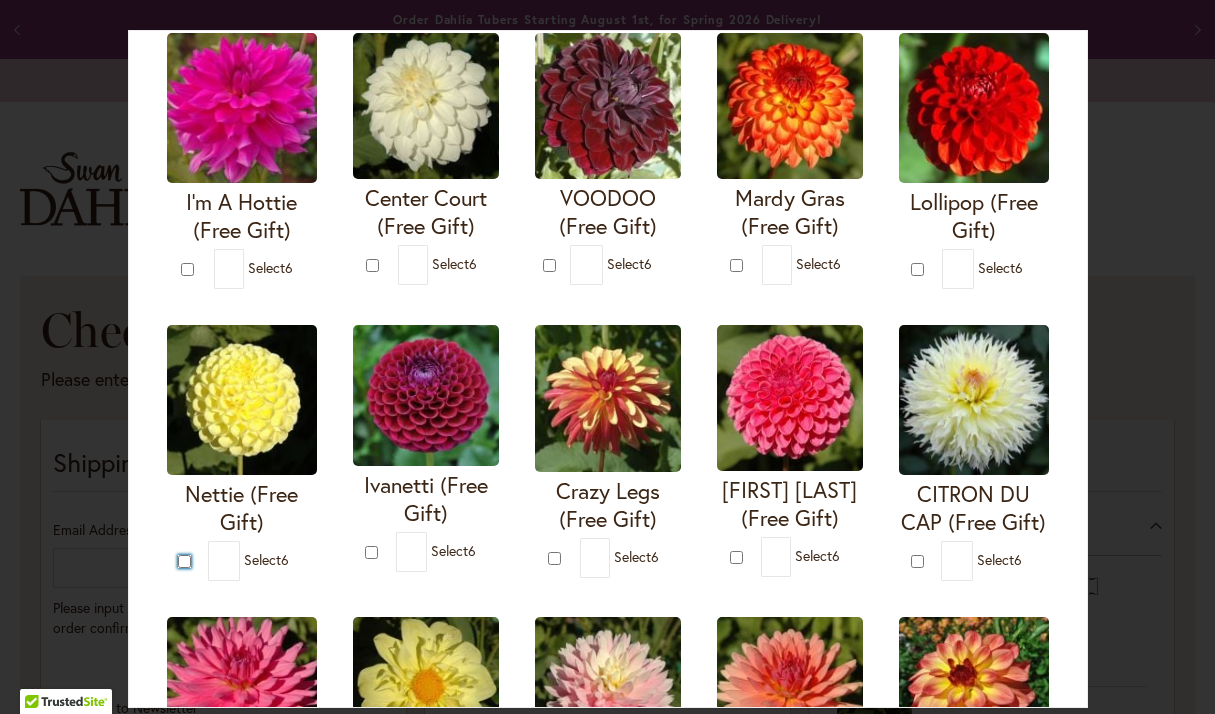 type on "*" 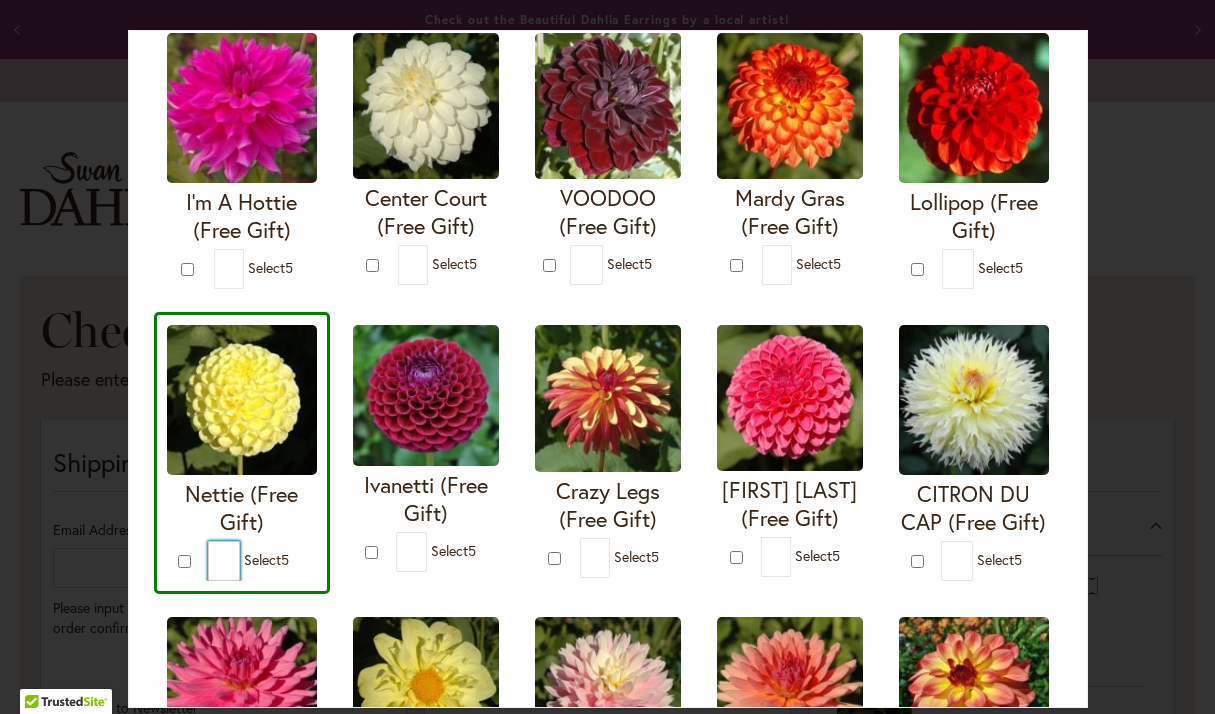 click on "*" at bounding box center [224, 561] 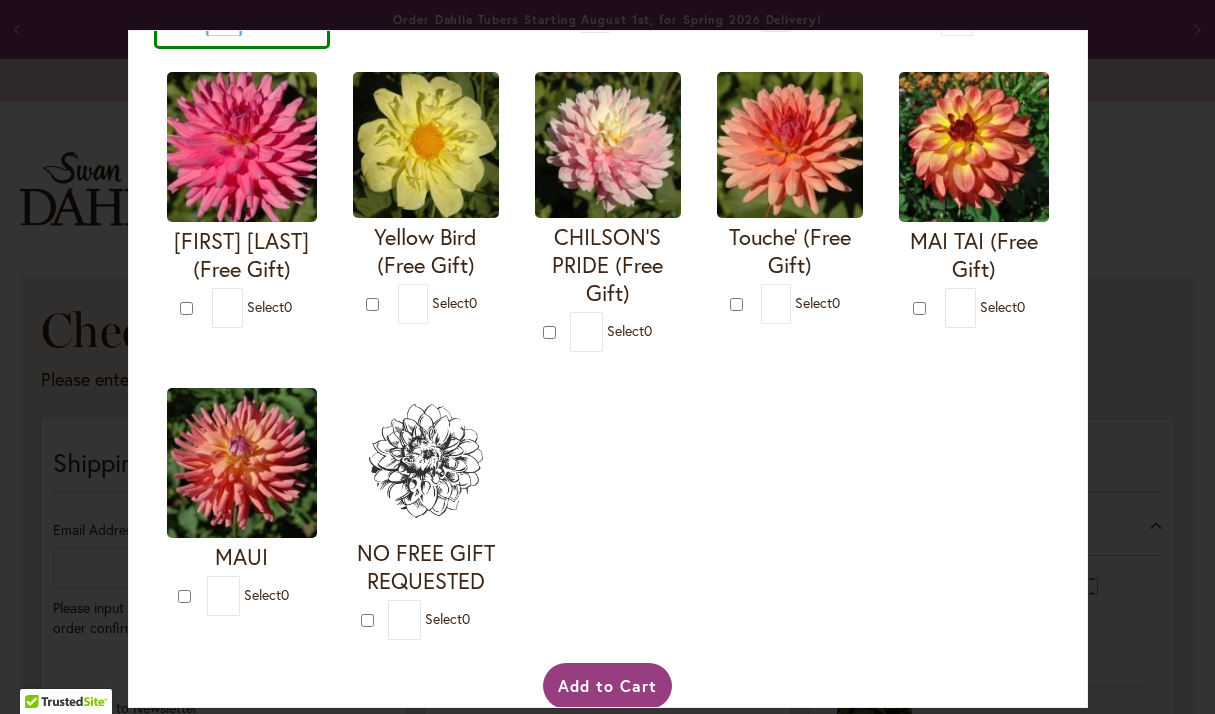 scroll, scrollTop: 753, scrollLeft: 0, axis: vertical 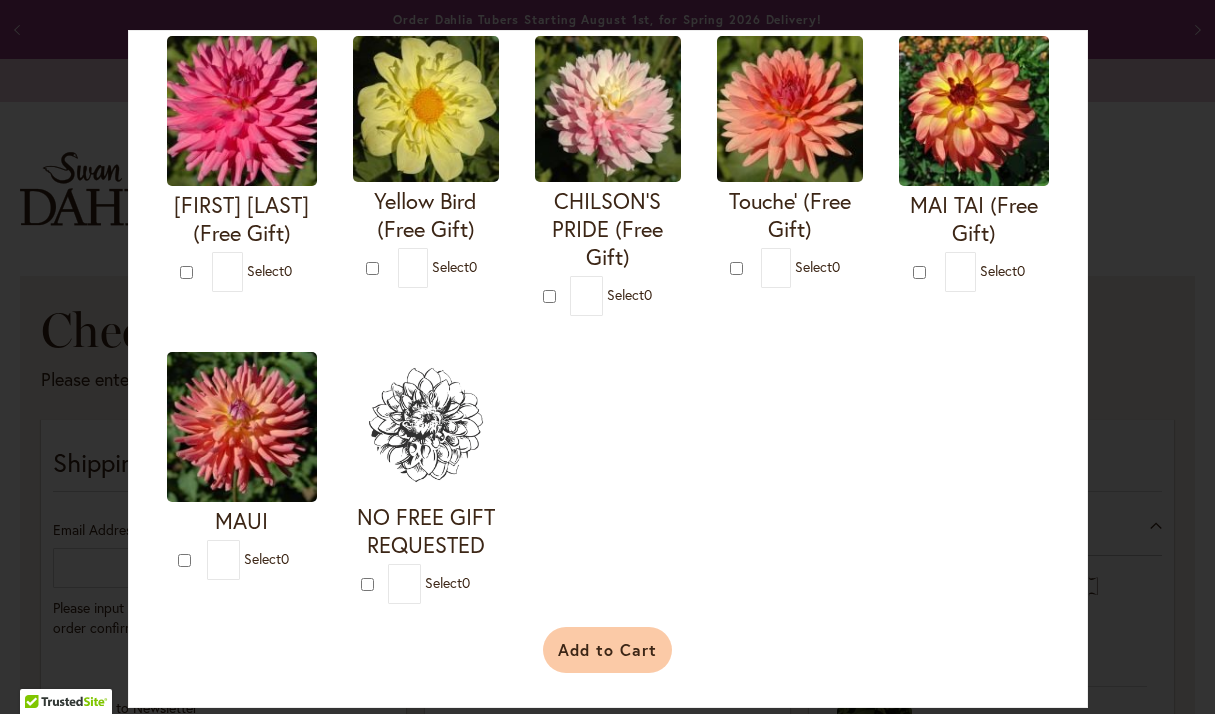 type on "*" 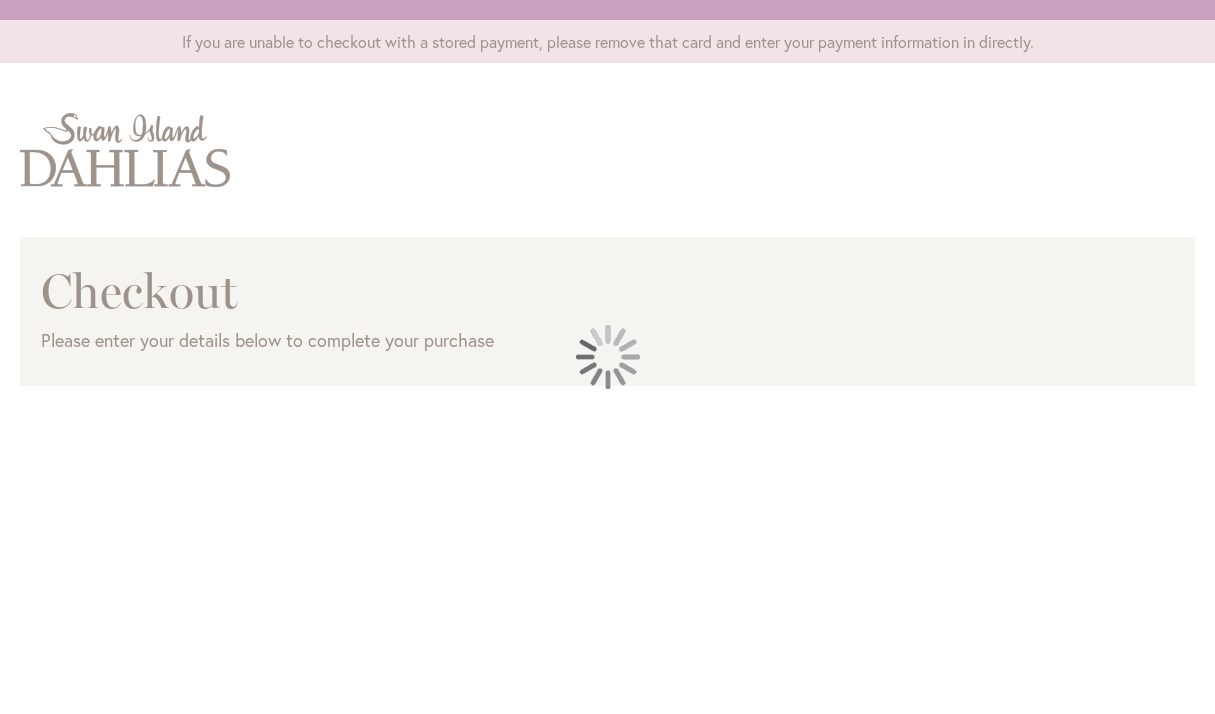 scroll, scrollTop: 0, scrollLeft: 0, axis: both 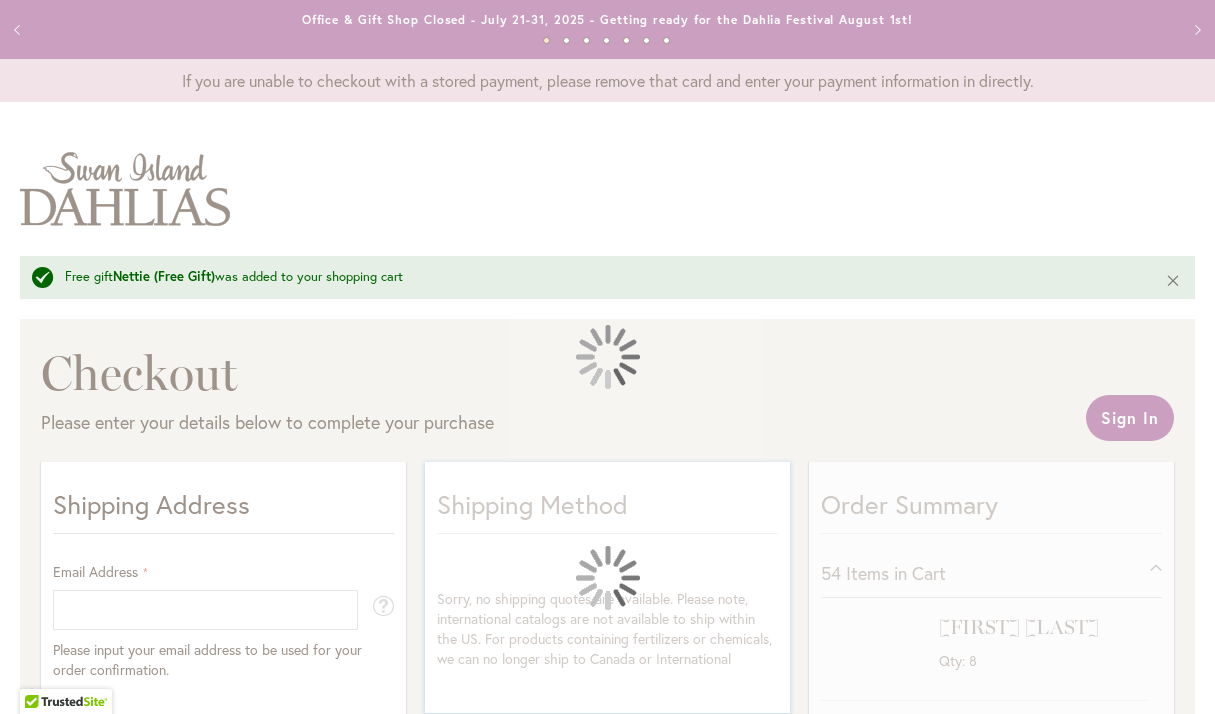 select on "**" 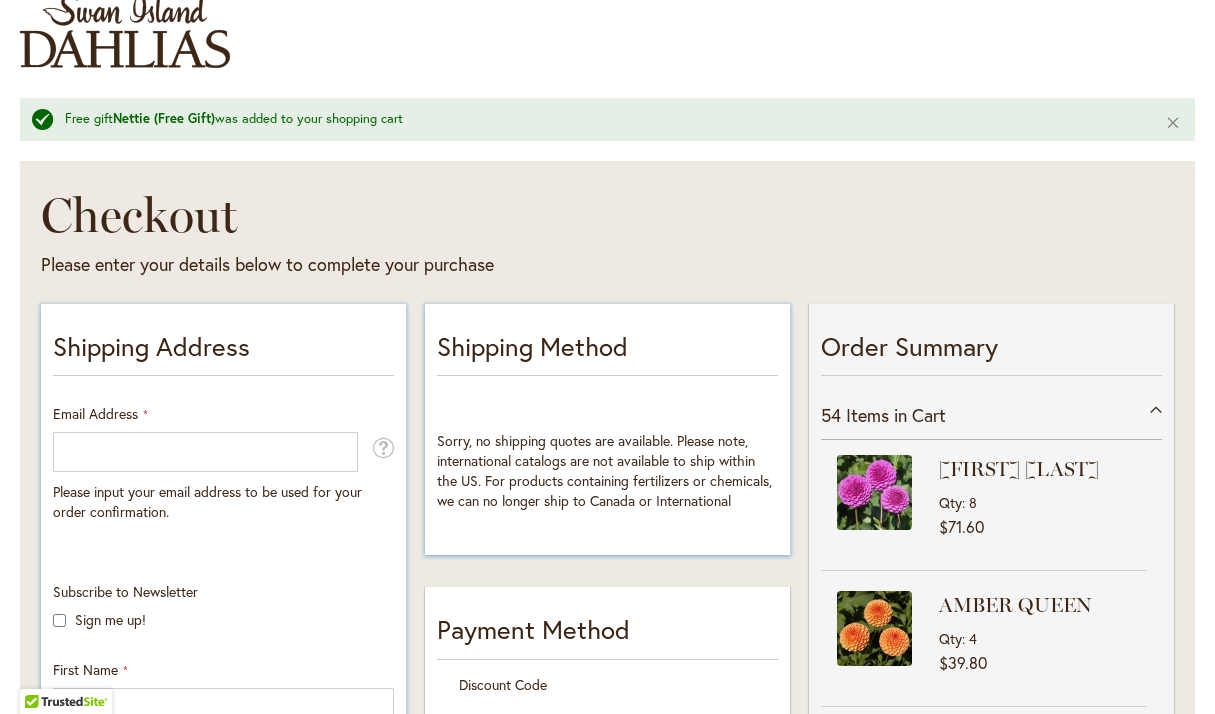 scroll, scrollTop: 162, scrollLeft: 0, axis: vertical 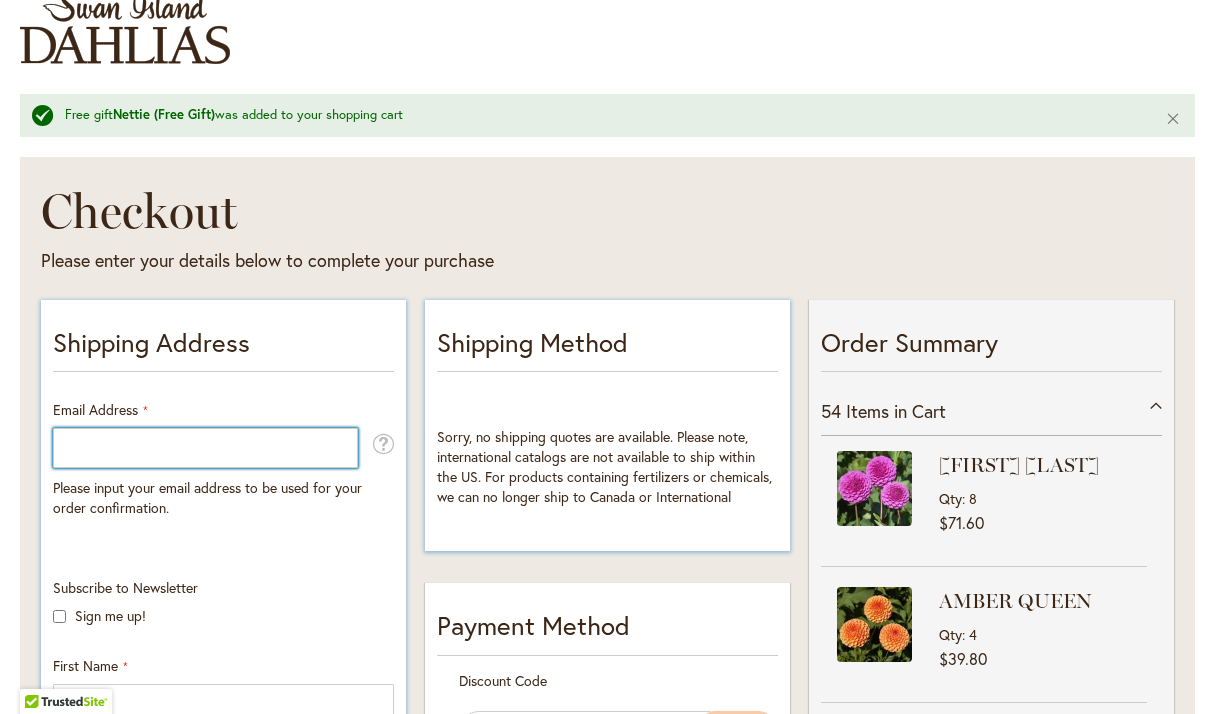 click on "Email Address" at bounding box center (205, 448) 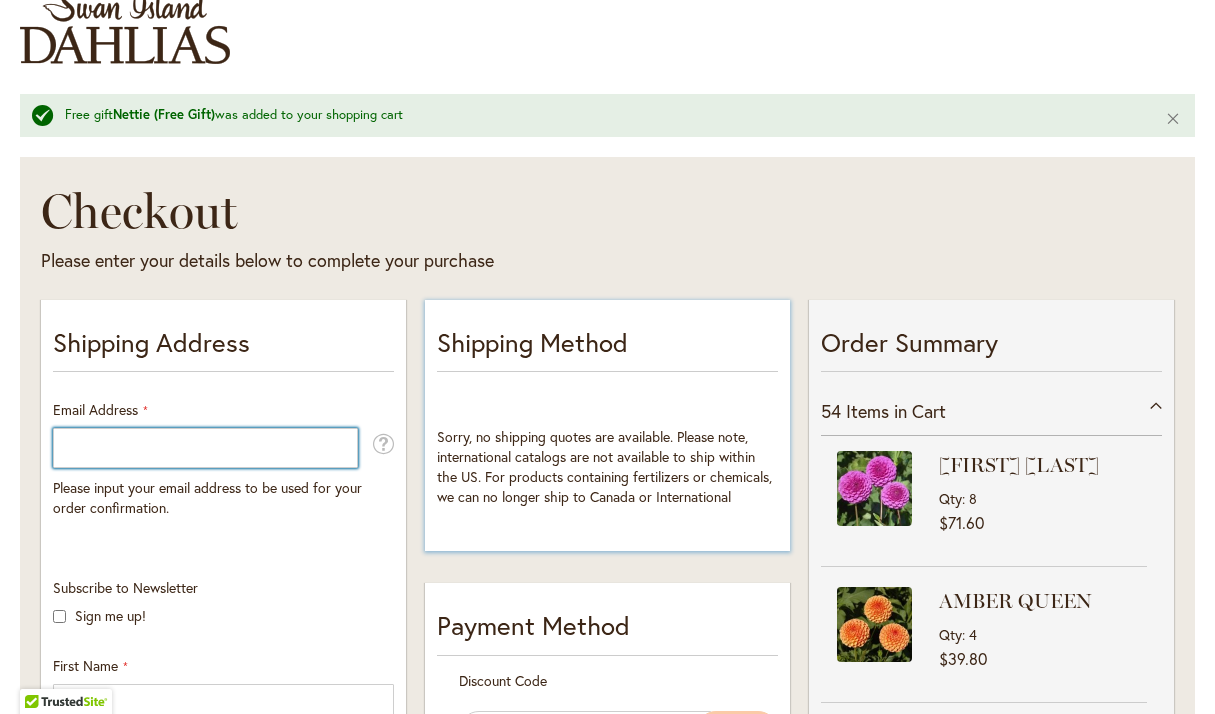 type on "**********" 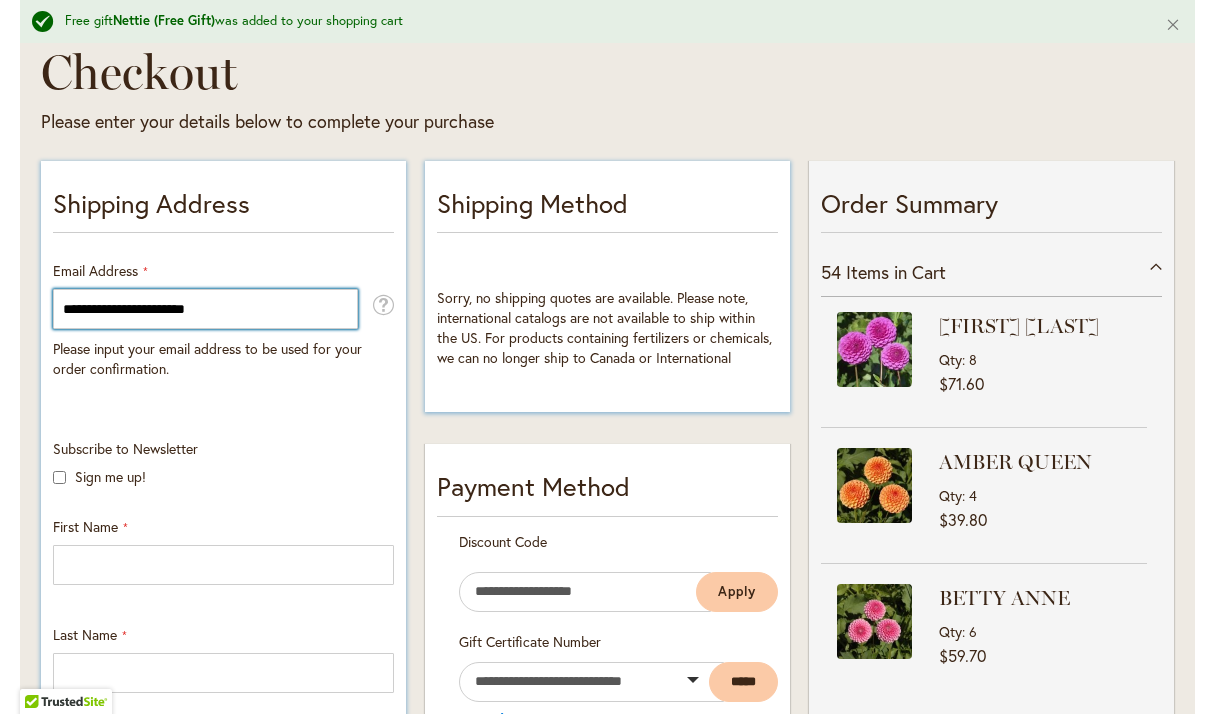 scroll, scrollTop: 302, scrollLeft: 0, axis: vertical 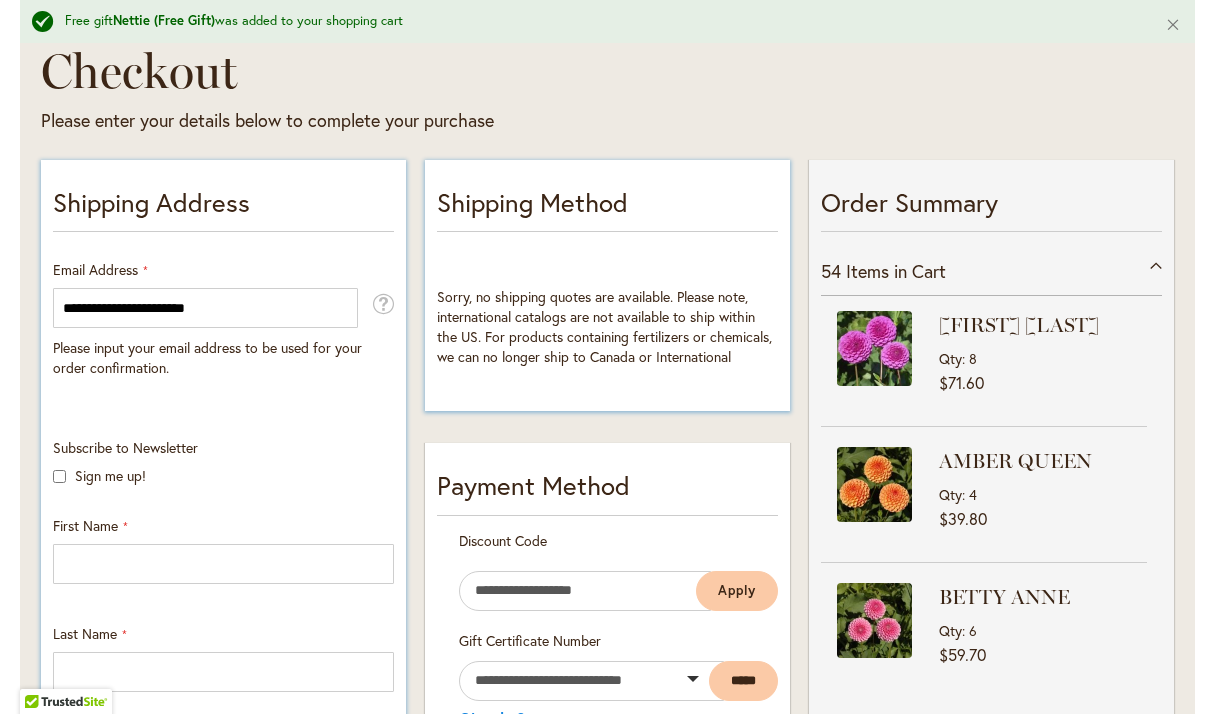 click on "Subscribe to Newsletter
Sign me up!" at bounding box center (223, 467) 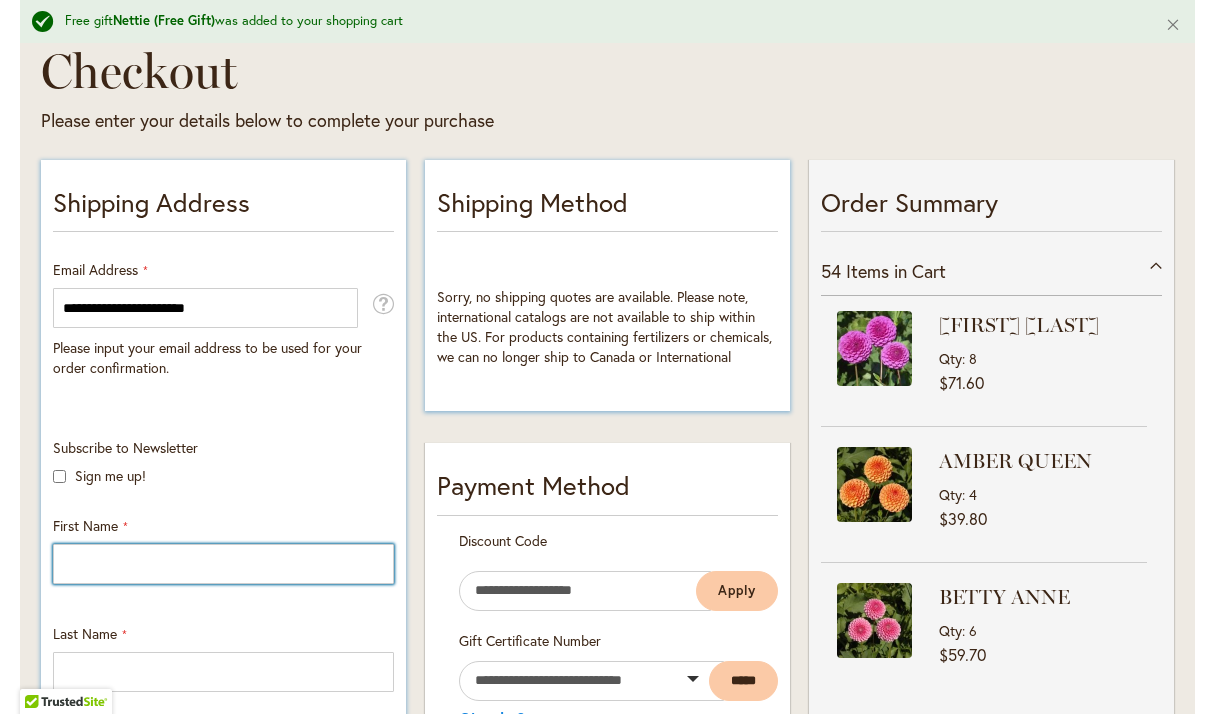 click on "First Name" at bounding box center (223, 564) 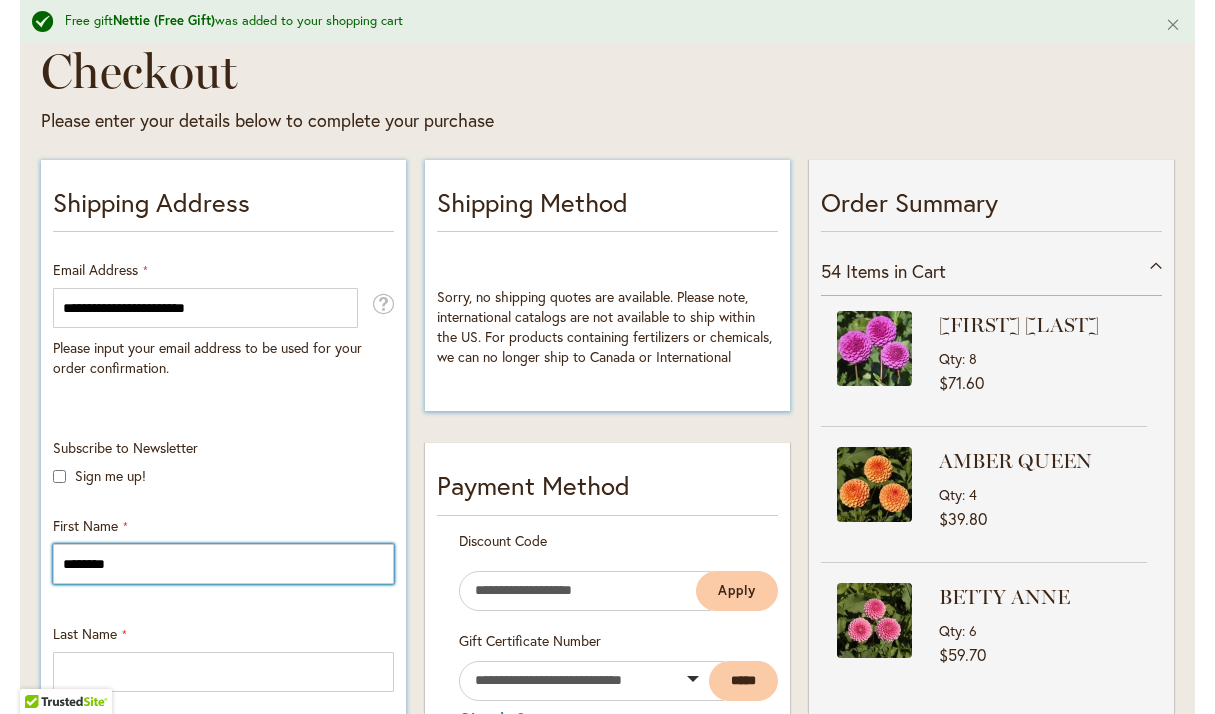 type on "********" 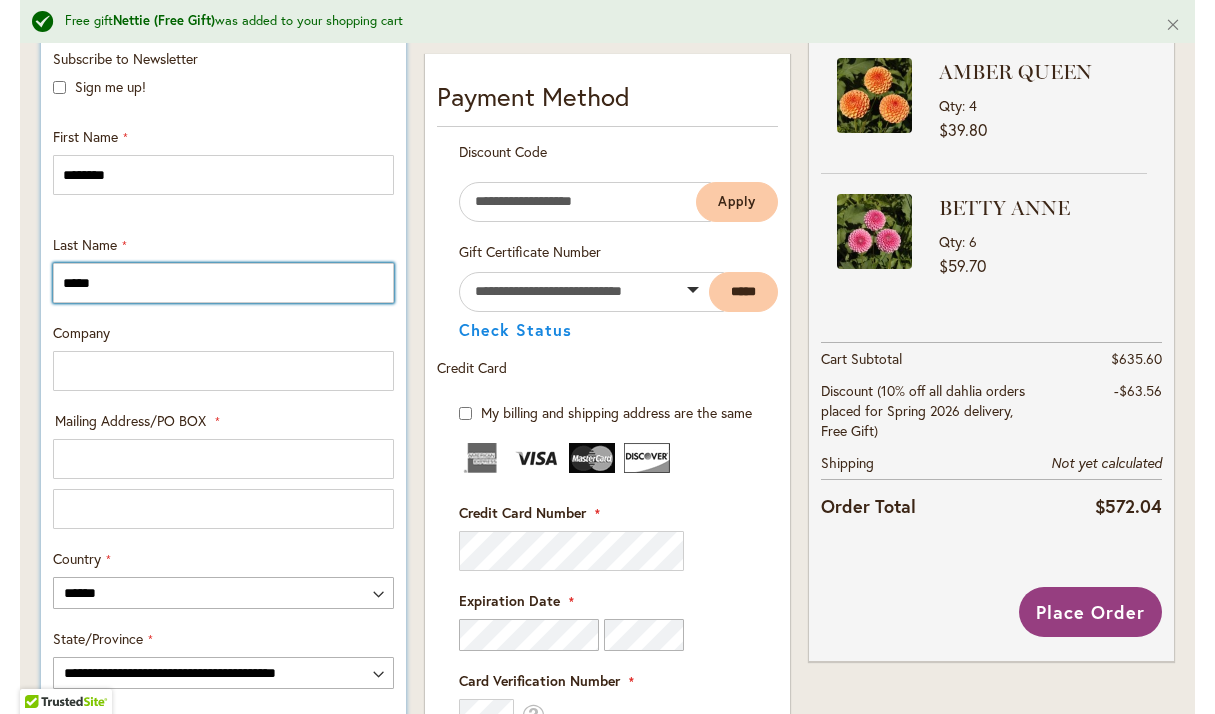 scroll, scrollTop: 700, scrollLeft: 0, axis: vertical 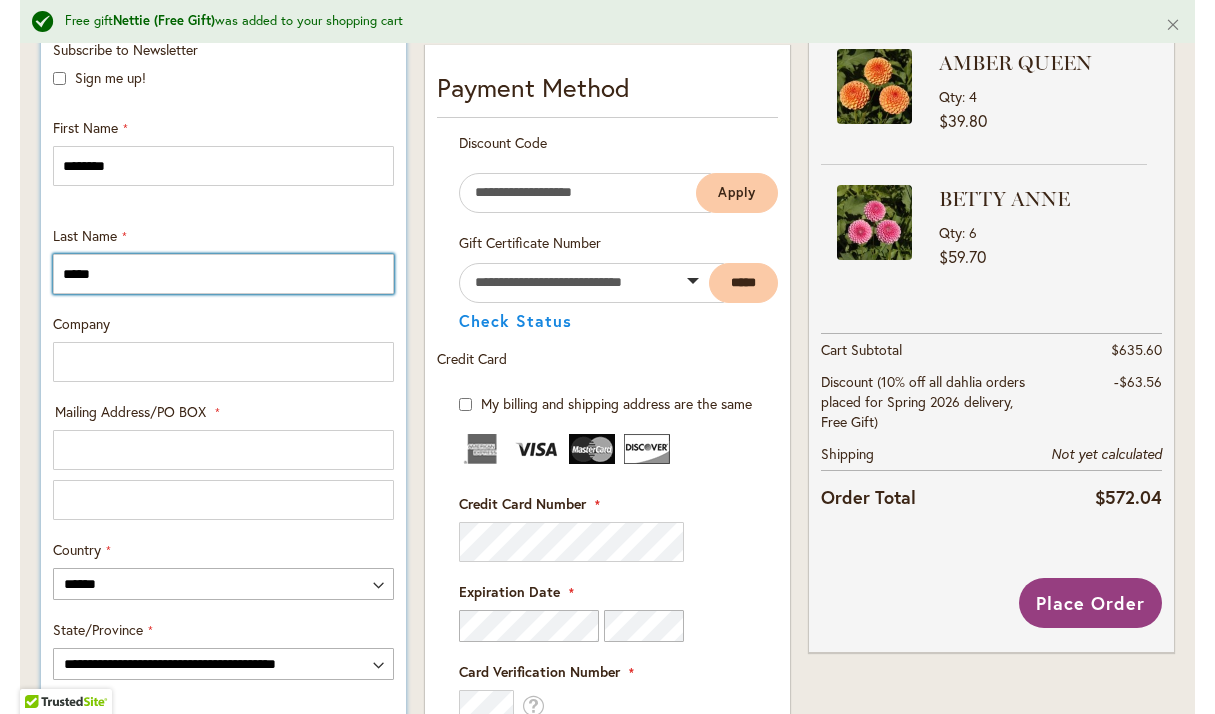 type on "*****" 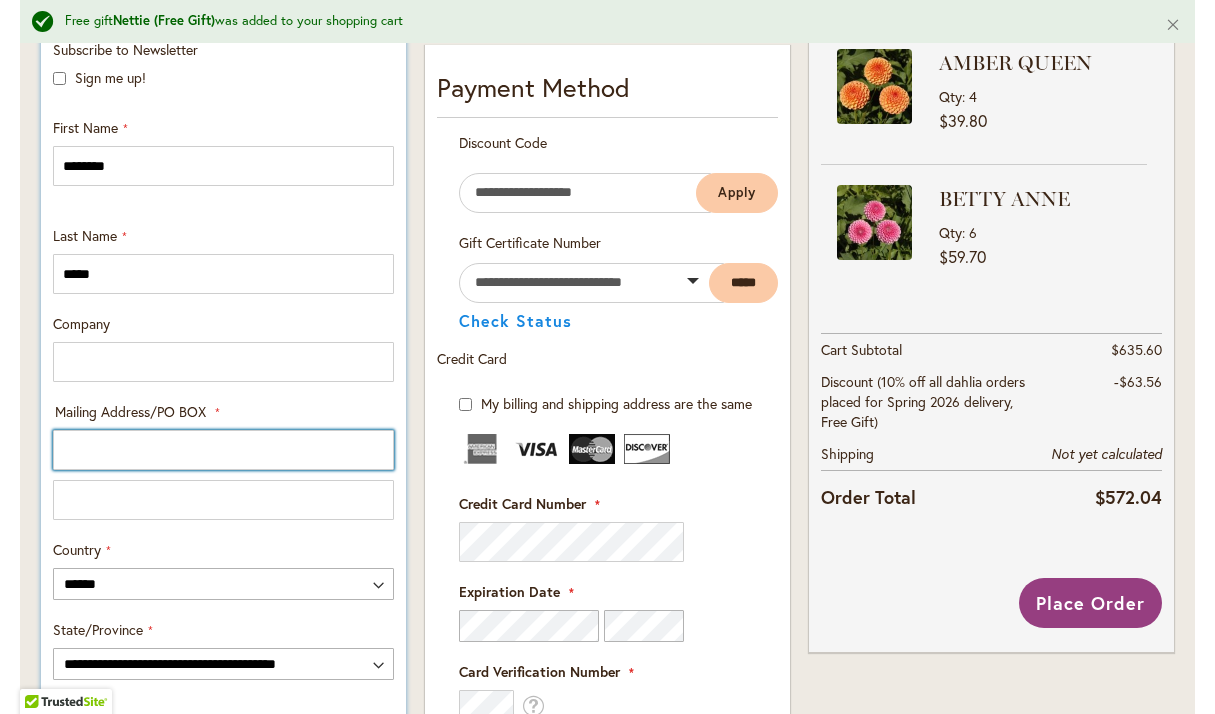 click on "Mailing Address/PO BOX: Line 1" at bounding box center (223, 450) 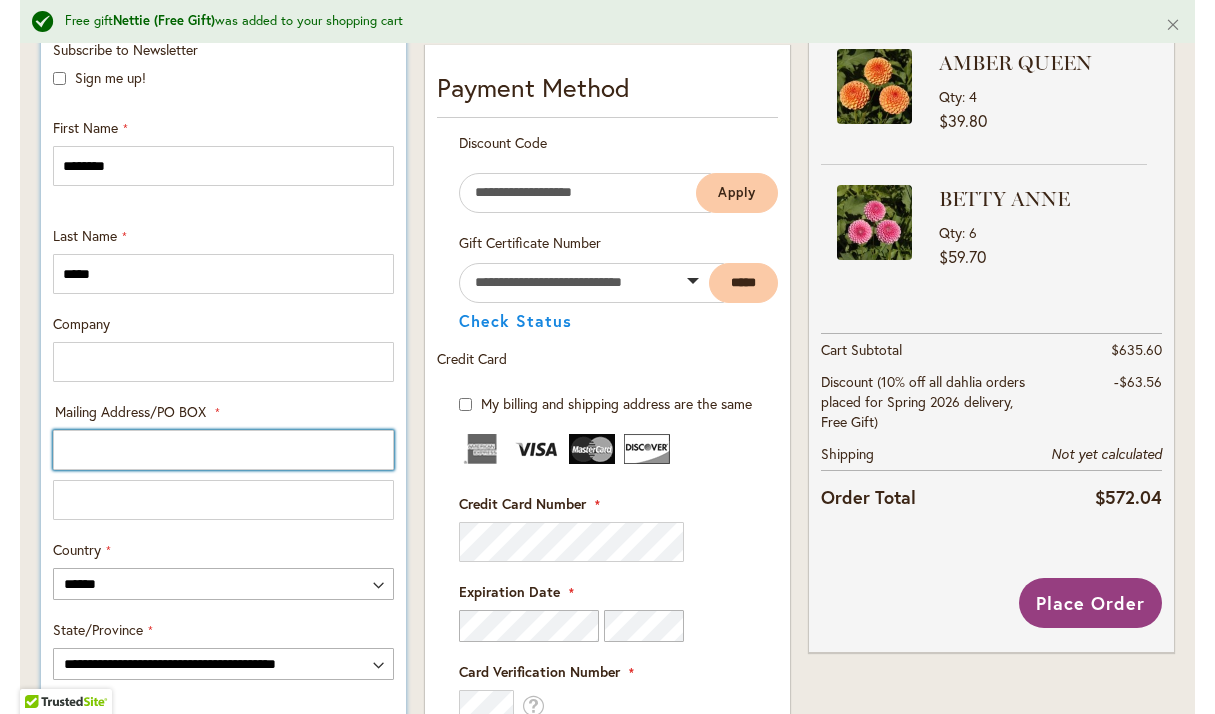 type on "**********" 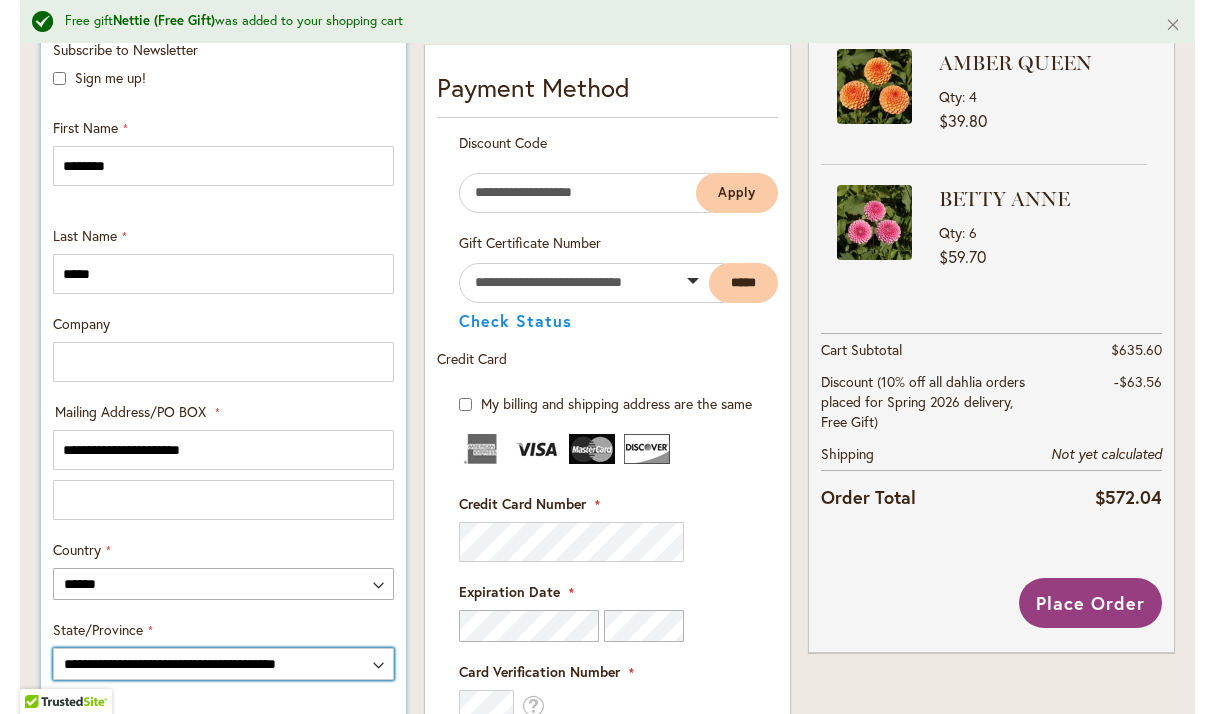 select on "**" 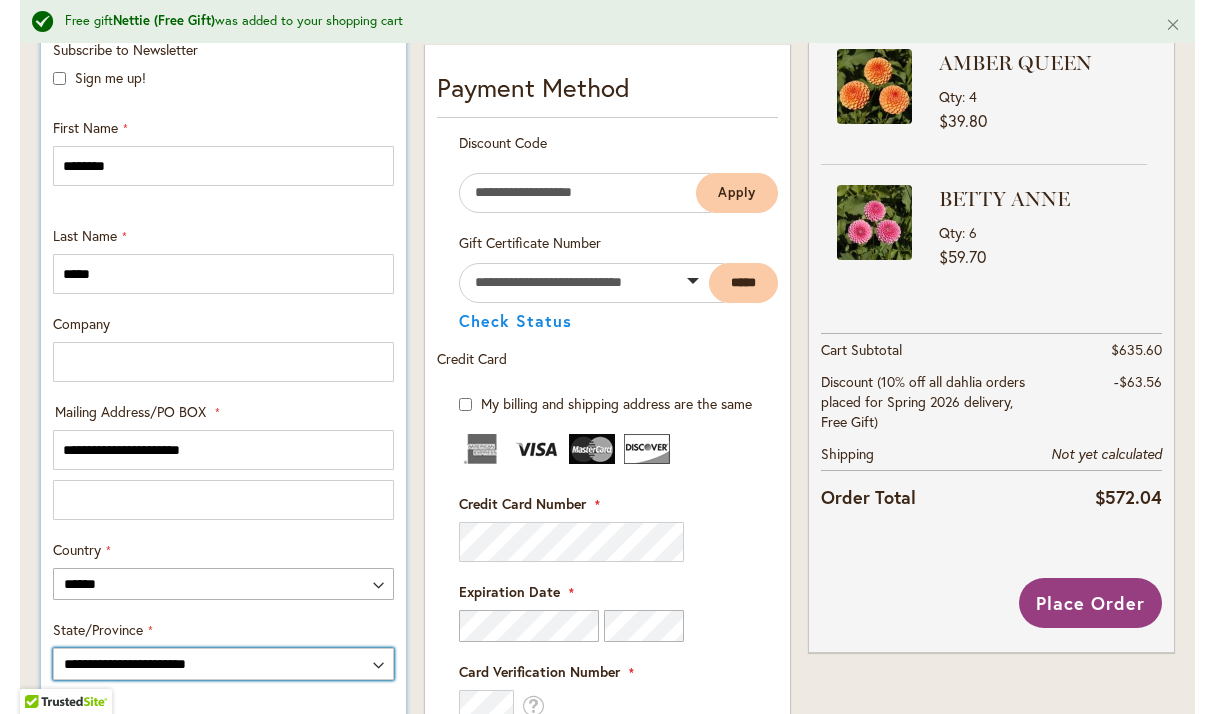 type on "*********" 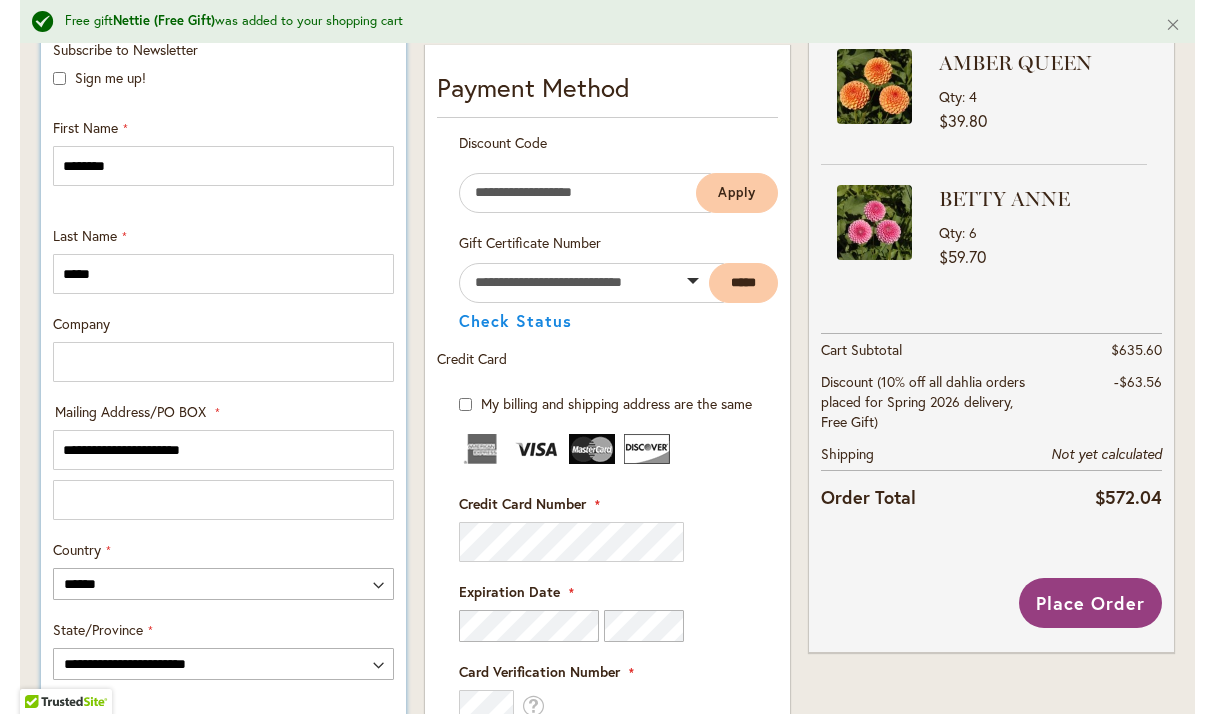 type on "*****" 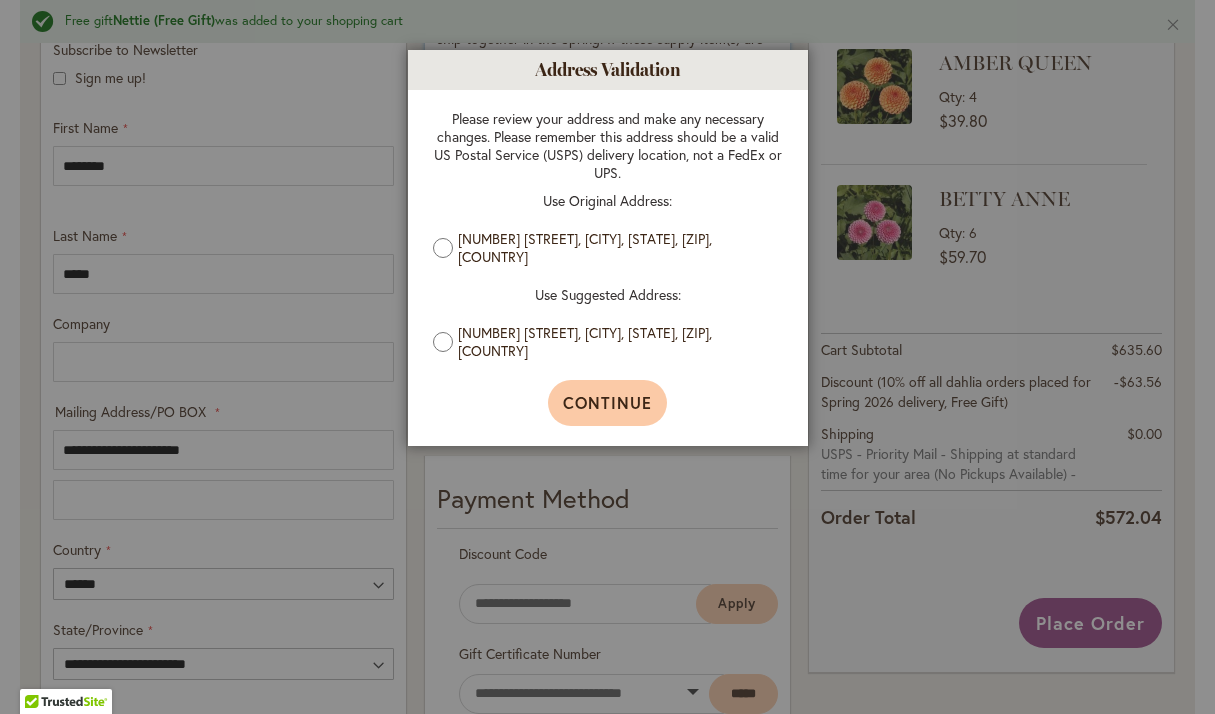 click on "Continue" at bounding box center [607, 402] 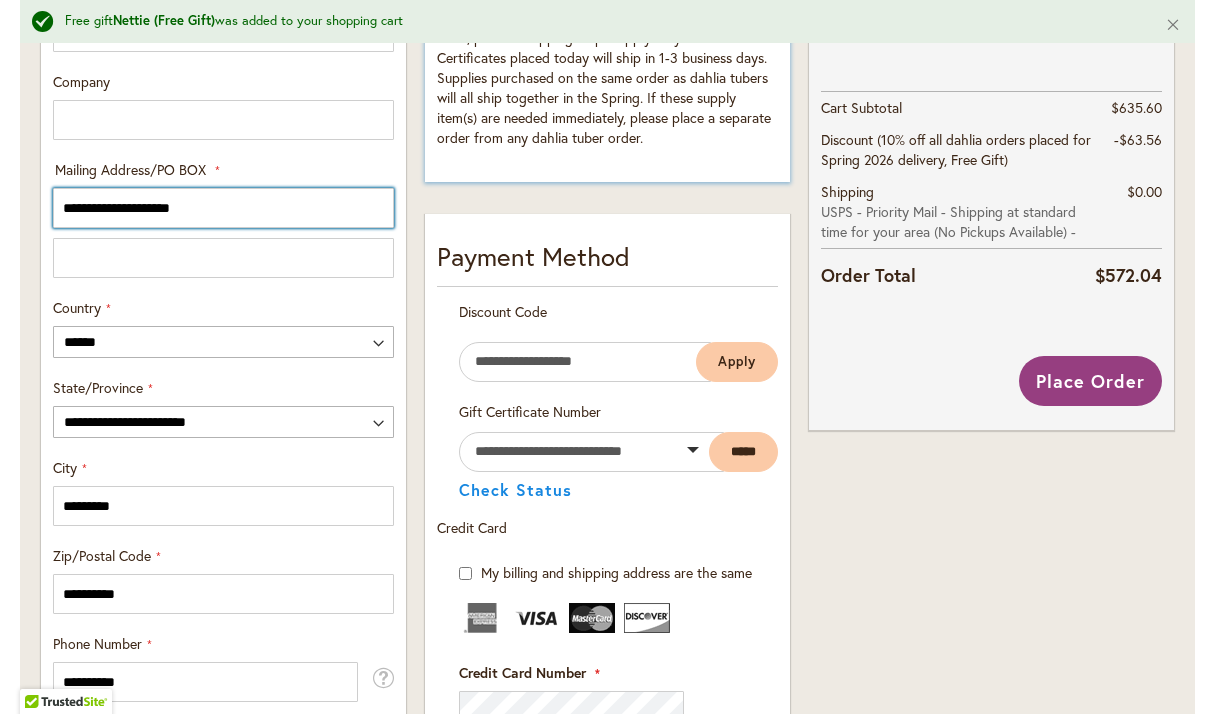 scroll, scrollTop: 940, scrollLeft: 0, axis: vertical 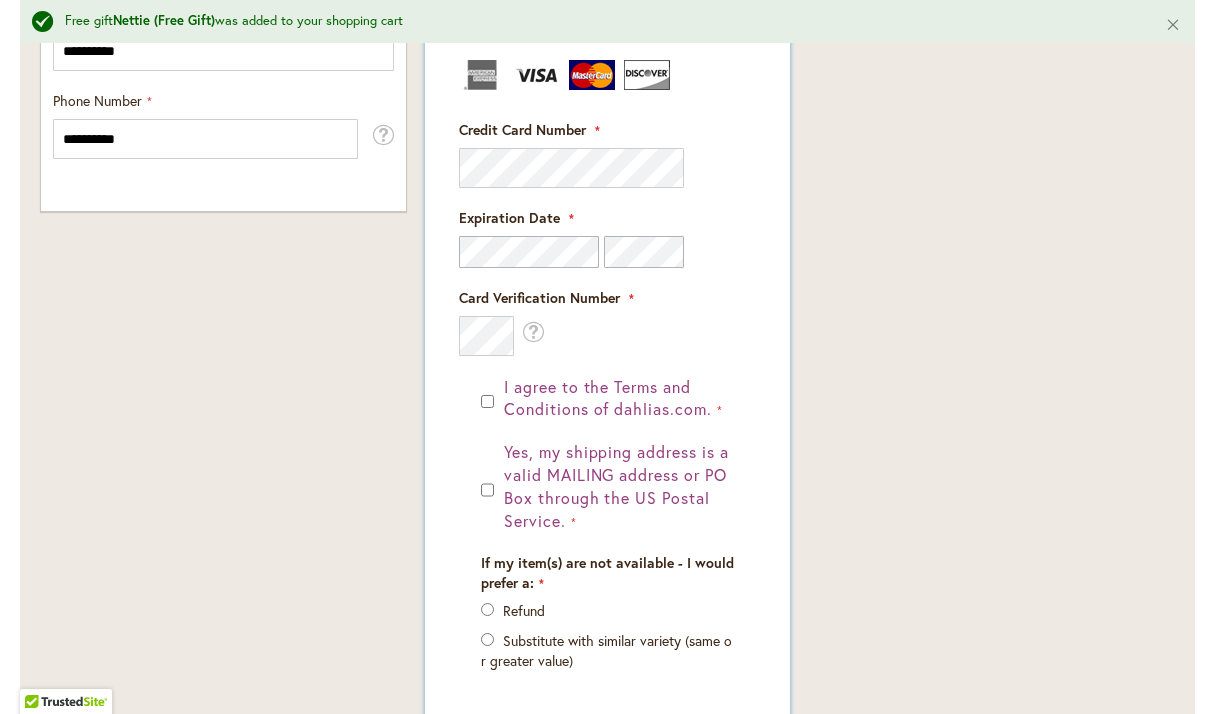 click on "I agree to the Terms and Conditions of dahlias.com." at bounding box center [607, 399] 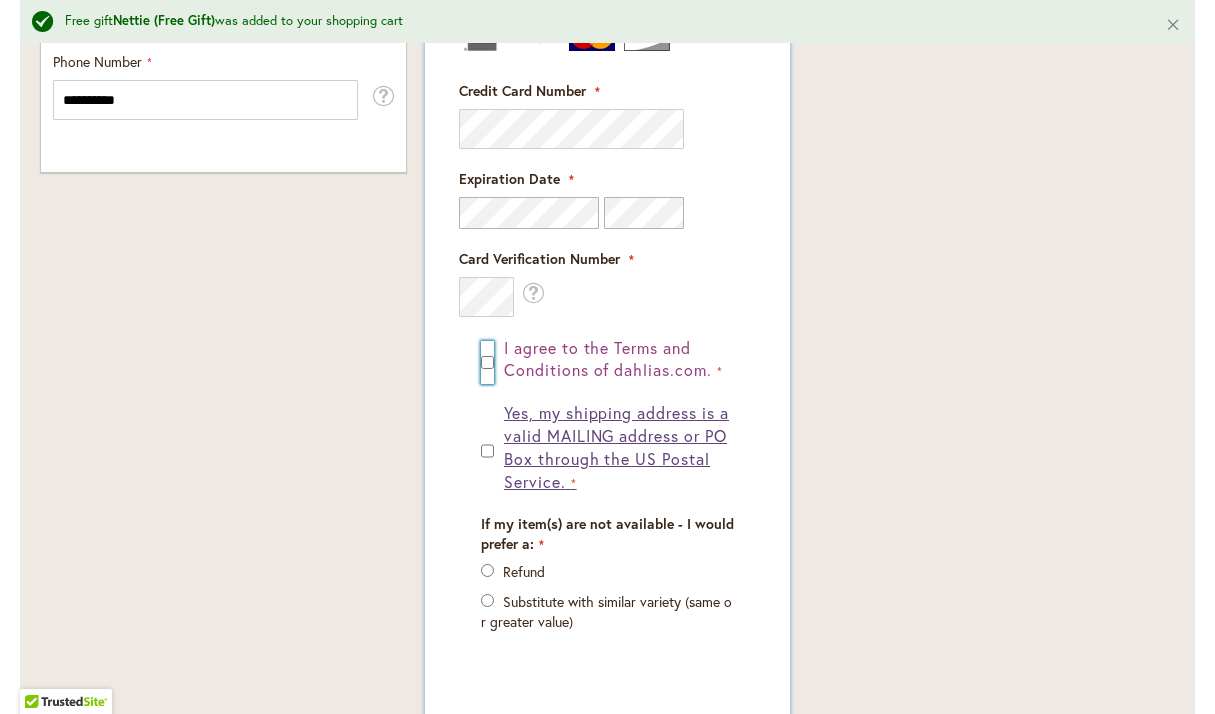 scroll, scrollTop: 1541, scrollLeft: 0, axis: vertical 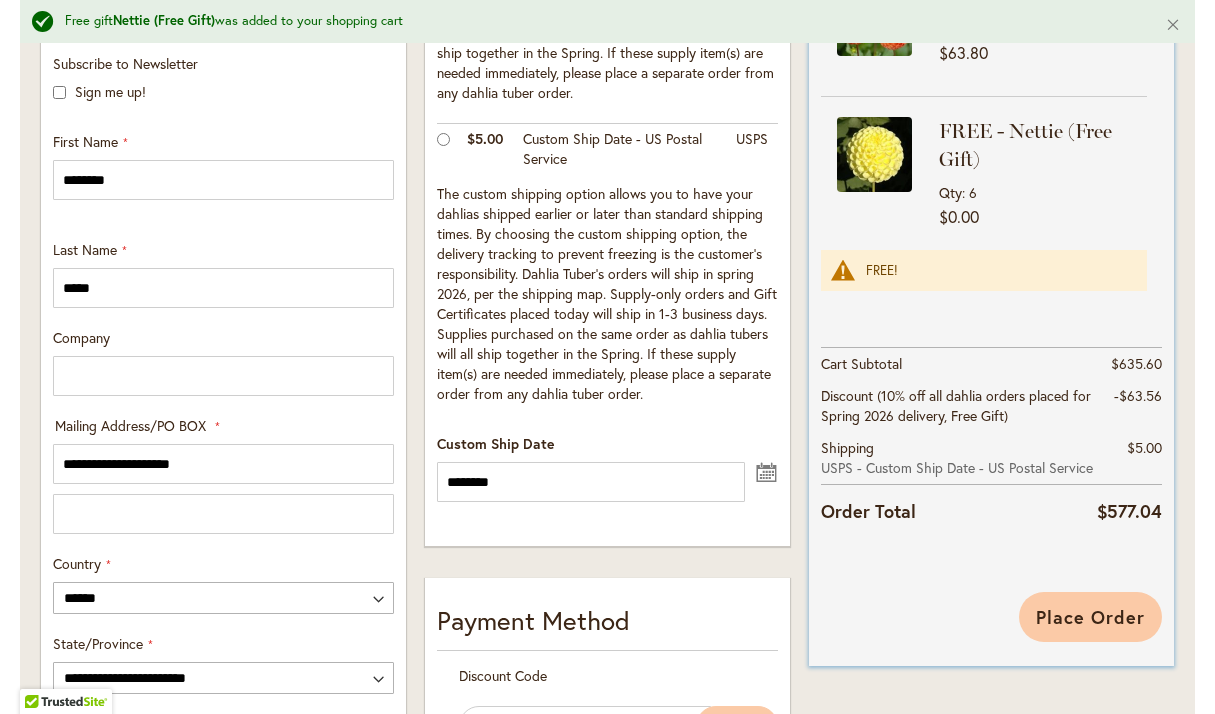 click on "Place Order" at bounding box center [1090, 617] 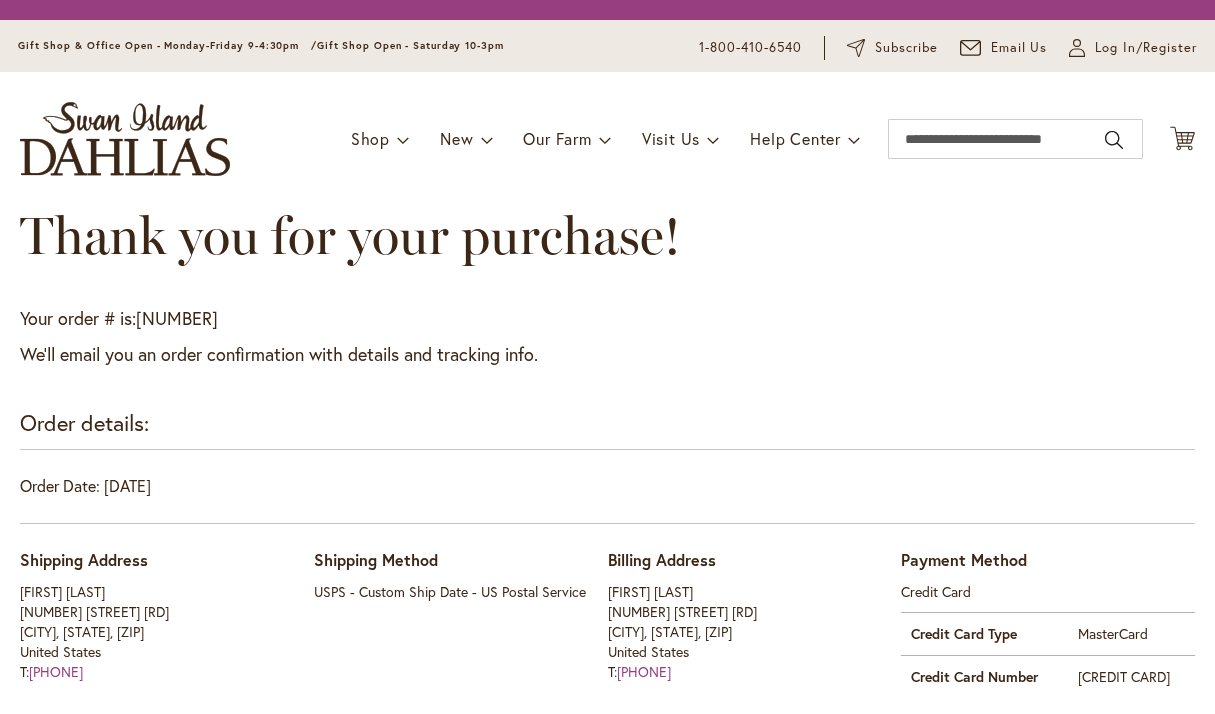 scroll, scrollTop: 0, scrollLeft: 0, axis: both 